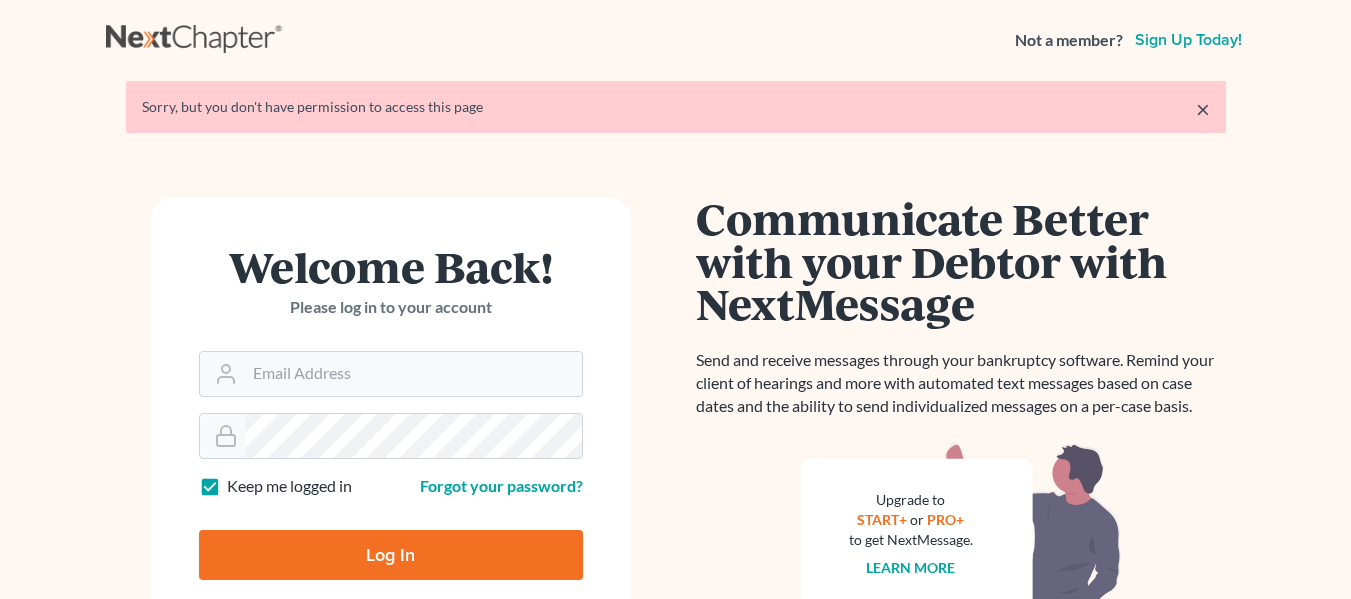 scroll, scrollTop: 0, scrollLeft: 0, axis: both 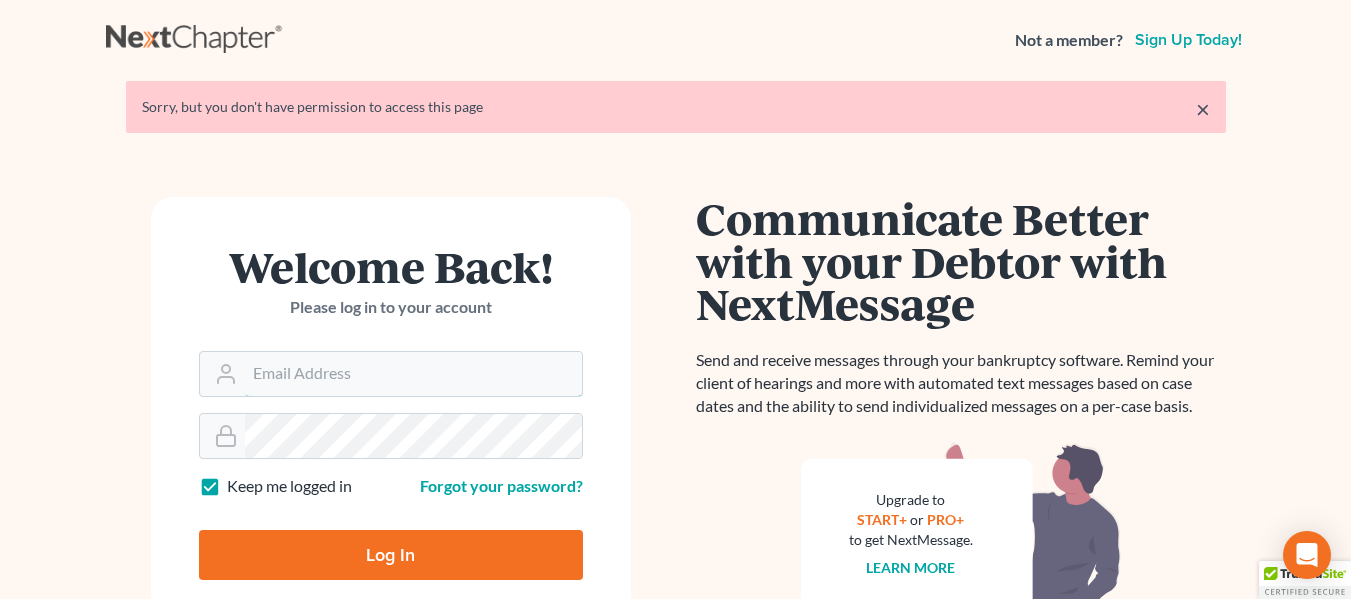 type on "[USER]@[EXAMPLE.COM]" 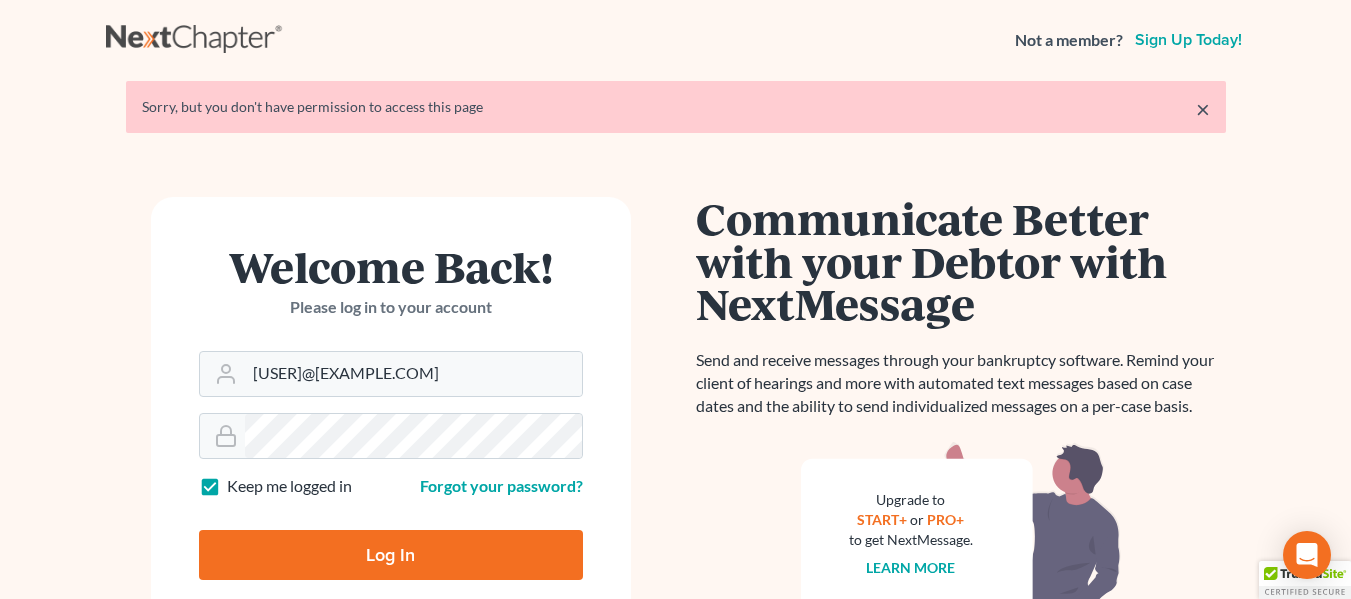 click on "Log In" at bounding box center [391, 555] 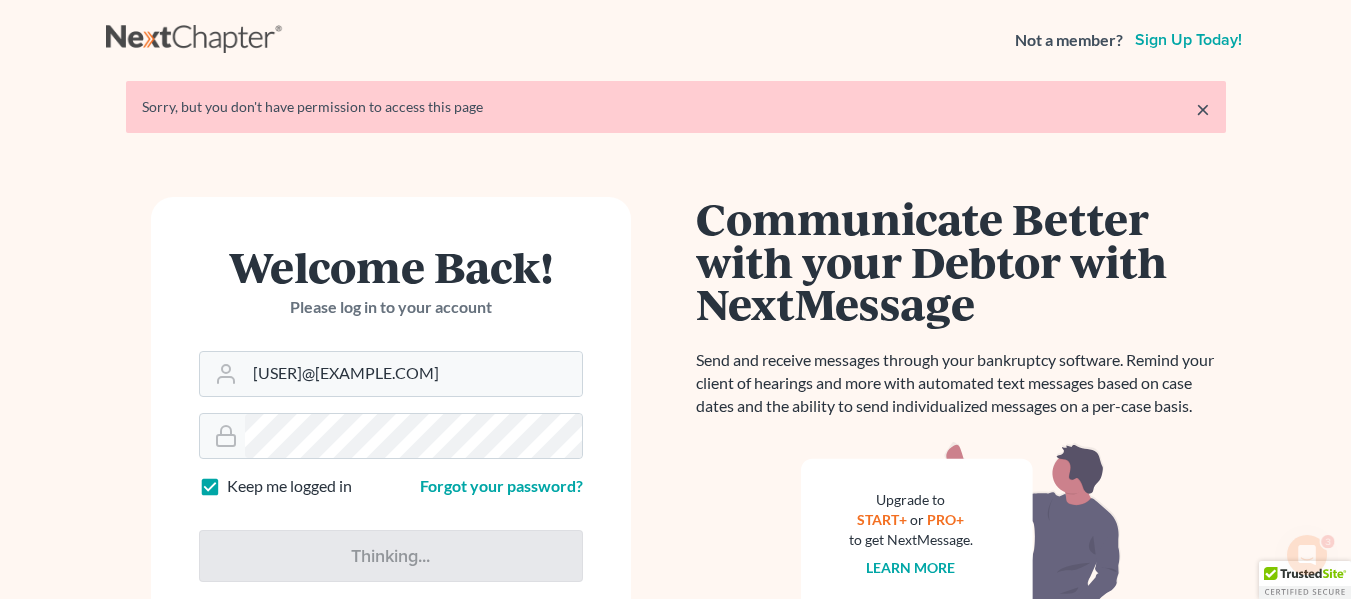 scroll, scrollTop: 0, scrollLeft: 0, axis: both 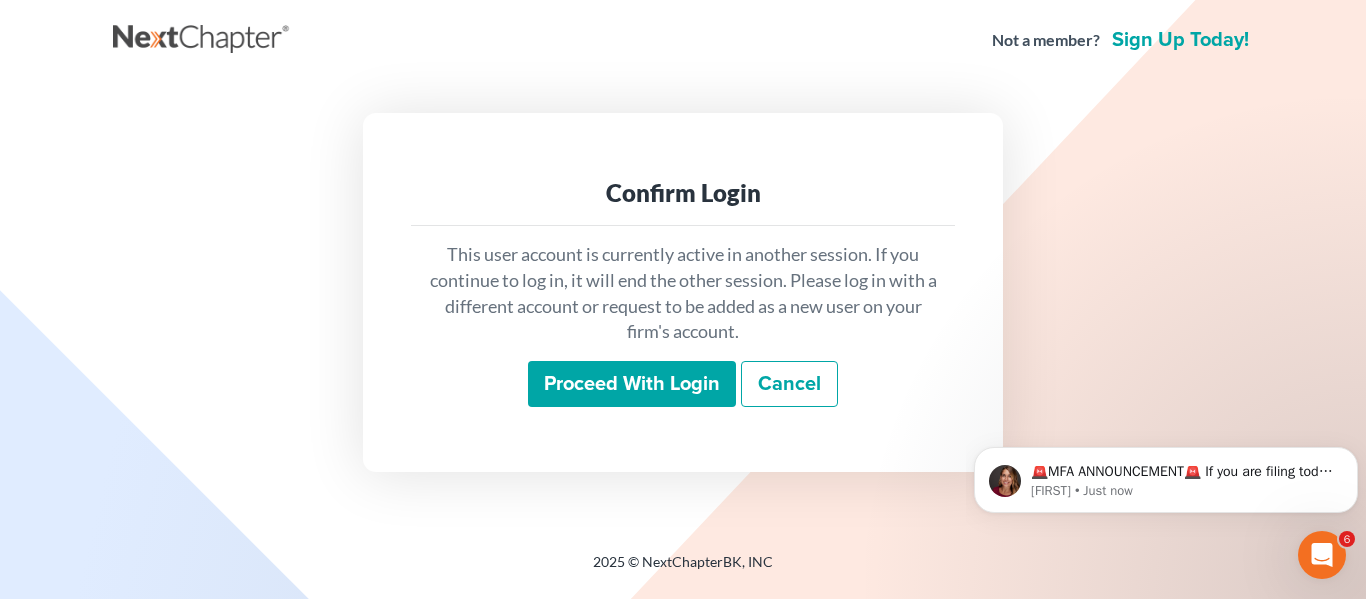 click on "Proceed with login" at bounding box center (632, 384) 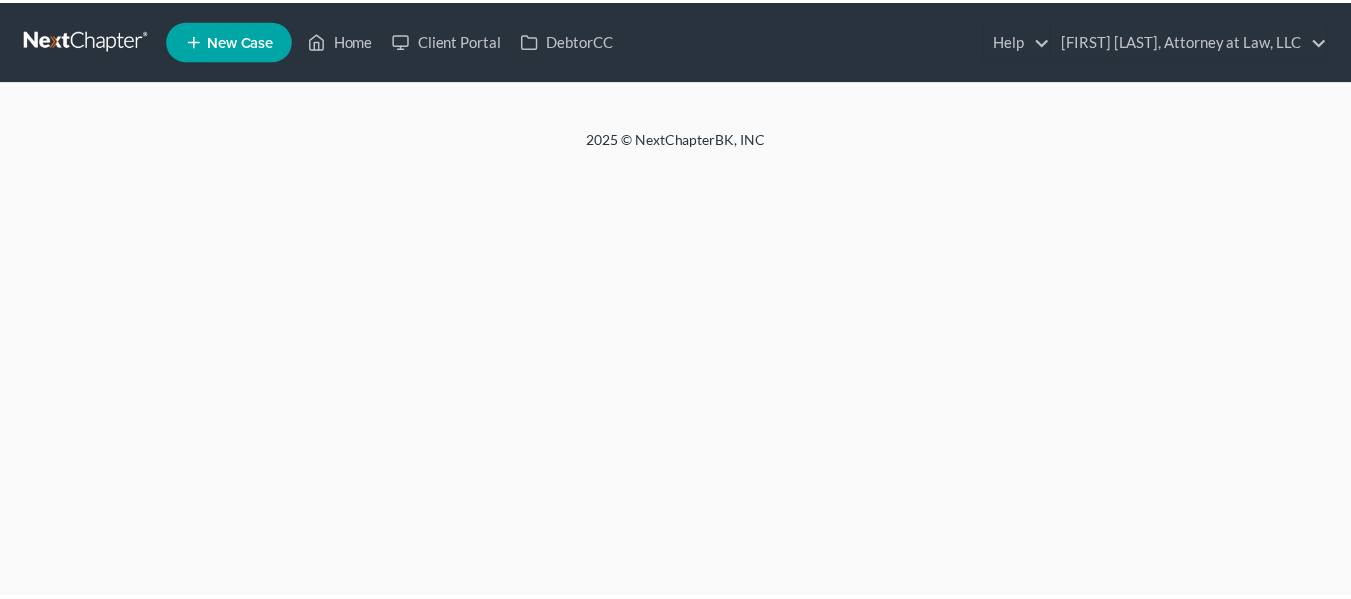 scroll, scrollTop: 0, scrollLeft: 0, axis: both 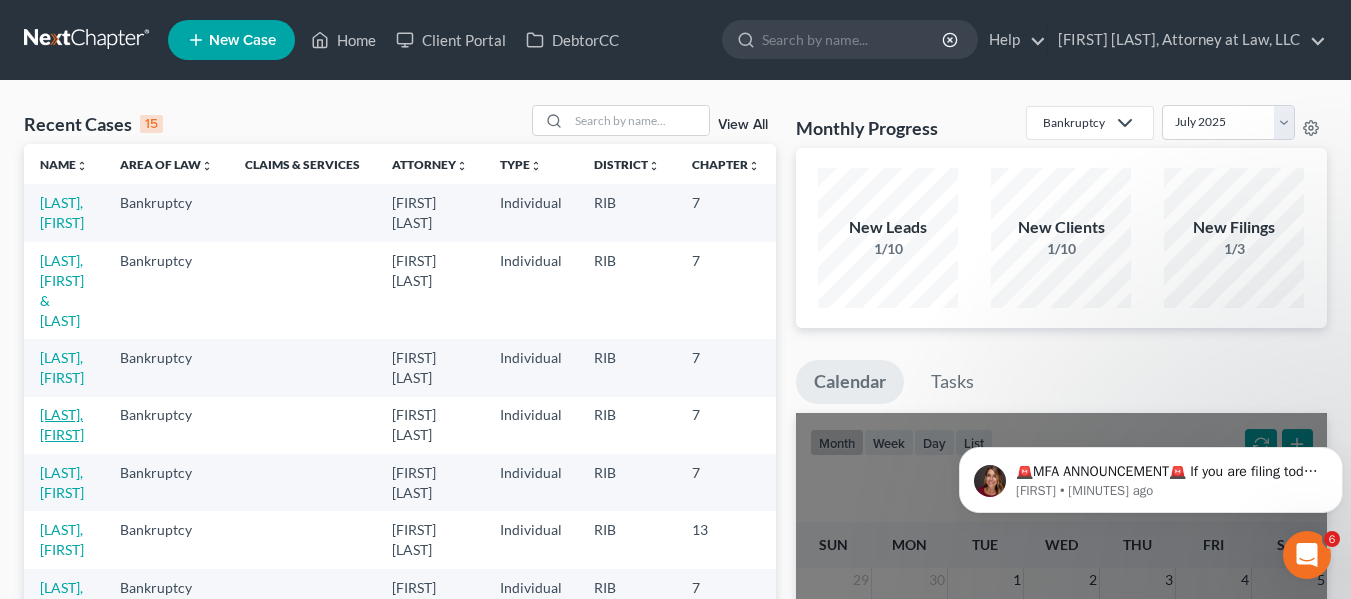 click on "[LAST], [FIRST]" at bounding box center [62, 424] 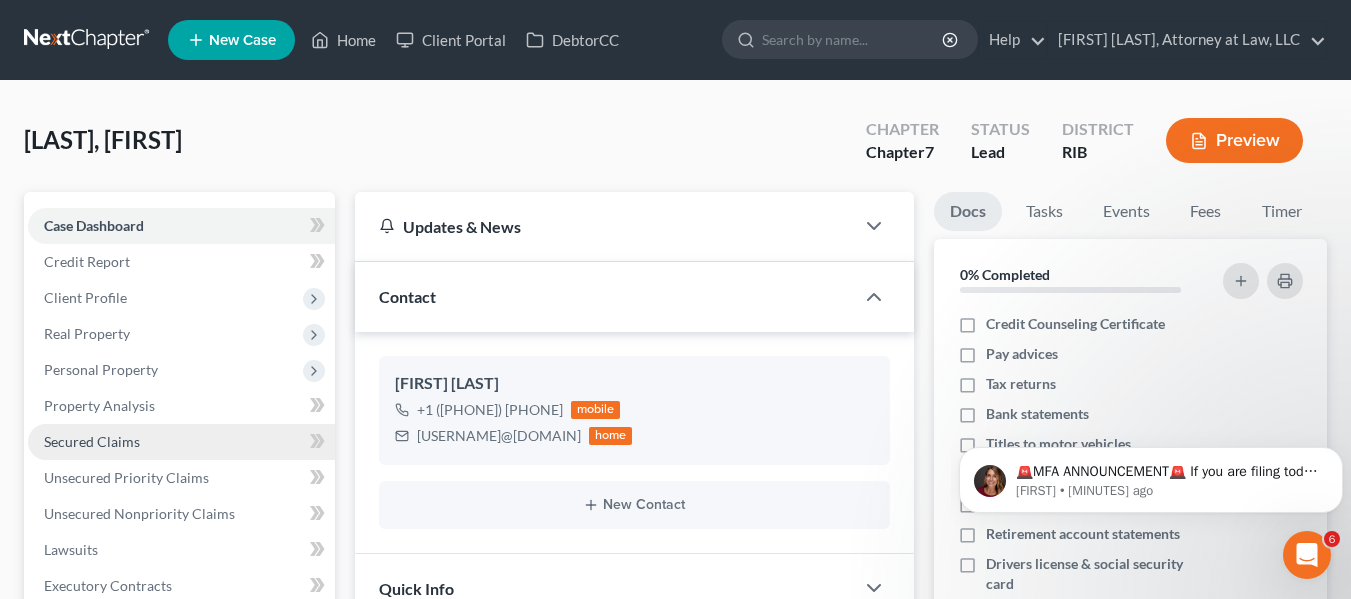 click on "Secured Claims" at bounding box center (92, 441) 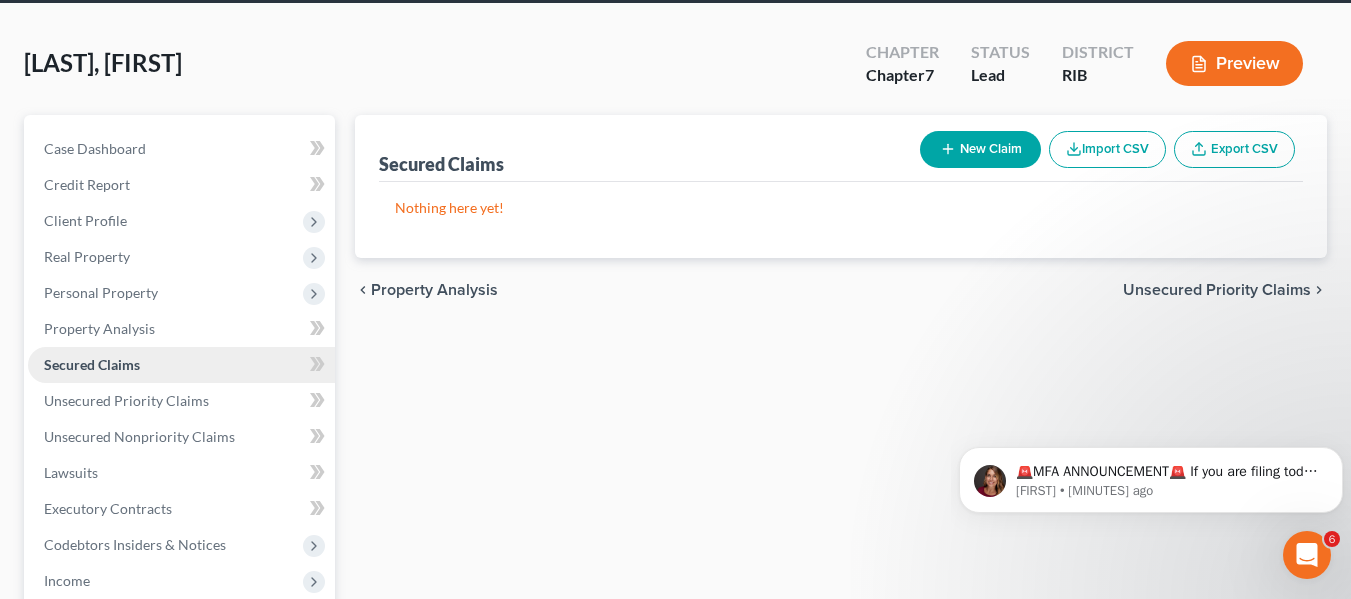 scroll, scrollTop: 119, scrollLeft: 0, axis: vertical 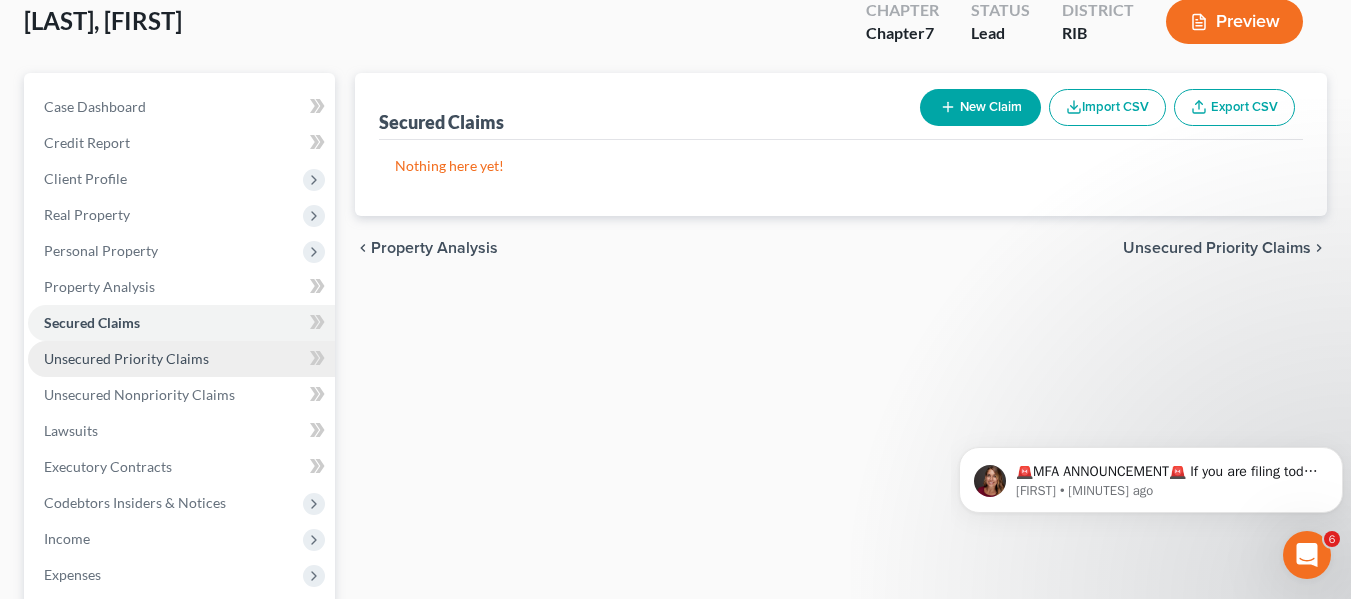 click on "Unsecured Priority Claims" at bounding box center [126, 358] 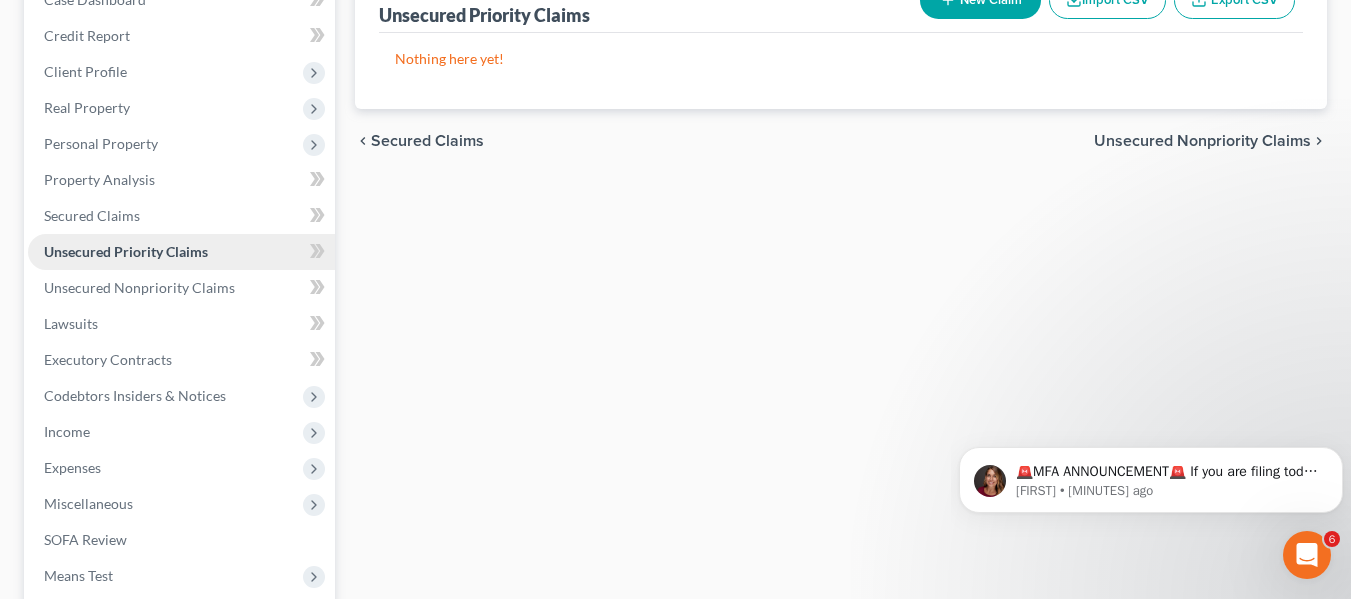 scroll, scrollTop: 253, scrollLeft: 0, axis: vertical 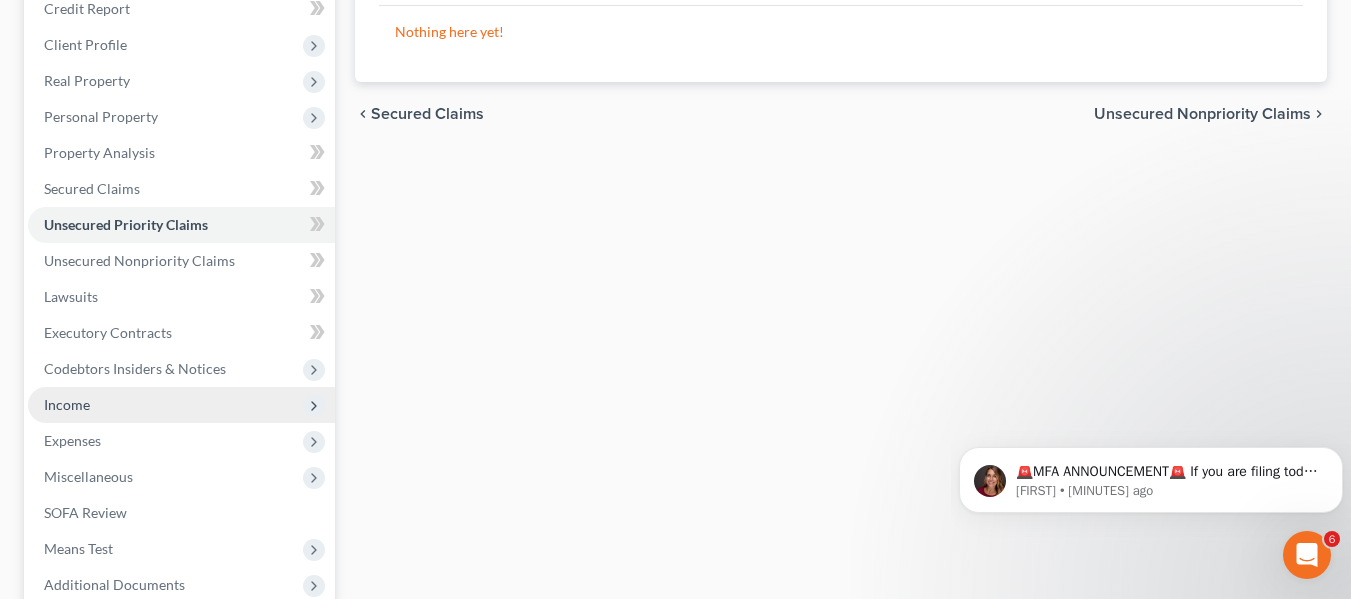 click on "Income" at bounding box center [181, 405] 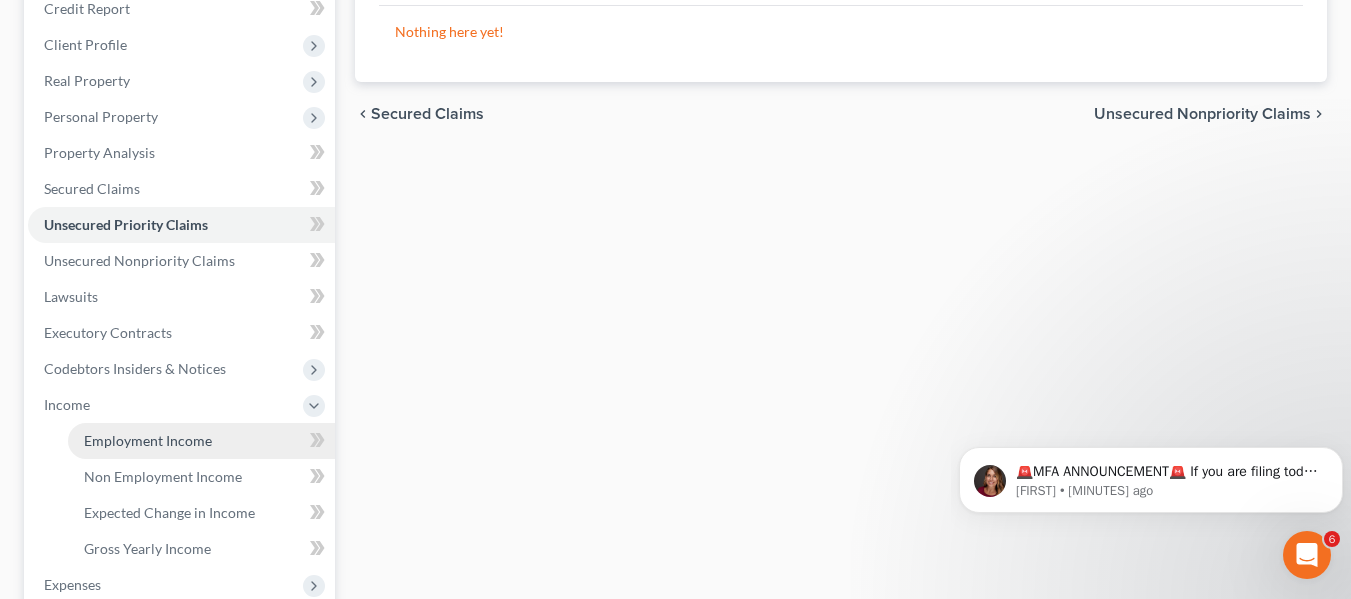 click on "Employment Income" at bounding box center (148, 440) 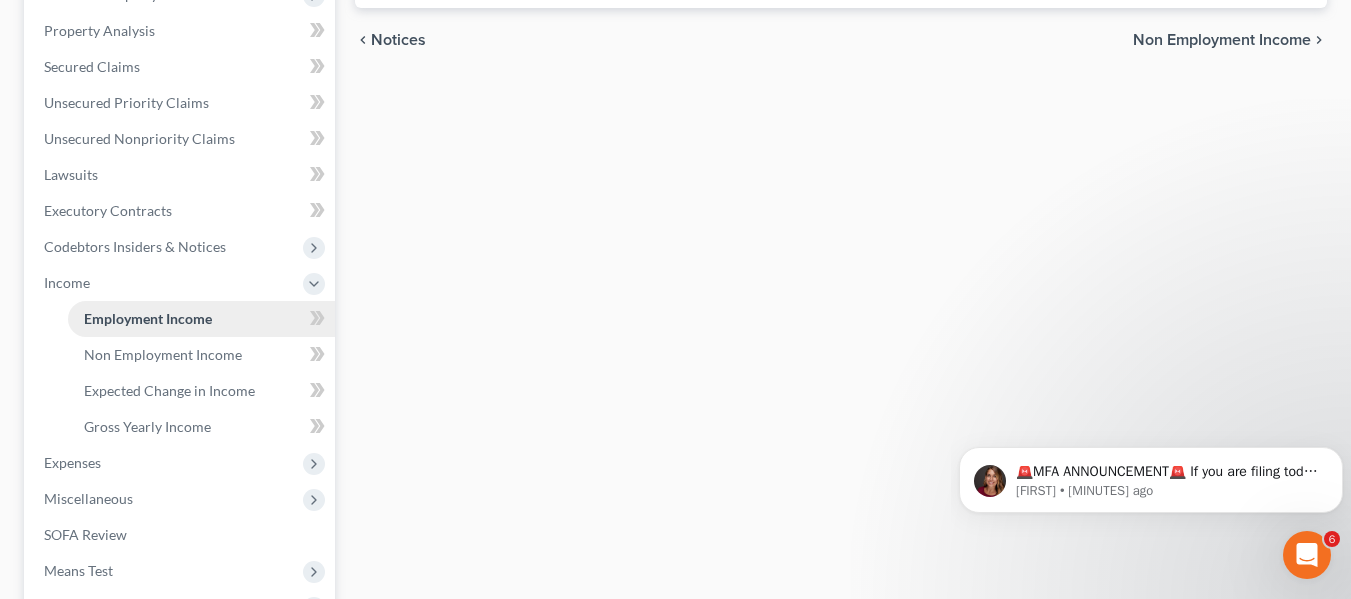 scroll, scrollTop: 385, scrollLeft: 0, axis: vertical 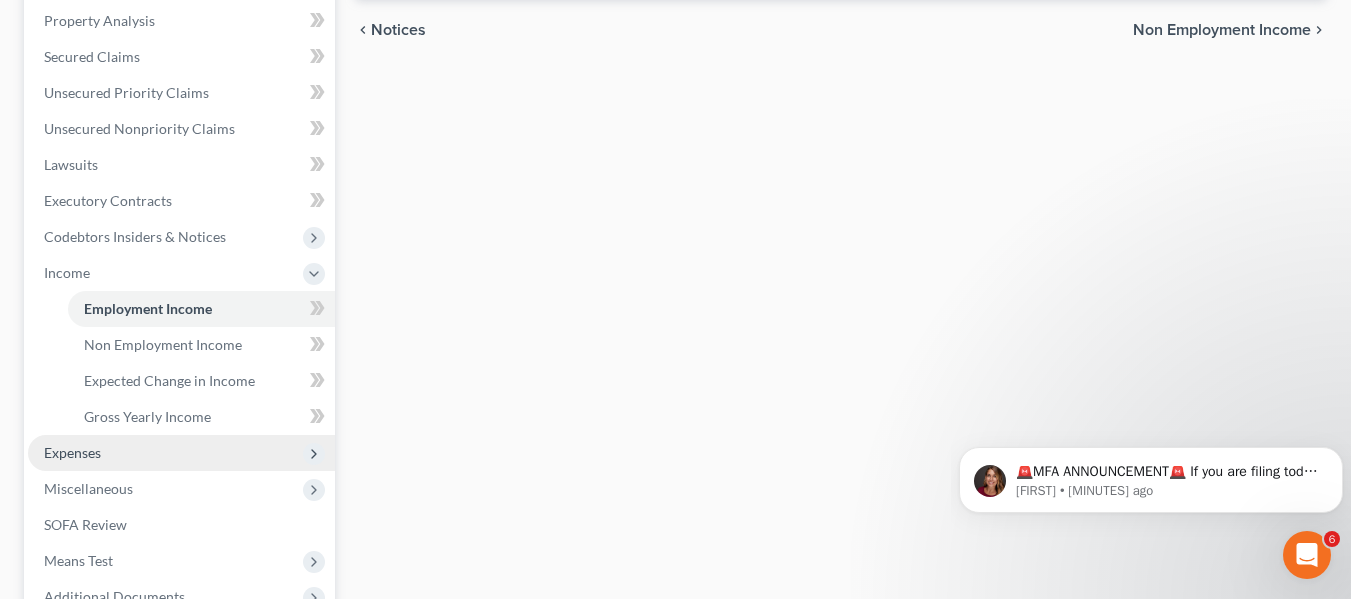 click on "Expenses" at bounding box center (181, 453) 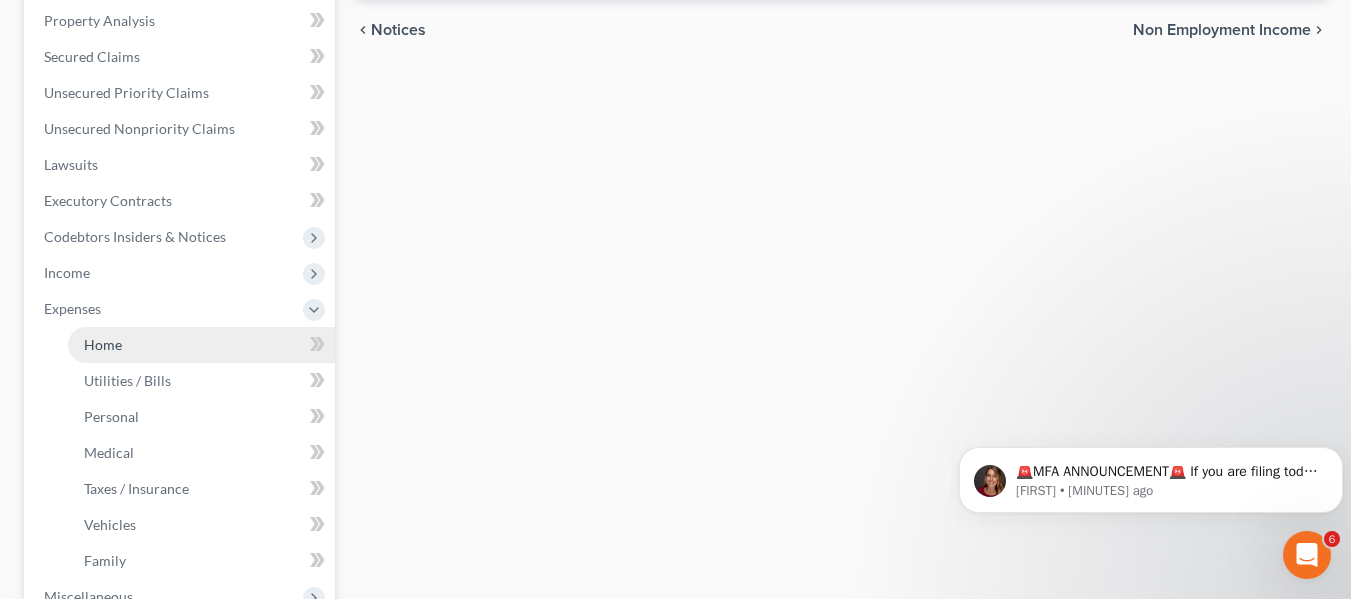 click on "Home" at bounding box center (201, 345) 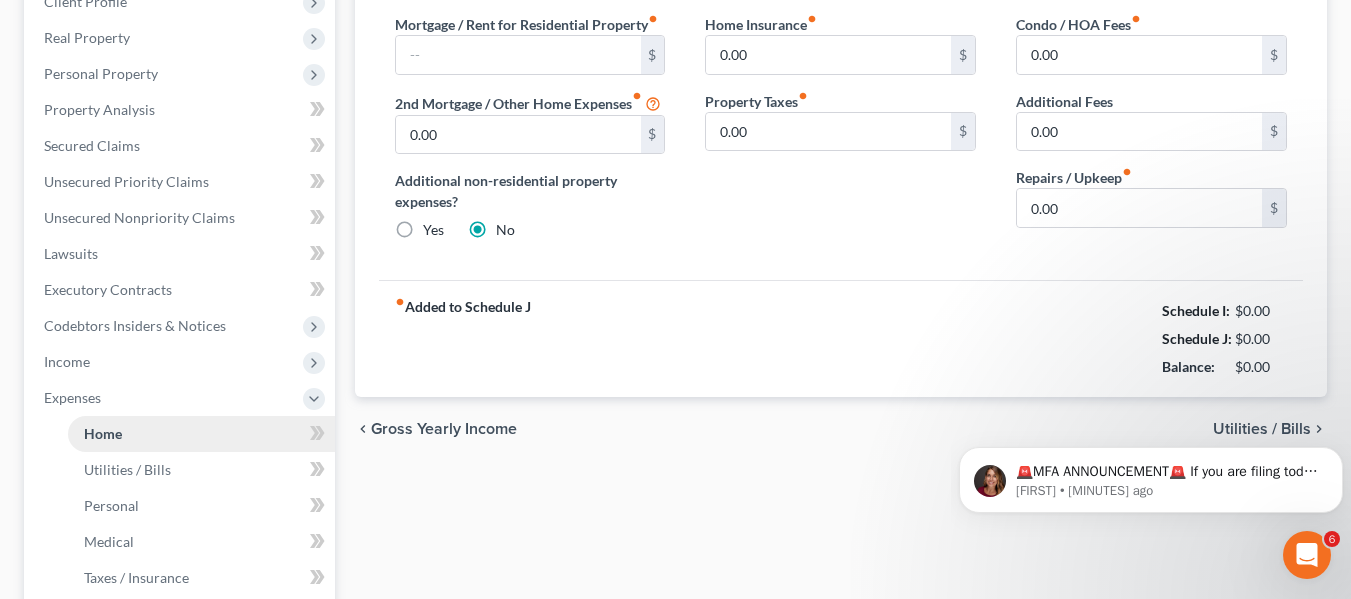 scroll, scrollTop: 0, scrollLeft: 0, axis: both 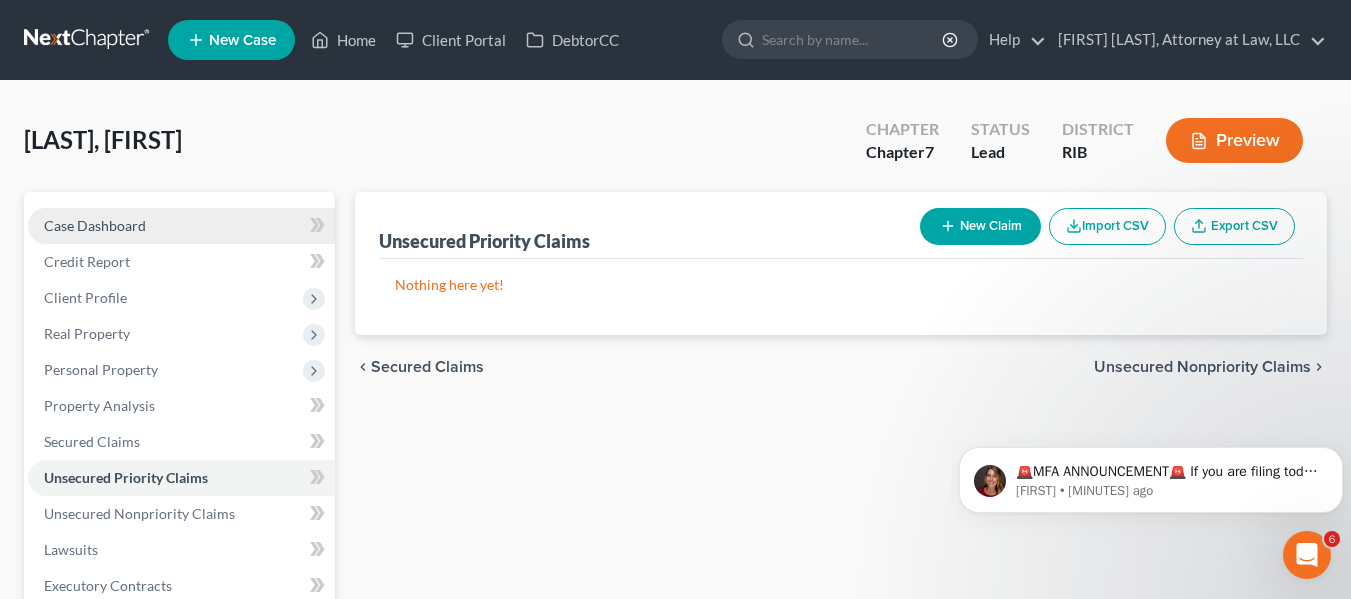 click on "Case Dashboard" at bounding box center [181, 226] 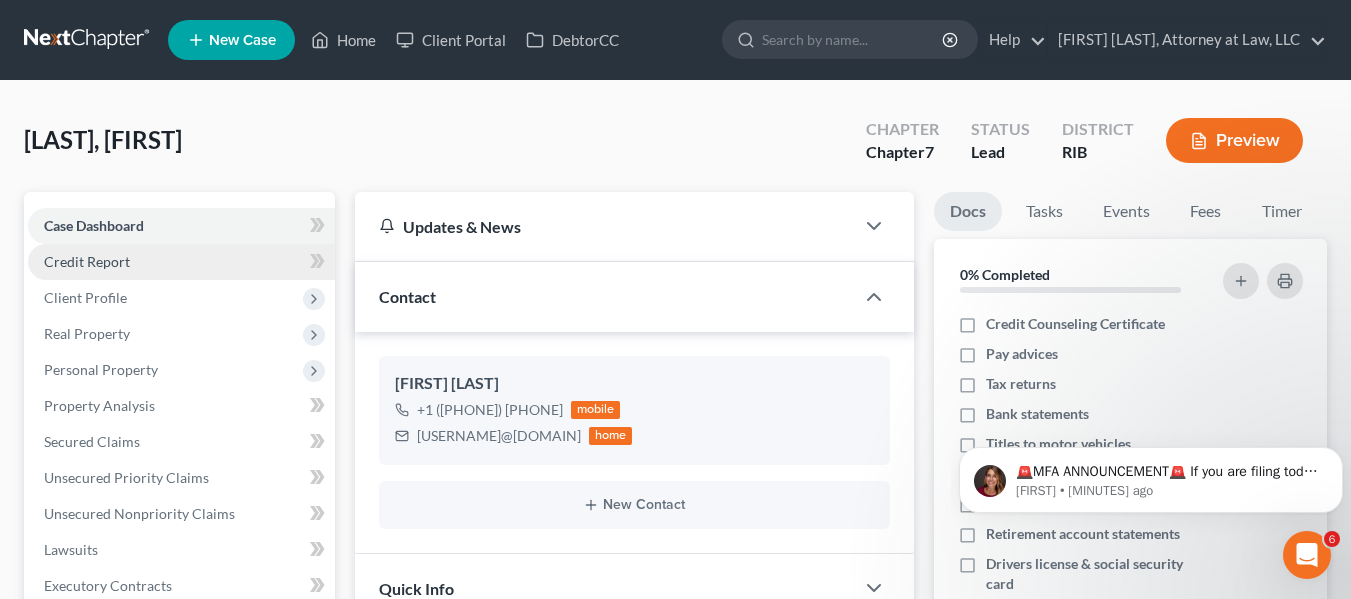 click on "Credit Report" at bounding box center [181, 262] 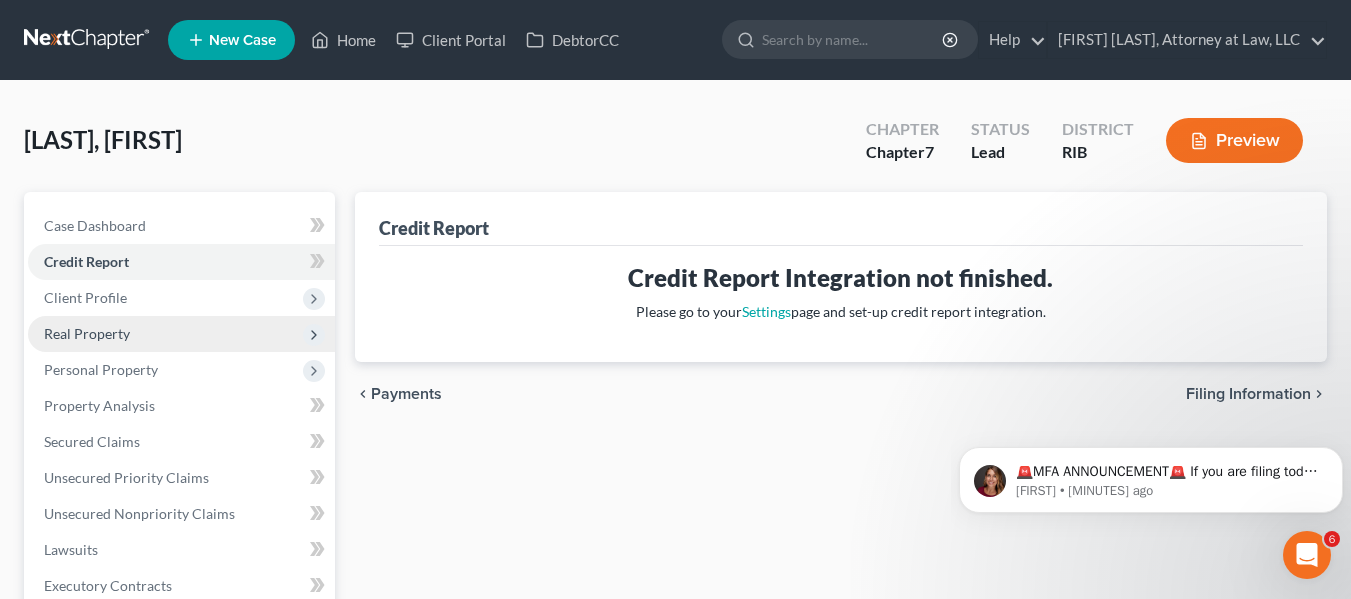 click on "Real Property" at bounding box center [181, 334] 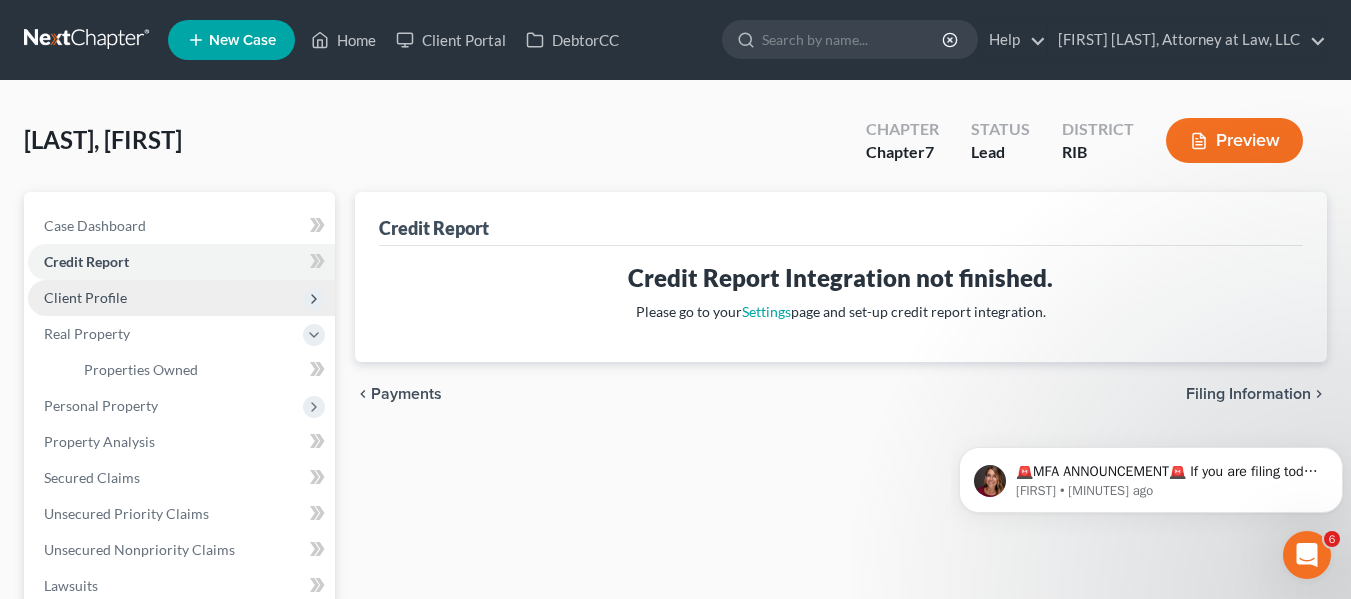 click on "Client Profile" at bounding box center (181, 298) 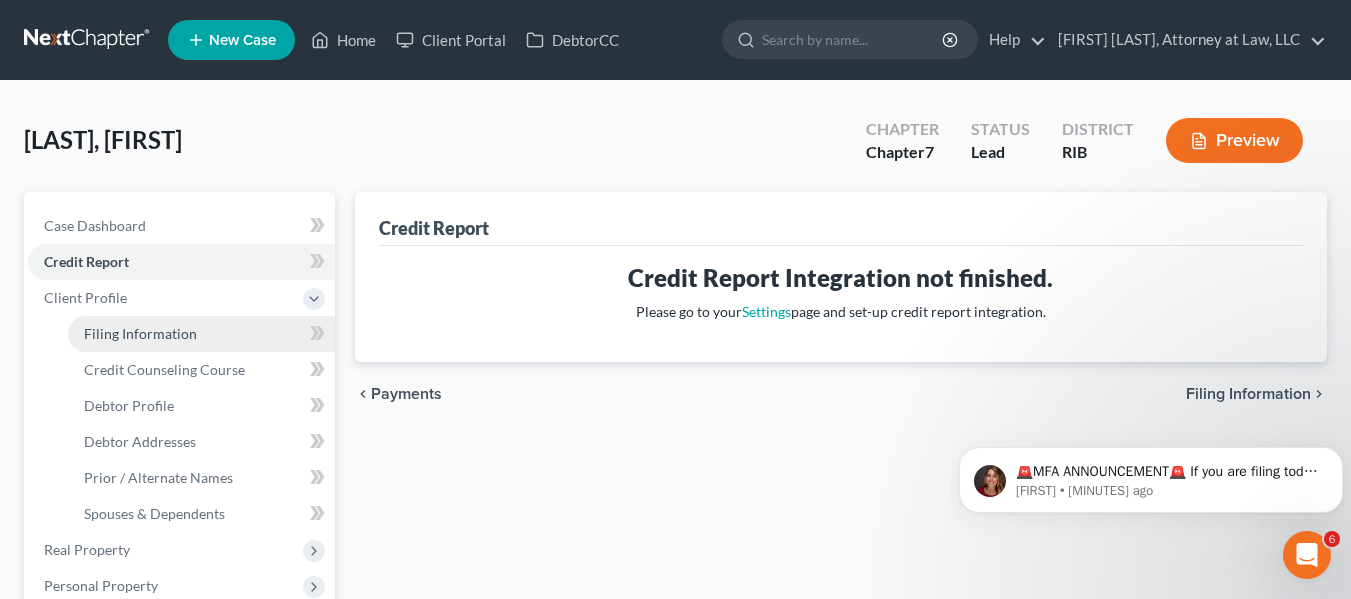 click on "Filing Information" at bounding box center [201, 334] 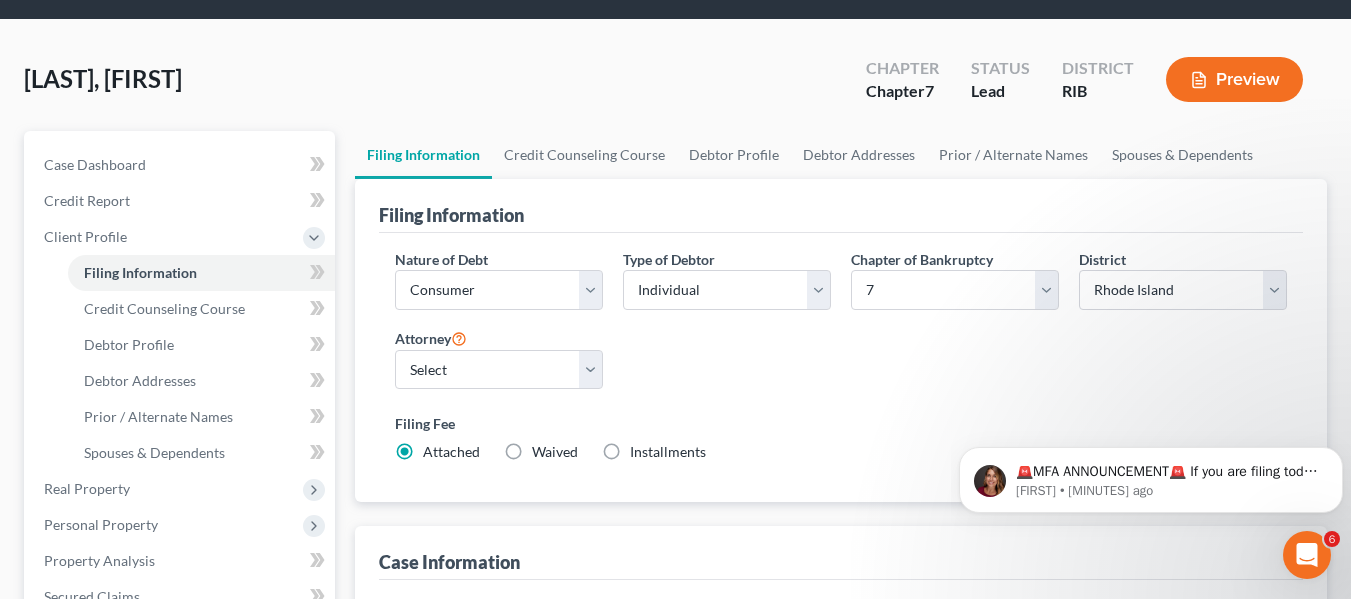 scroll, scrollTop: 62, scrollLeft: 0, axis: vertical 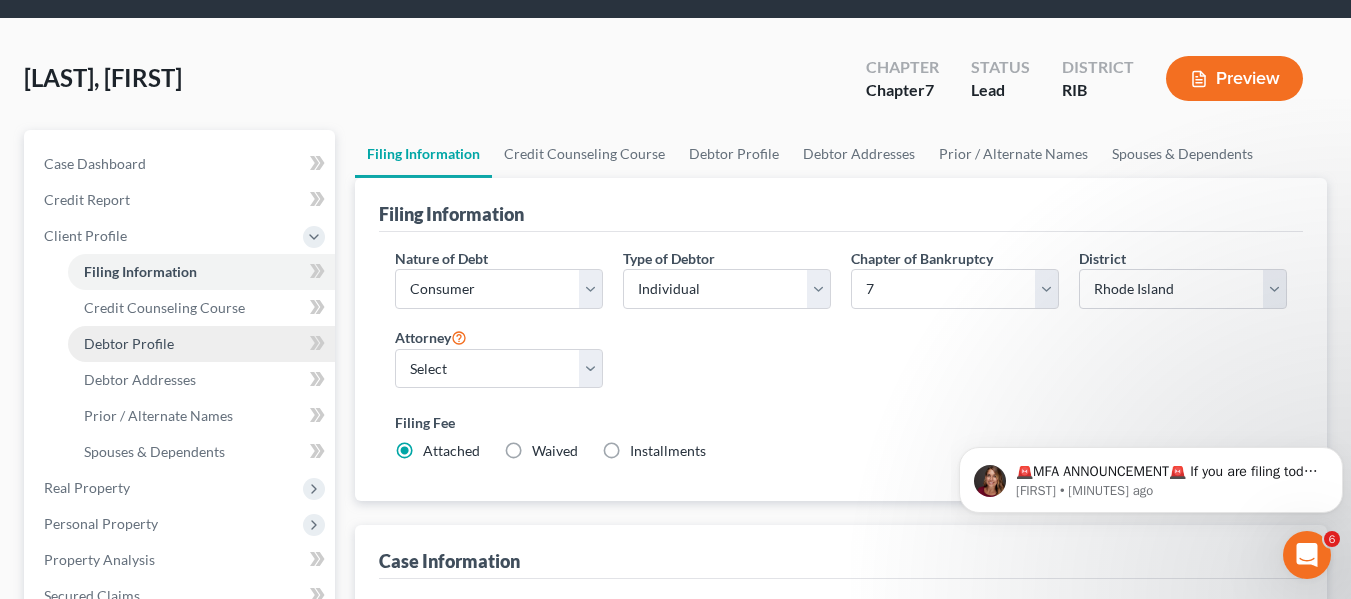 click on "Debtor Profile" at bounding box center (201, 344) 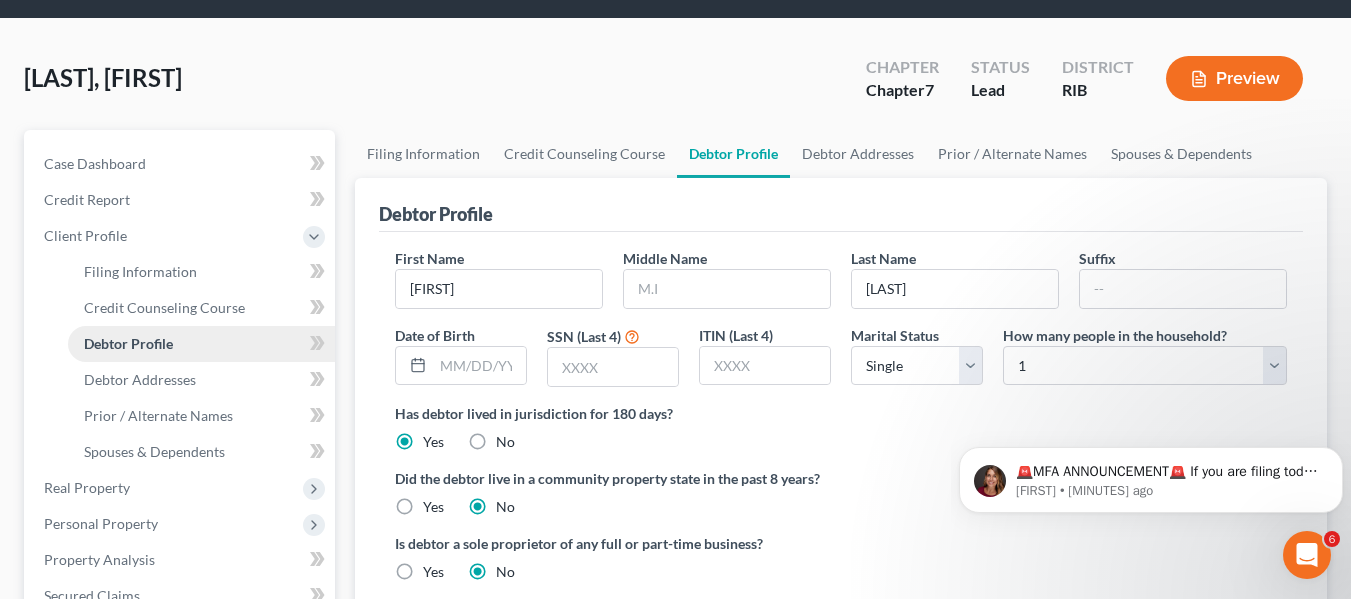 scroll, scrollTop: 0, scrollLeft: 0, axis: both 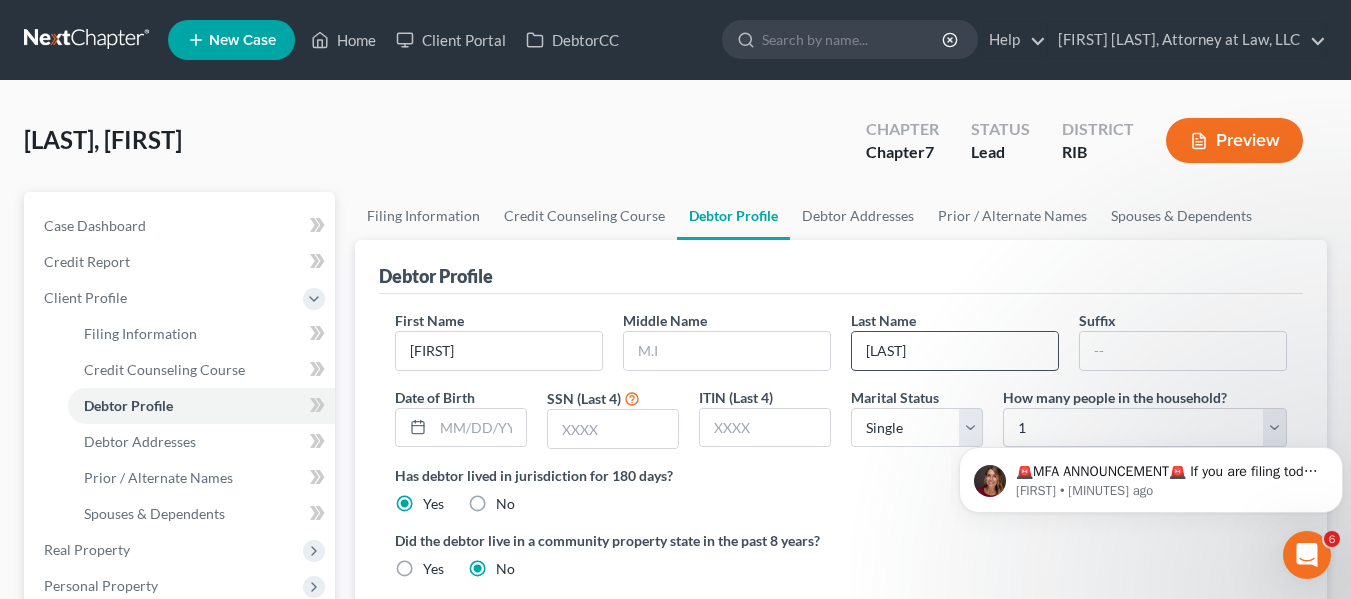 click on "[LAST]" at bounding box center [955, 351] 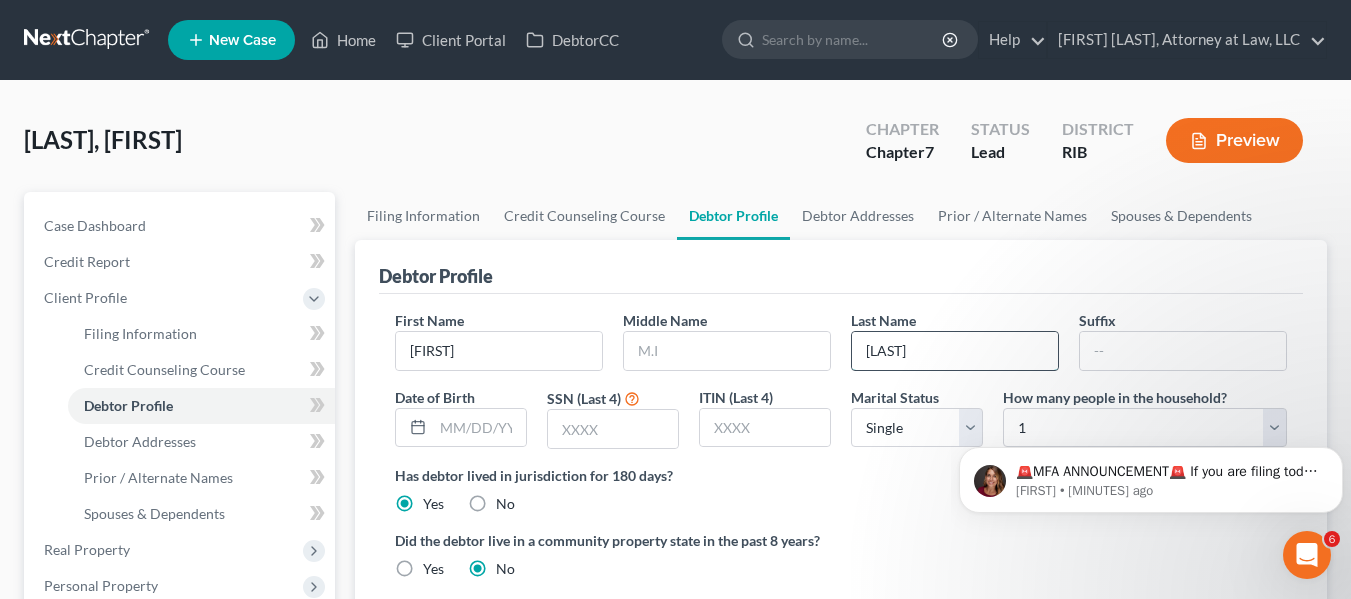 type on "GAUTHIER" 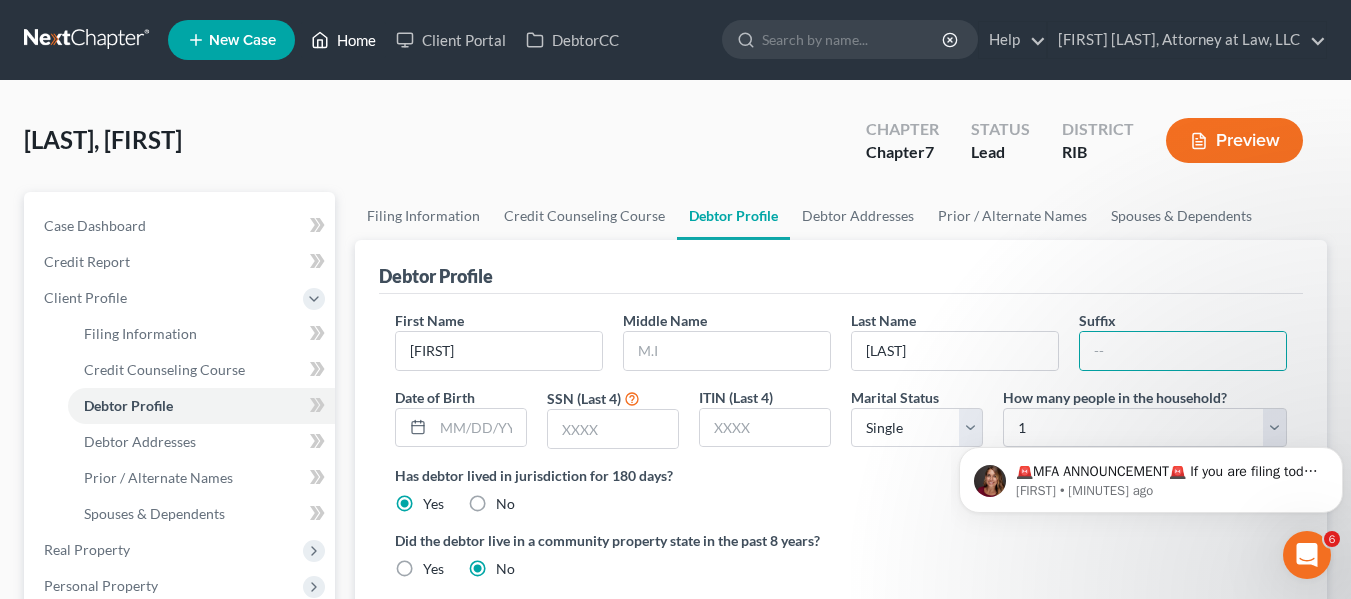 click on "Home" at bounding box center [343, 40] 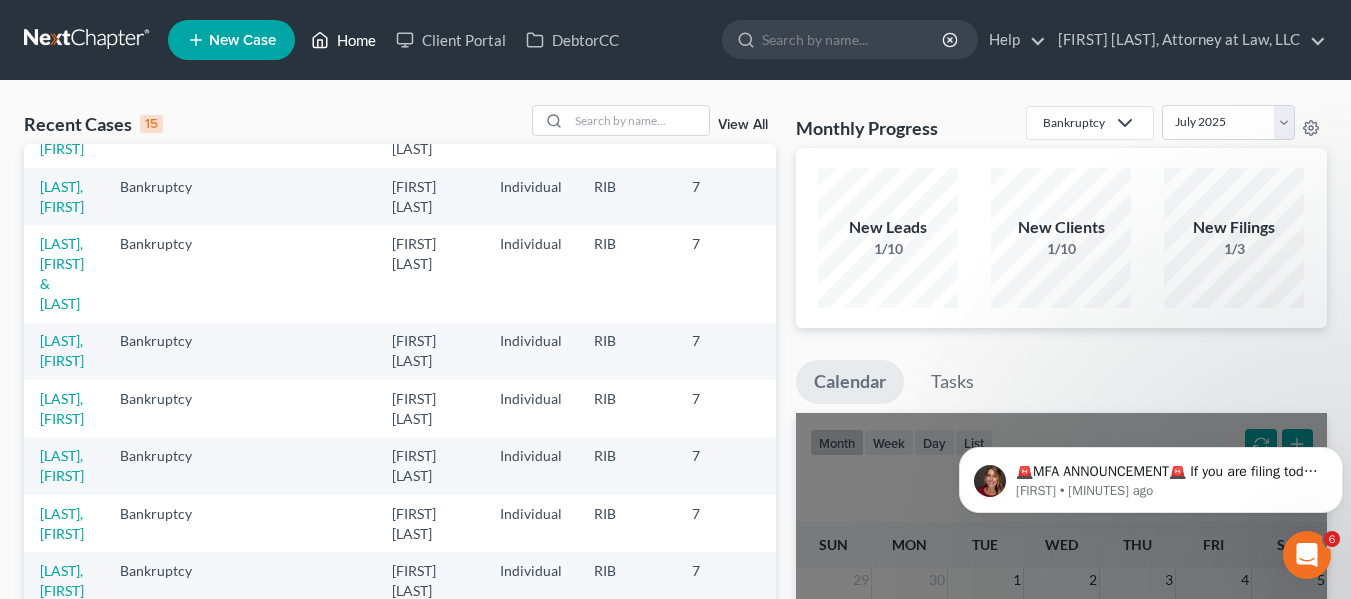 scroll, scrollTop: 492, scrollLeft: 0, axis: vertical 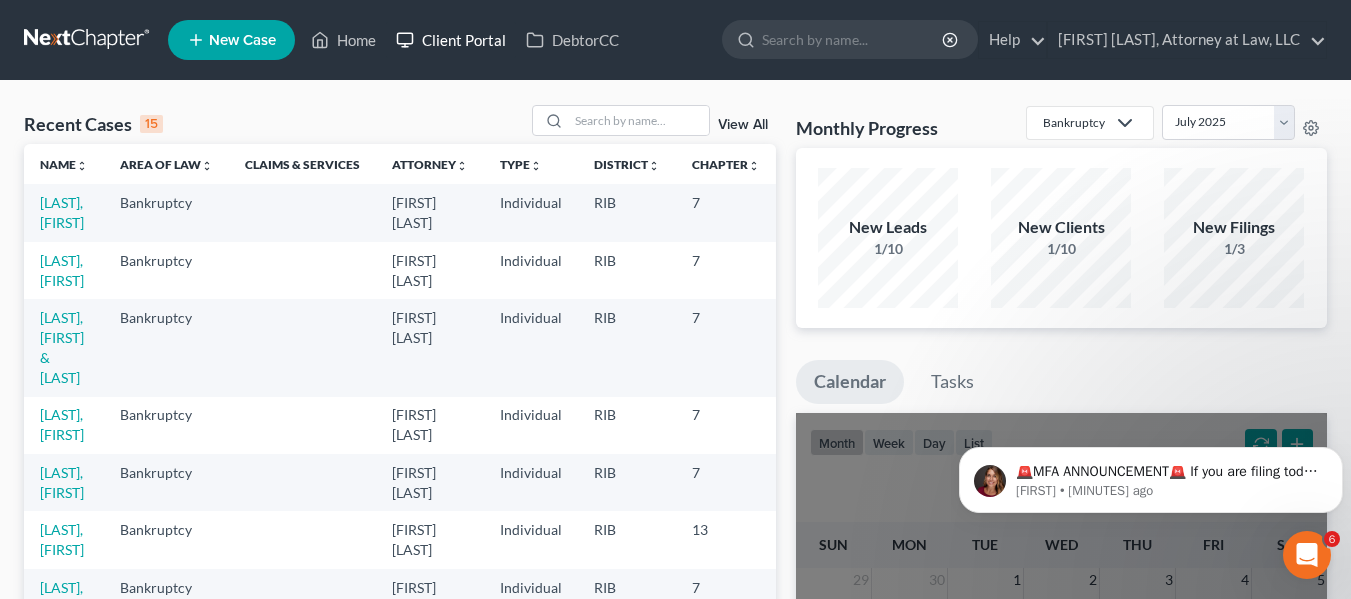 click on "Client Portal" at bounding box center (451, 40) 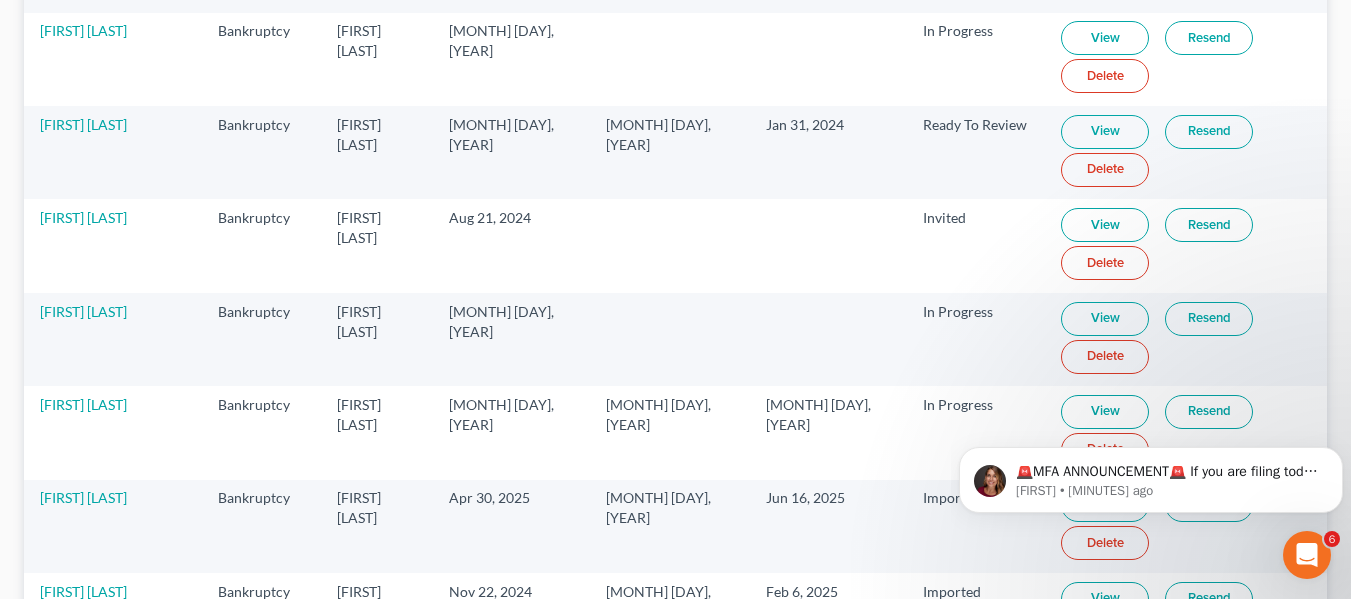 scroll, scrollTop: 1295, scrollLeft: 0, axis: vertical 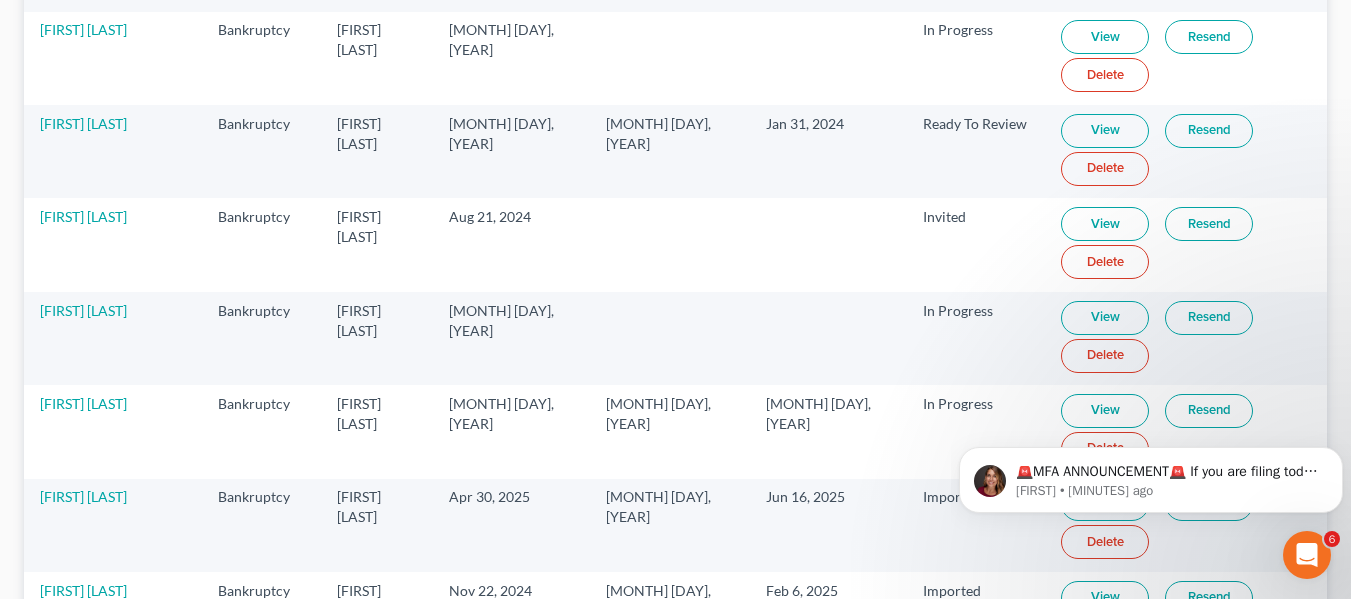 click on "View" at bounding box center [1105, 224] 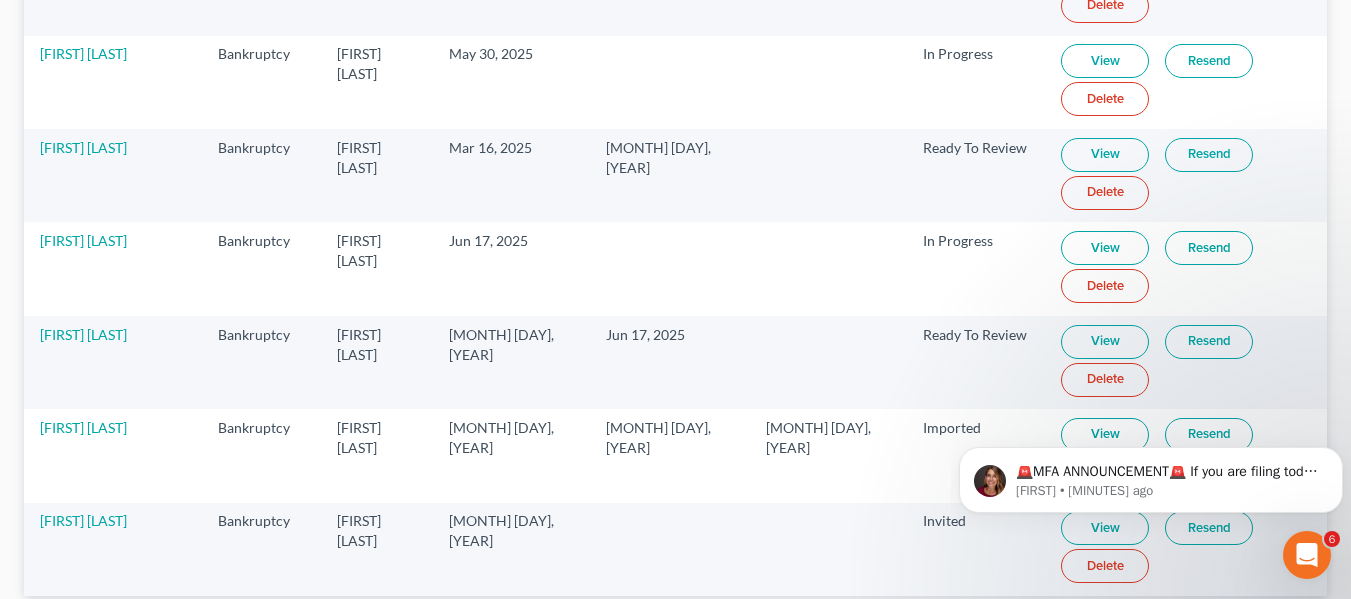 scroll, scrollTop: 2294, scrollLeft: 0, axis: vertical 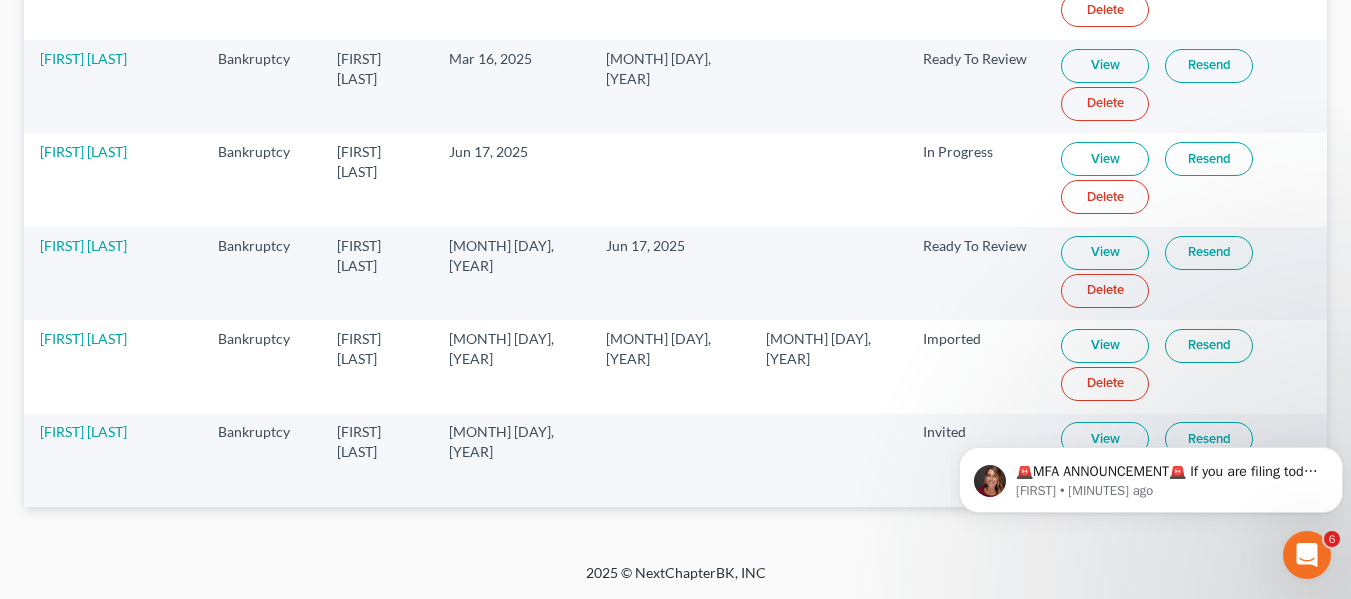 click on "View" at bounding box center [1105, 253] 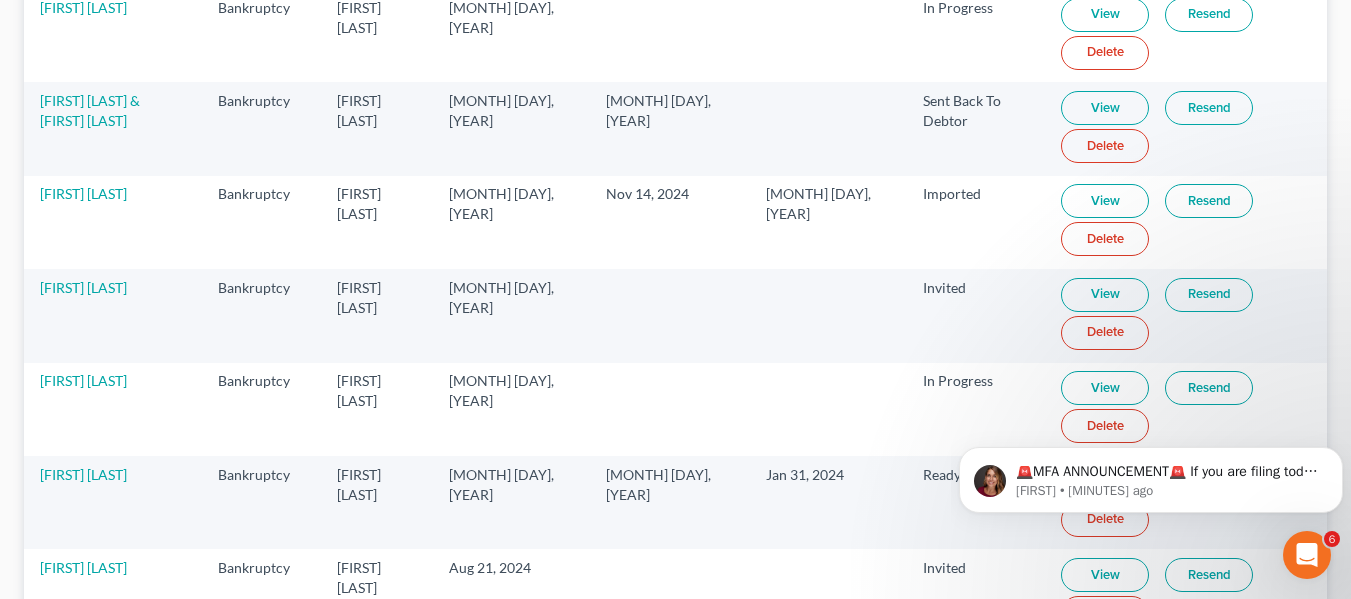 scroll, scrollTop: 0, scrollLeft: 0, axis: both 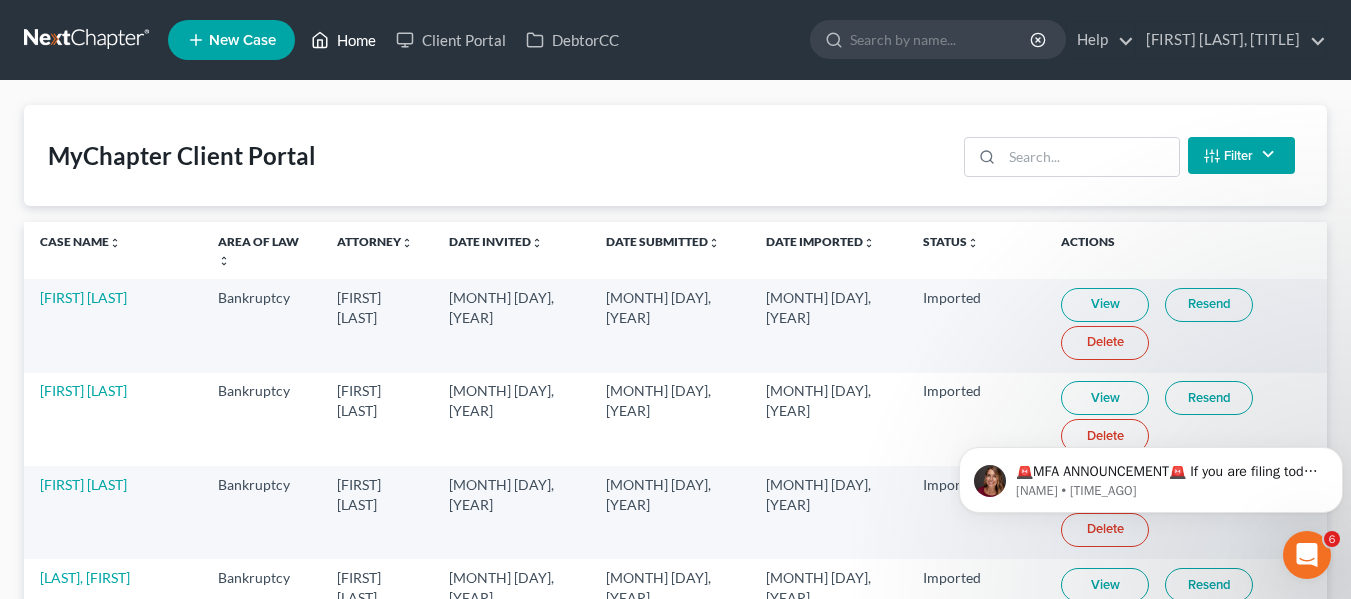 click on "Home" at bounding box center (343, 40) 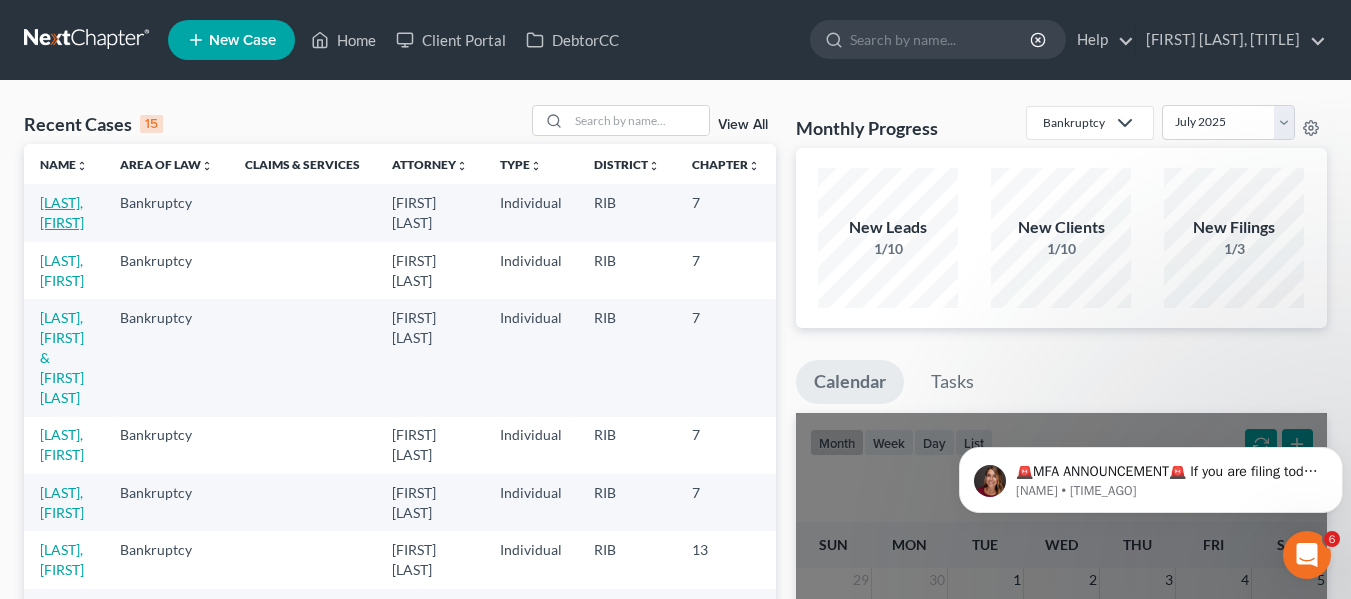 click on "[LAST], [FIRST]" at bounding box center [62, 212] 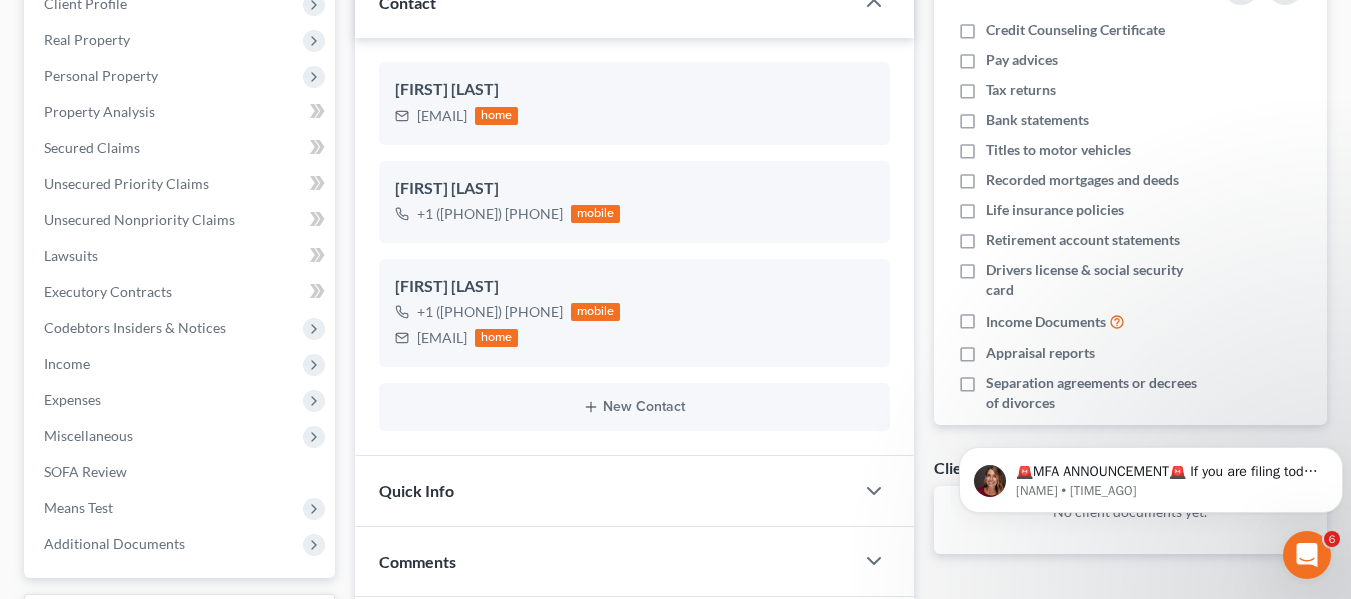 scroll, scrollTop: 297, scrollLeft: 0, axis: vertical 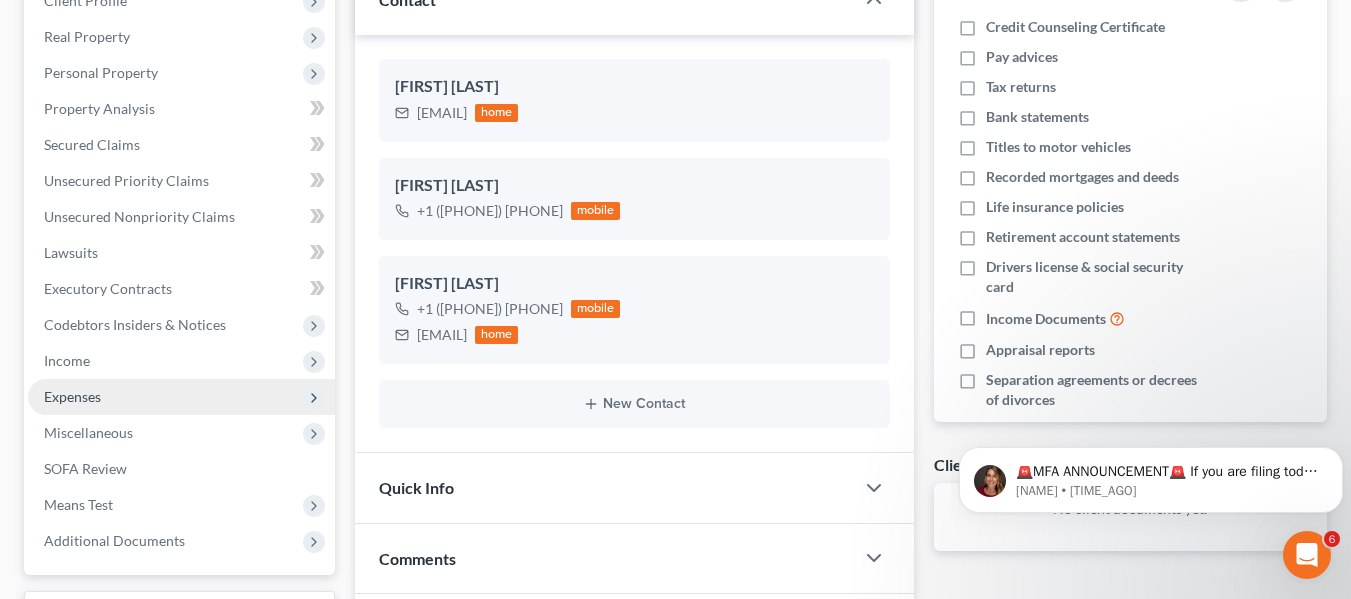 click on "Expenses" at bounding box center (181, 397) 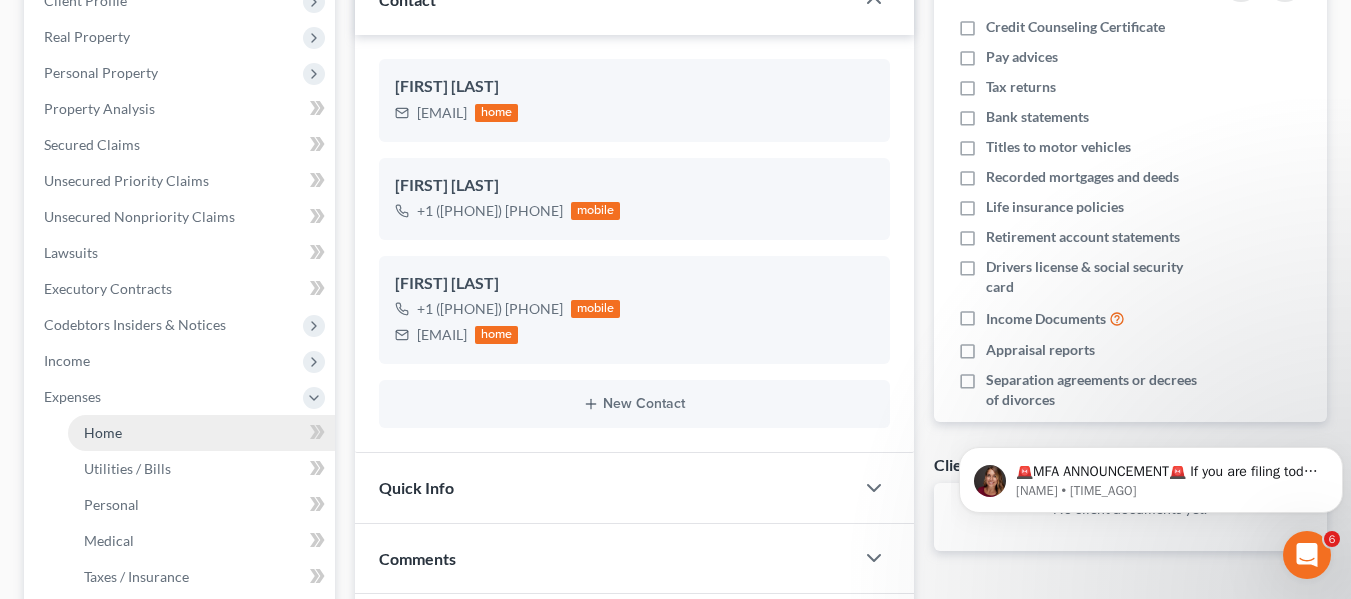 click on "Home" at bounding box center [201, 433] 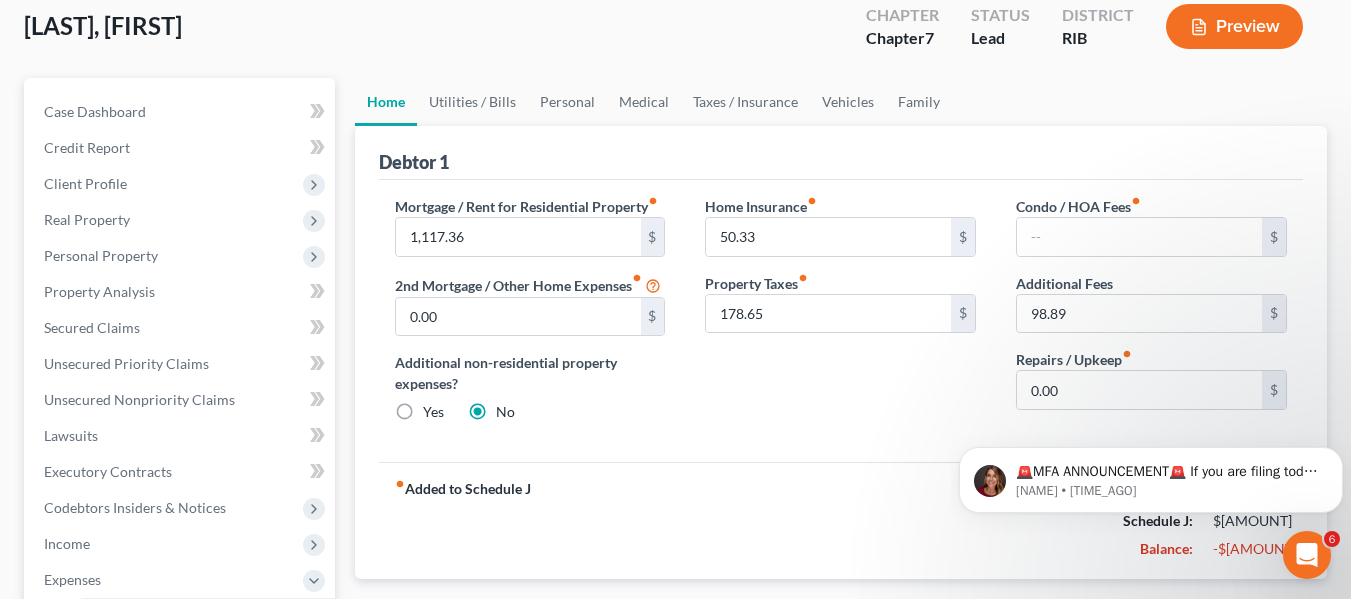 scroll, scrollTop: 113, scrollLeft: 0, axis: vertical 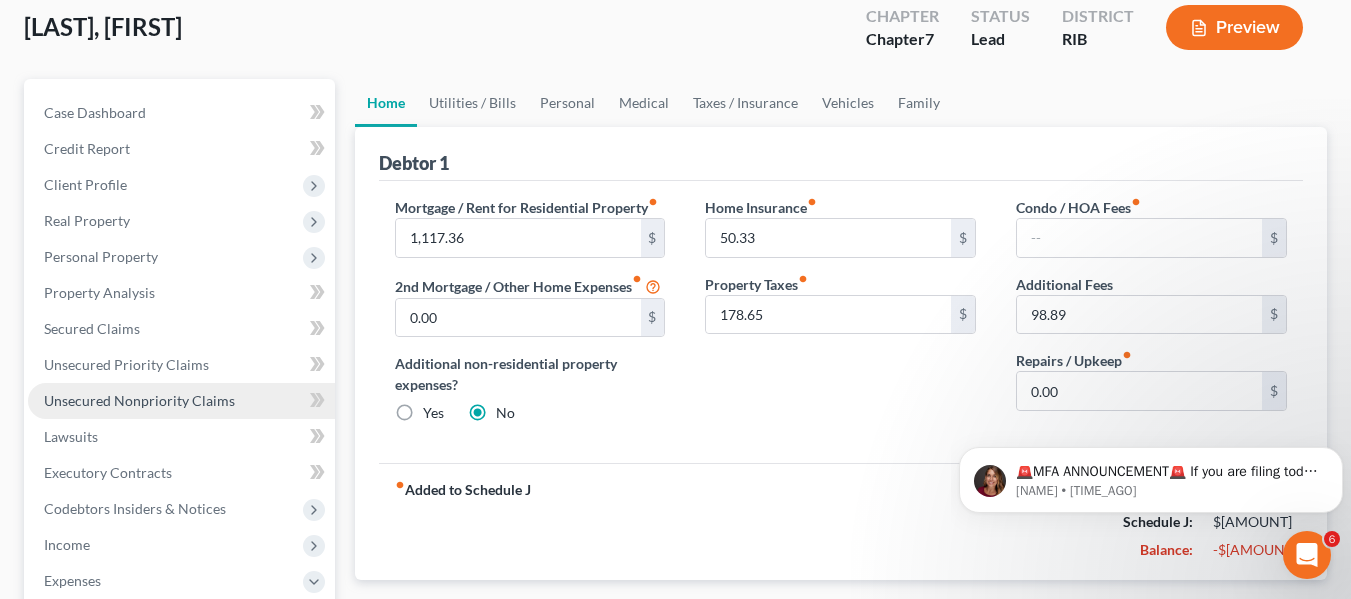 click on "Unsecured Nonpriority Claims" at bounding box center [181, 401] 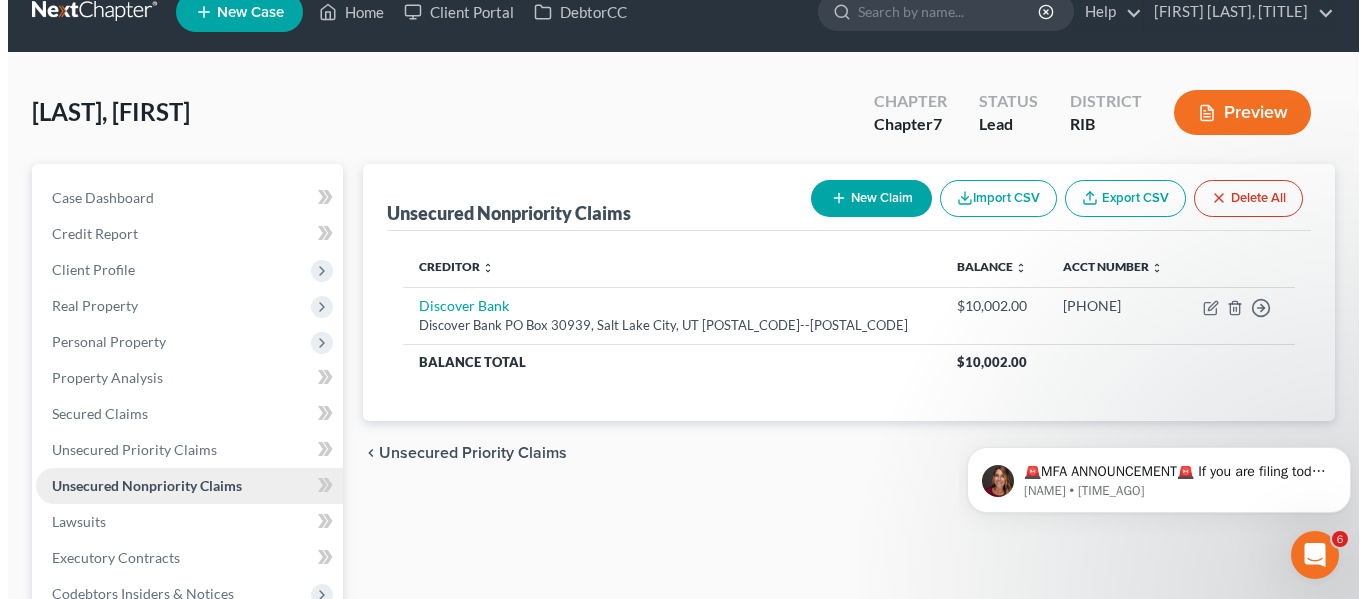 scroll, scrollTop: 0, scrollLeft: 0, axis: both 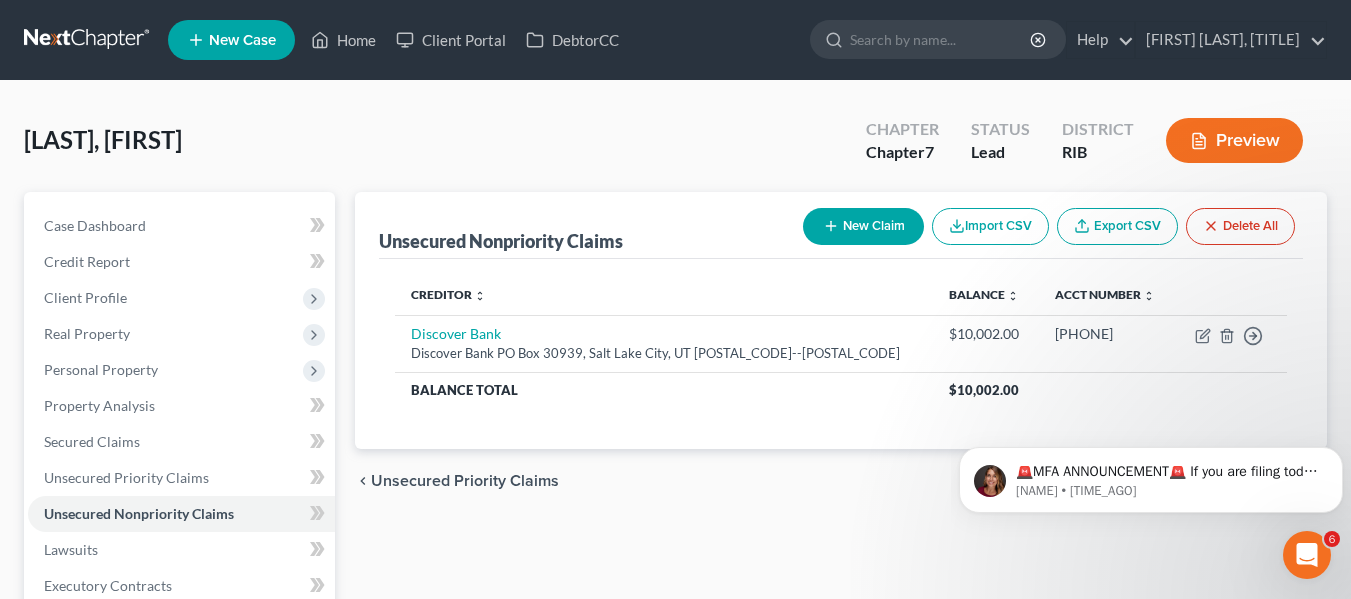 click on "New Claim" at bounding box center (863, 226) 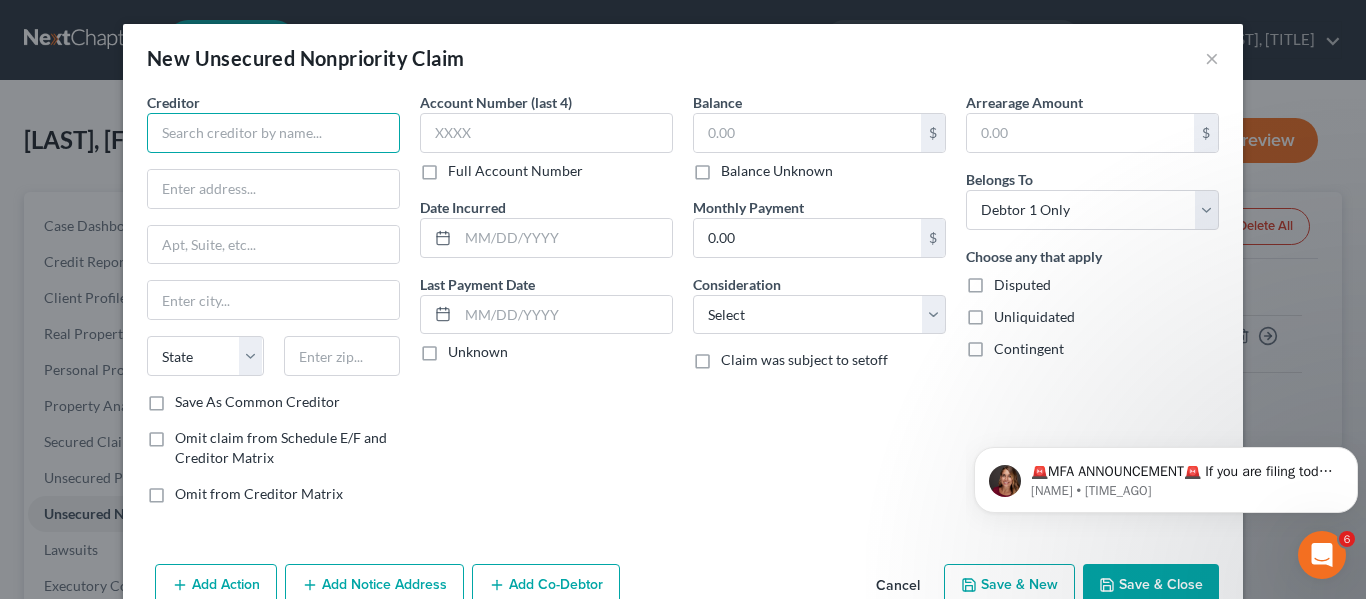 click at bounding box center (273, 133) 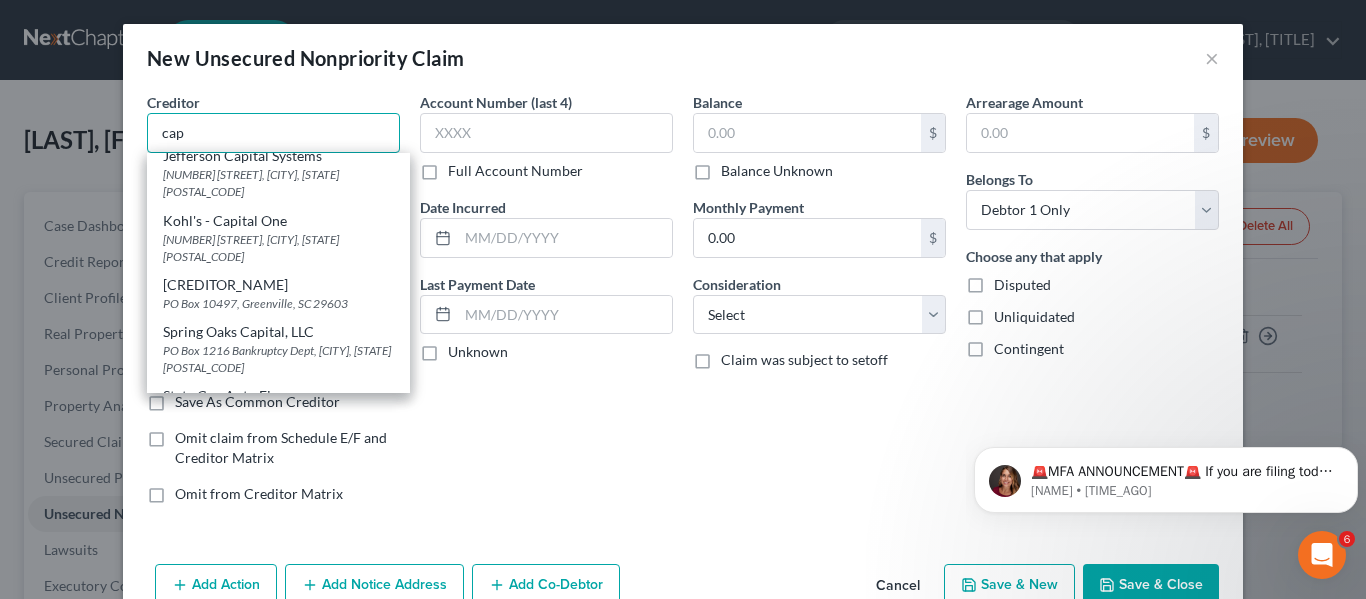 scroll, scrollTop: 141, scrollLeft: 0, axis: vertical 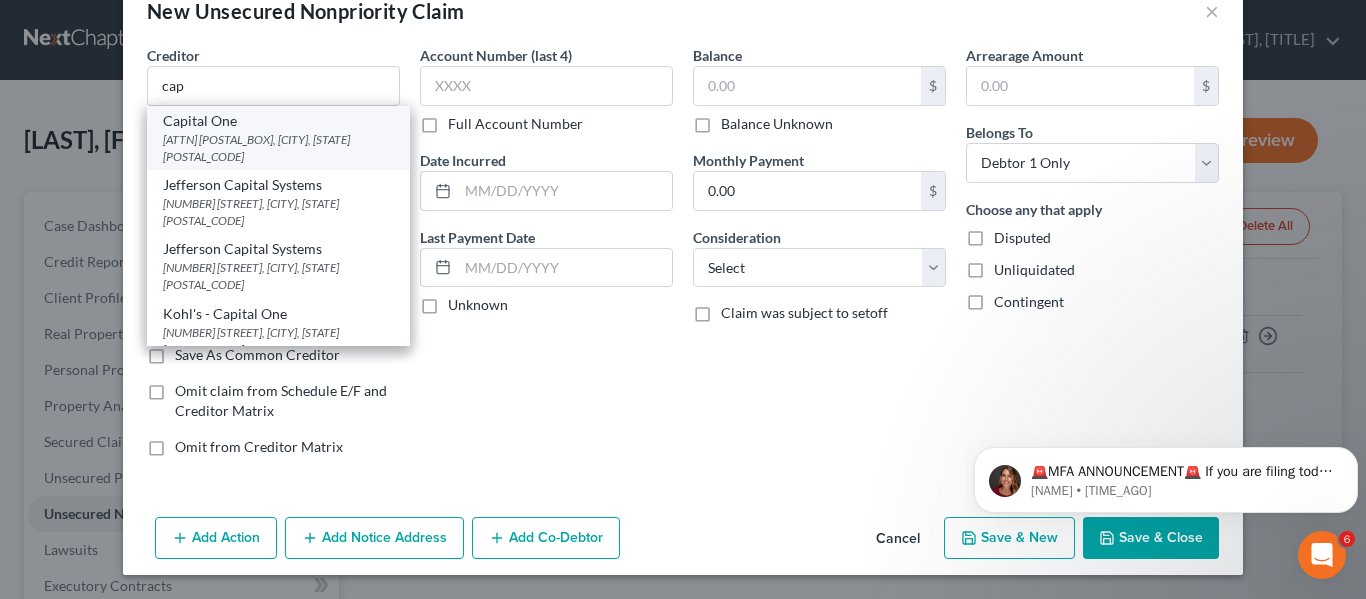 click on "[ATTN] [POSTAL_BOX], [CITY], [STATE] [POSTAL_CODE]" at bounding box center [278, 148] 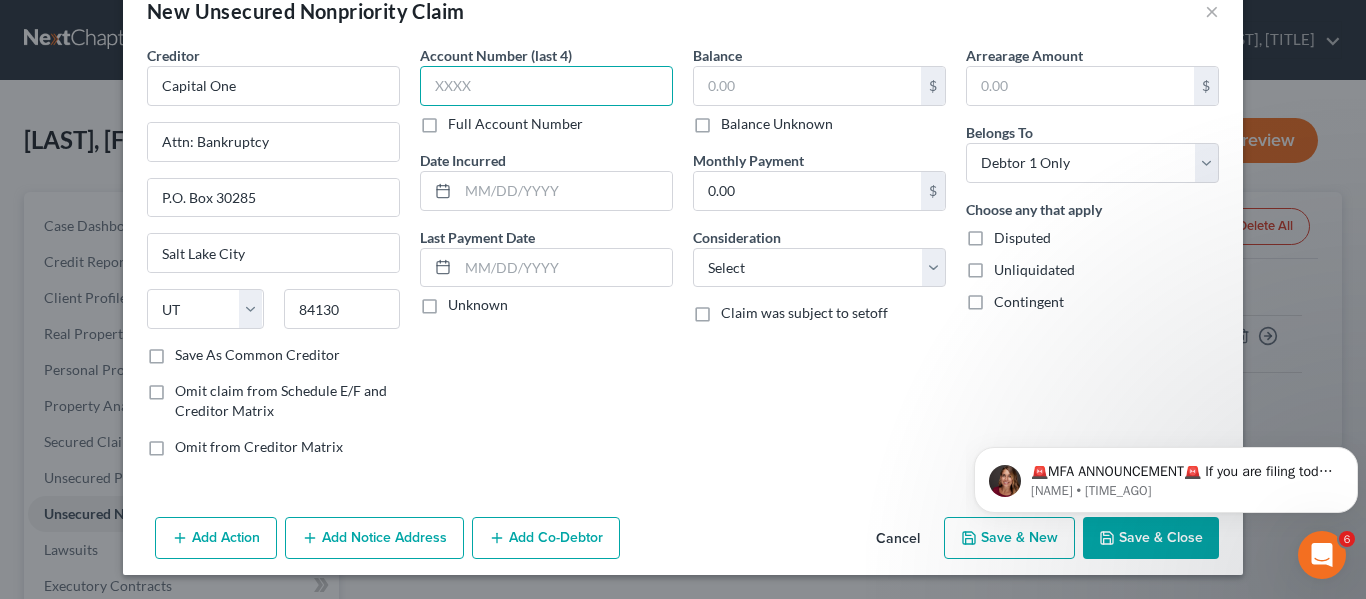 click at bounding box center [546, 86] 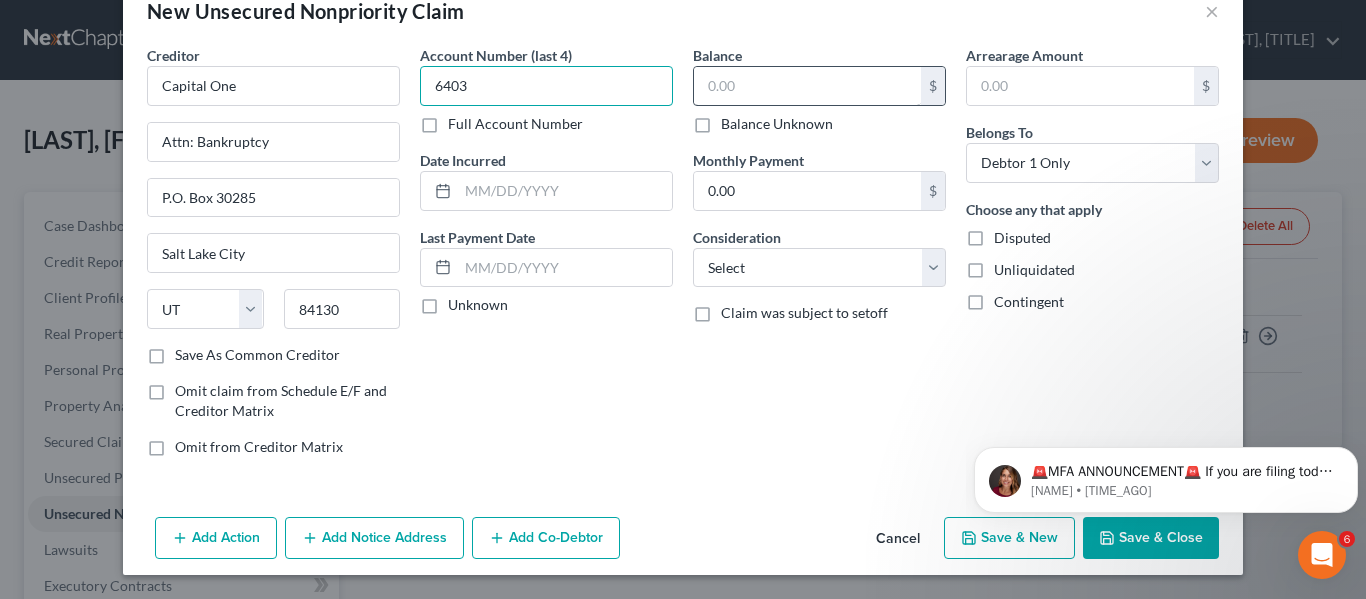 type on "6403" 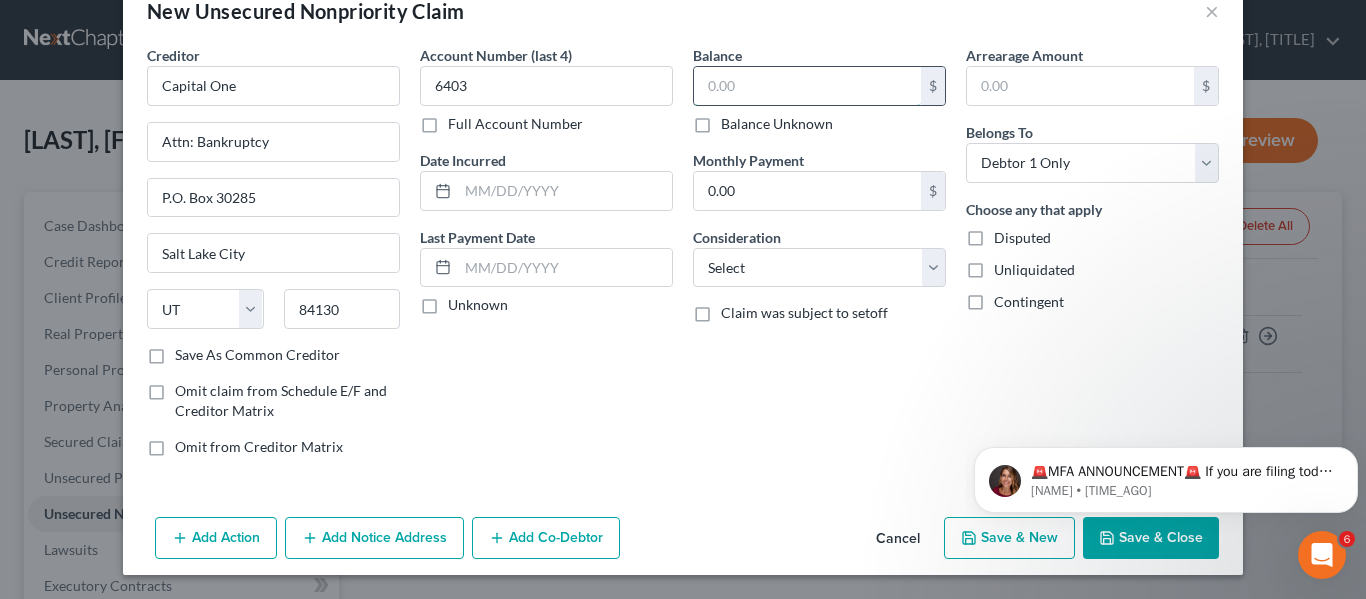 click at bounding box center (807, 86) 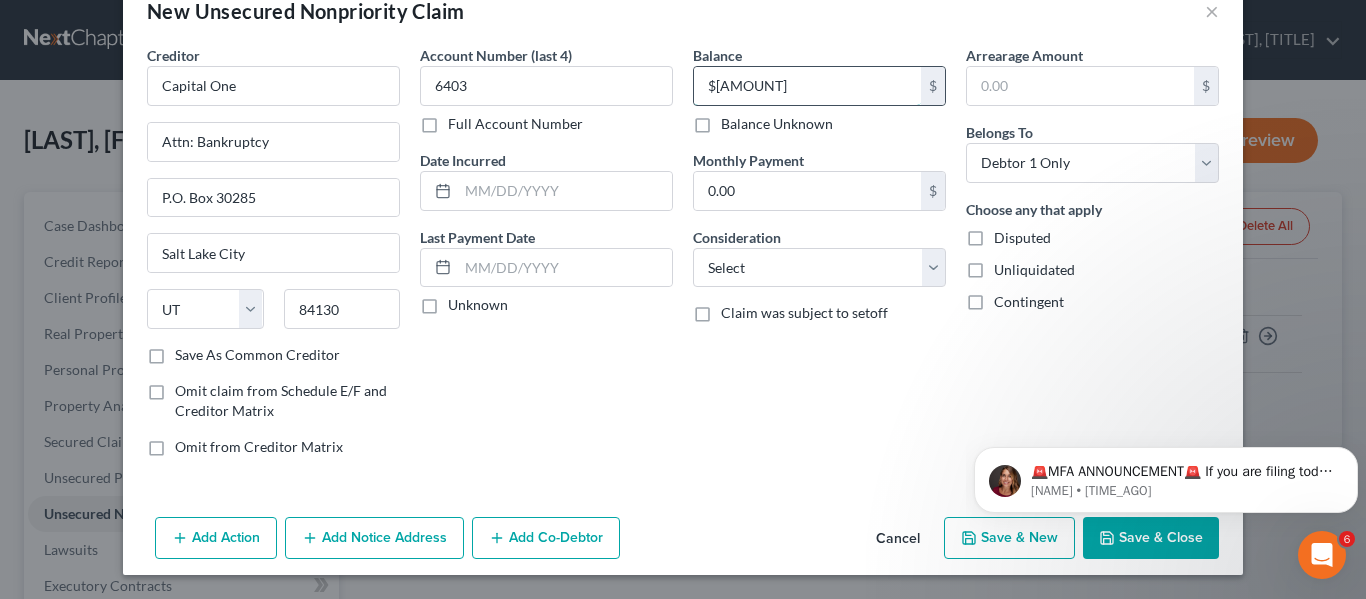 type on "$[AMOUNT]" 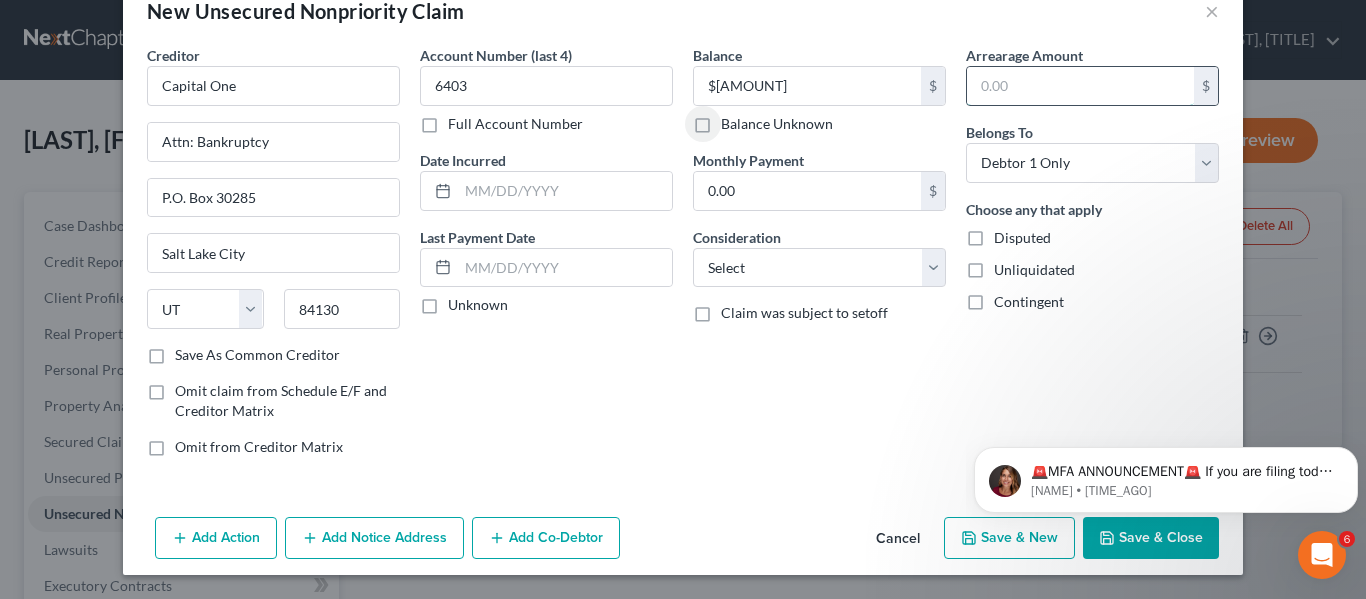 click at bounding box center [1080, 86] 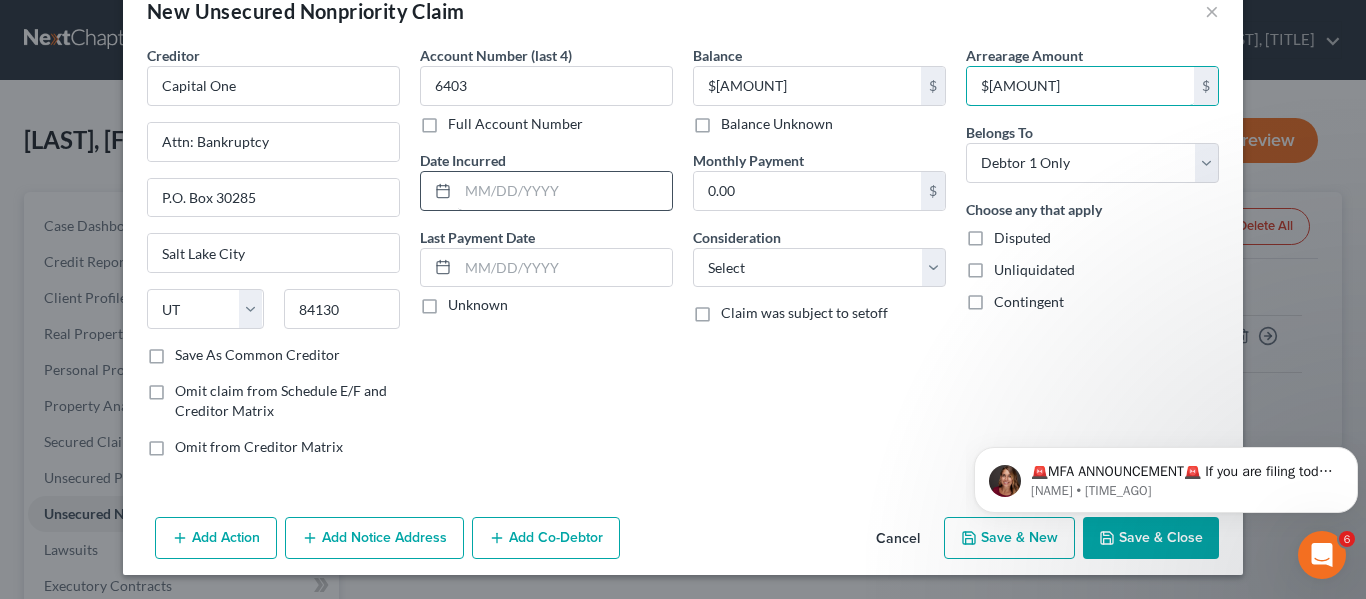type on "$[AMOUNT]" 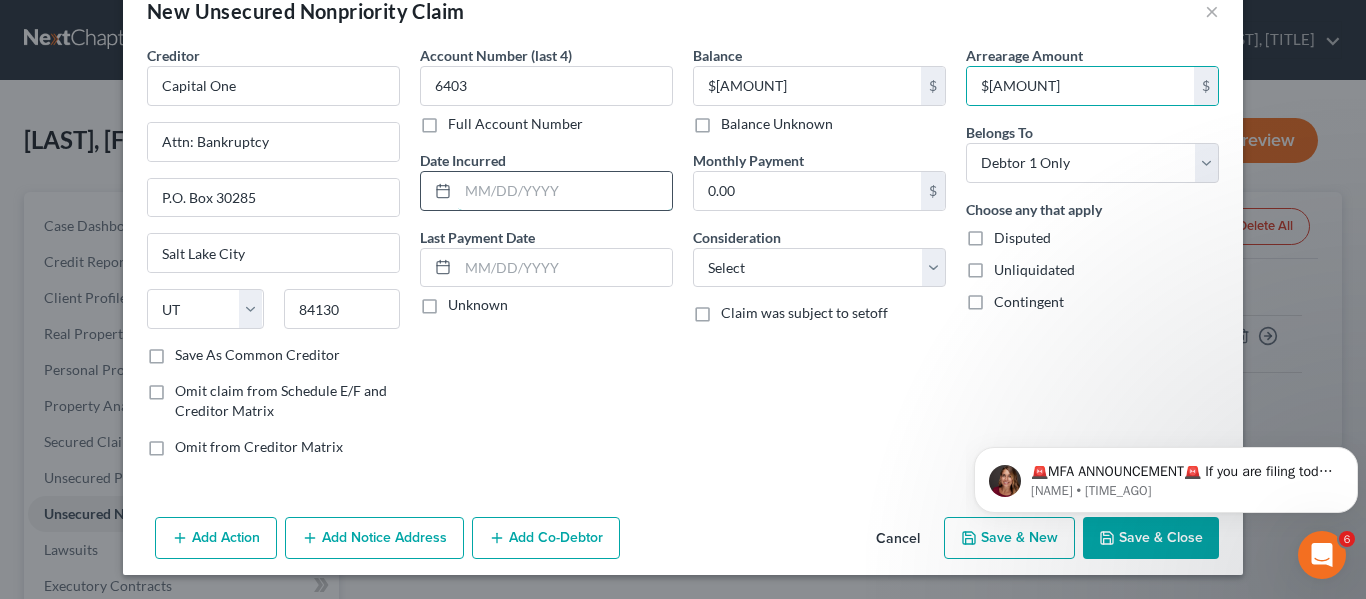 click at bounding box center [565, 191] 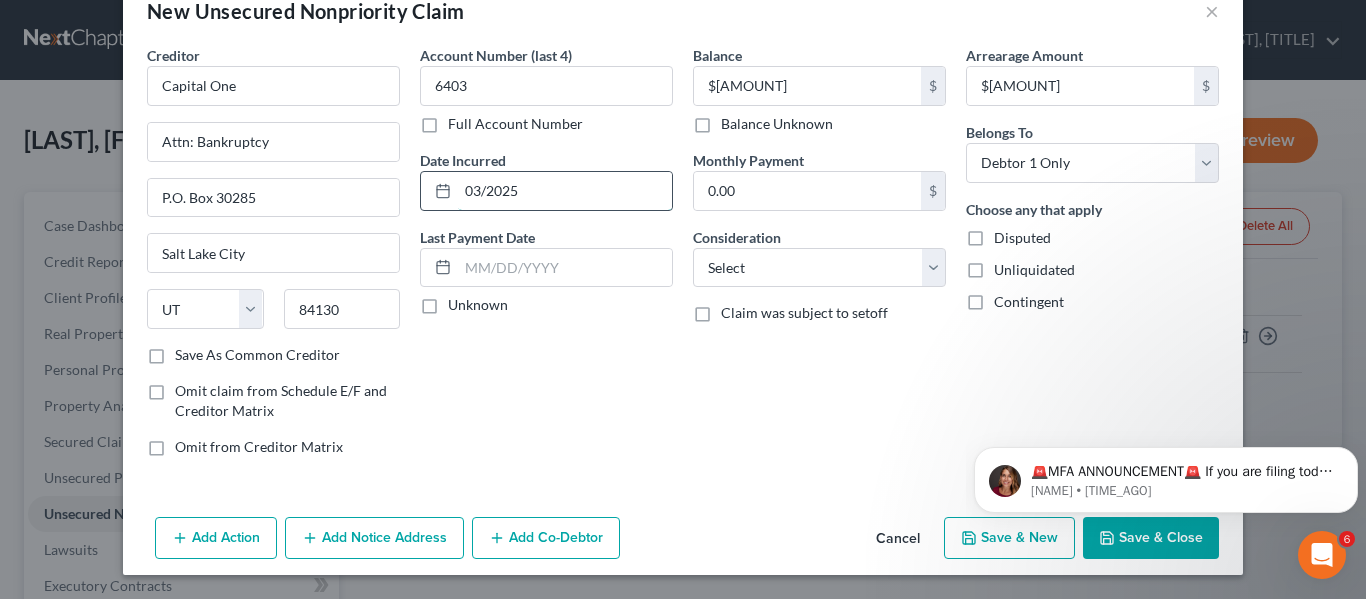 type on "03/2025" 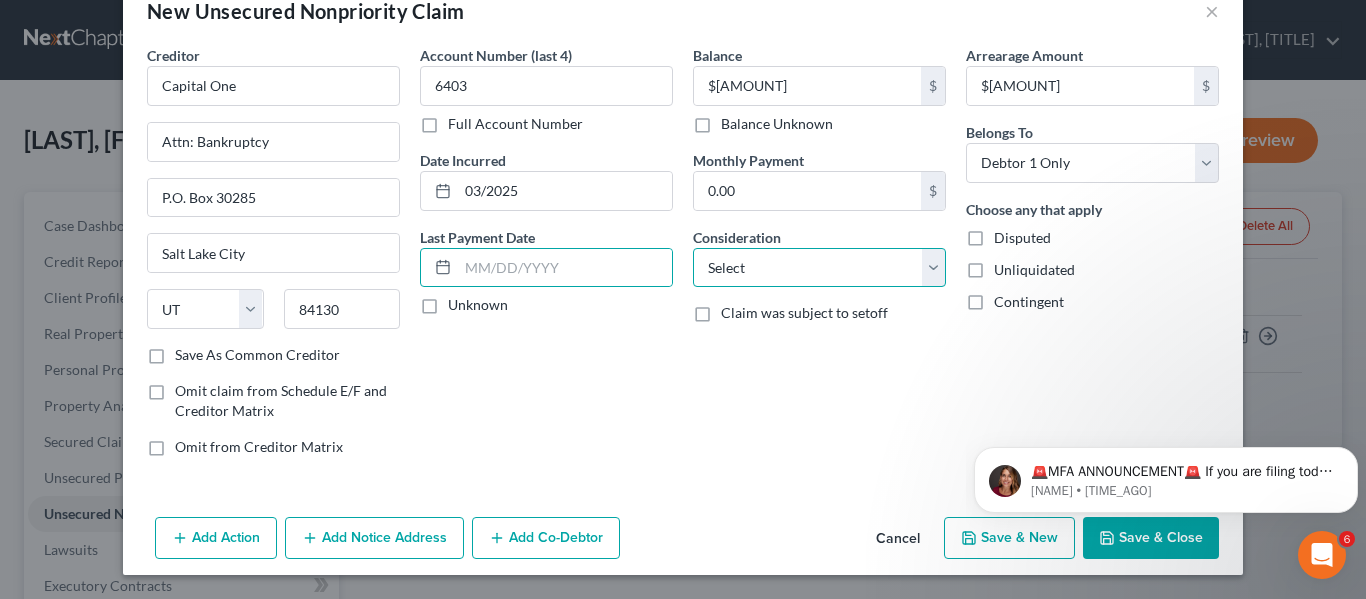 click on "Select Cable / Satellite Services Collection Agency Credit Card Debt Debt Counseling / Attorneys Deficiency Balance Domestic Support Obligations Home / Car Repairs Income Taxes Judgment Liens Medical Services Monies Loaned / Advanced Mortgage Obligation From Divorce Or Separation Obligation To Pensions Other Overdrawn Bank Account Promised To Help Pay Creditors Student Loans Suppliers And Vendors Telephone / Internet Services Utility Services" at bounding box center [819, 268] 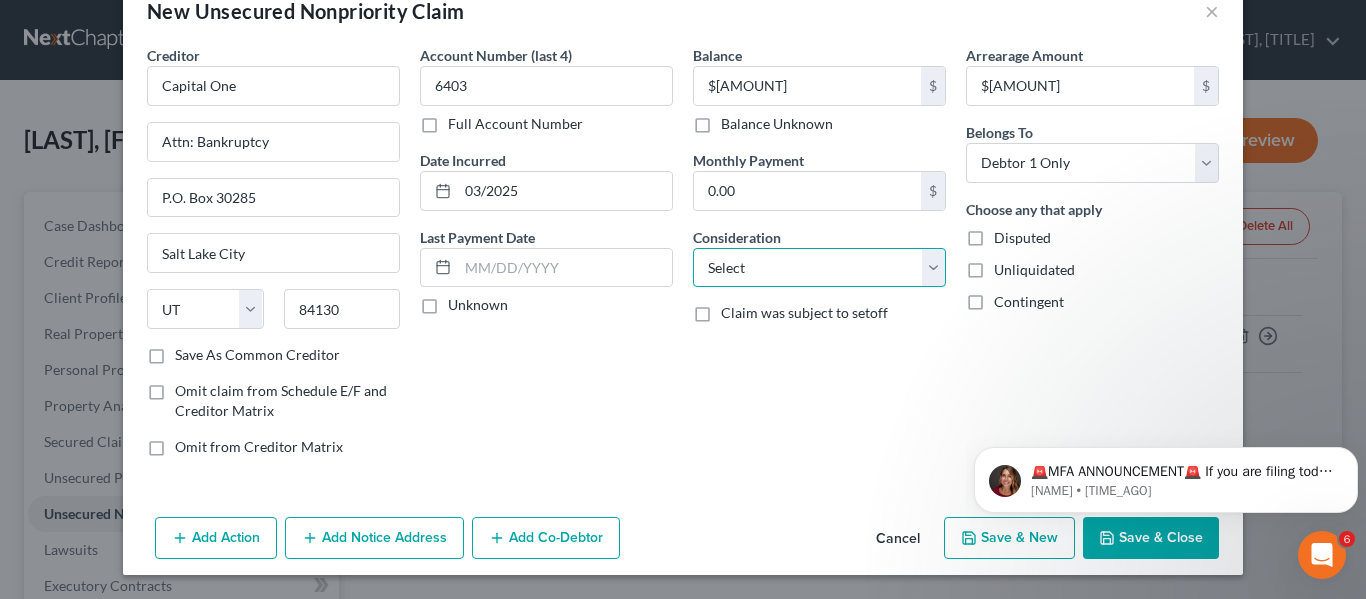 select on "2" 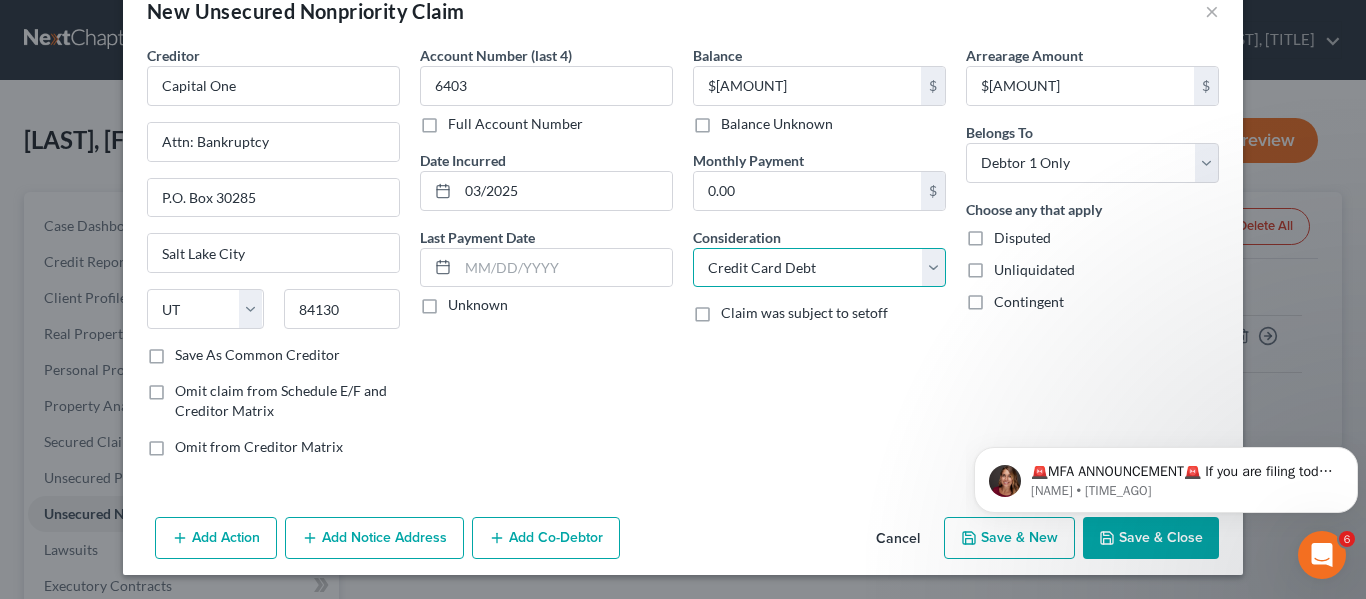 click on "Select Cable / Satellite Services Collection Agency Credit Card Debt Debt Counseling / Attorneys Deficiency Balance Domestic Support Obligations Home / Car Repairs Income Taxes Judgment Liens Medical Services Monies Loaned / Advanced Mortgage Obligation From Divorce Or Separation Obligation To Pensions Other Overdrawn Bank Account Promised To Help Pay Creditors Student Loans Suppliers And Vendors Telephone / Internet Services Utility Services" at bounding box center [819, 268] 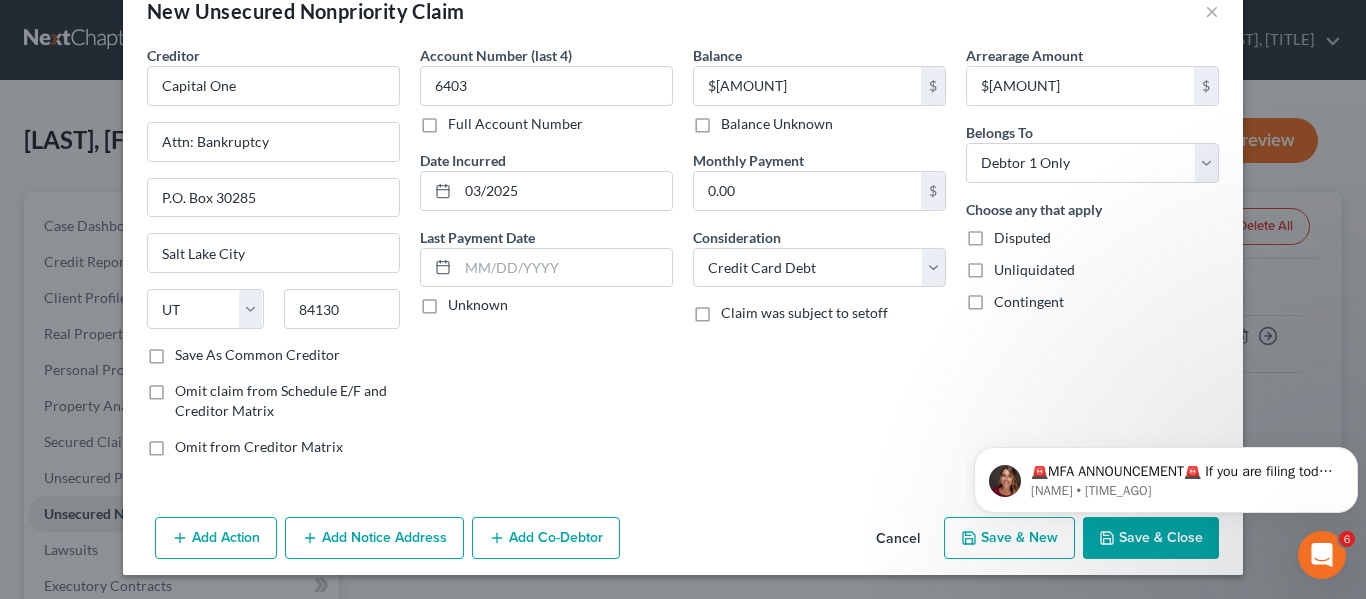 click on "🚨MFA ANNOUNCEMENT🚨   If you are filing today in Idaho or Colorado, you need to have MFA enabled on your PACER account.   Effective tomorrow, August 1, all users filing with NextChapter's software will be required to enable MFA on their PACER accounts.   Varying districts are enrolling users at random starting tomorrow and some districts are requiring it for all filers tomorrow.   Additional instructions will come tomorrow, but we wanted to notify our users. [FIRST] • 28m ago" at bounding box center [1166, 475] 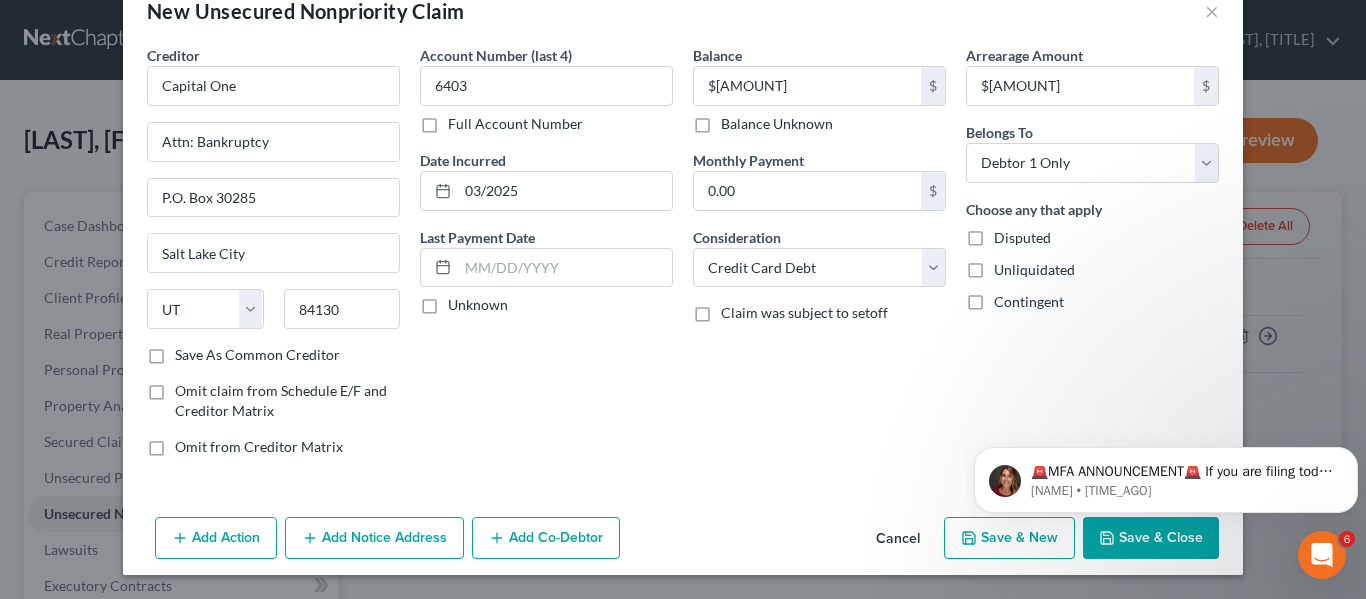 click on "[NAME] • [TIME_AGO]" at bounding box center (1166, 475) 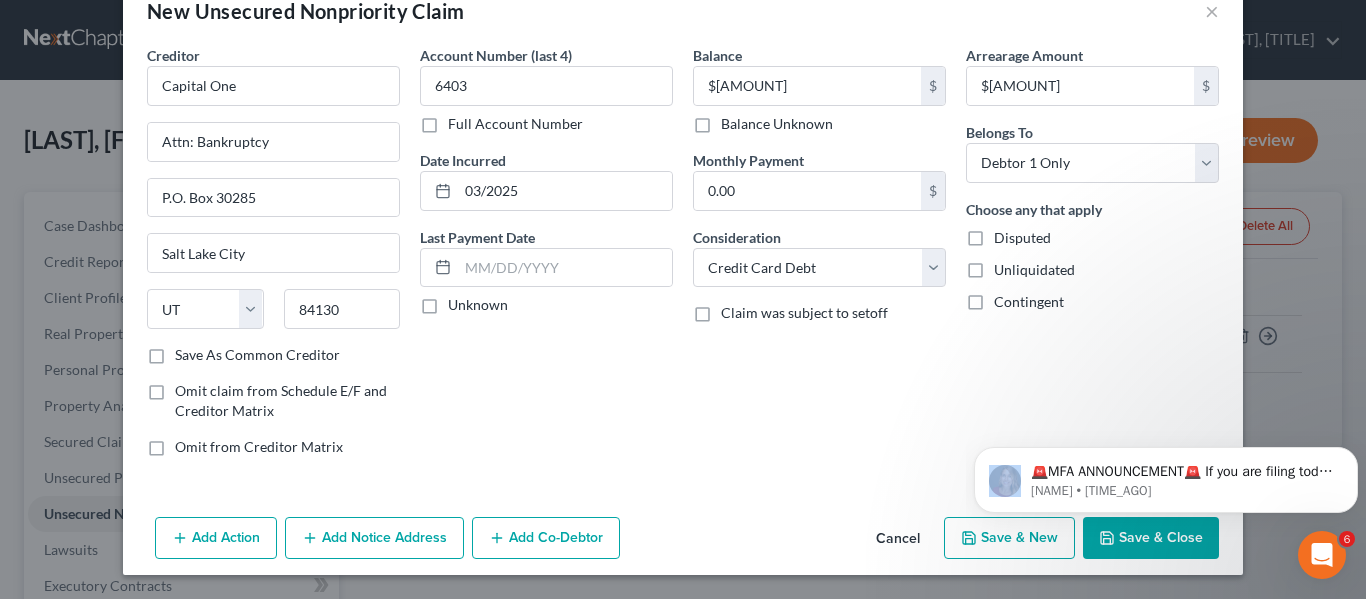 click on "[NAME] • [TIME_AGO]" 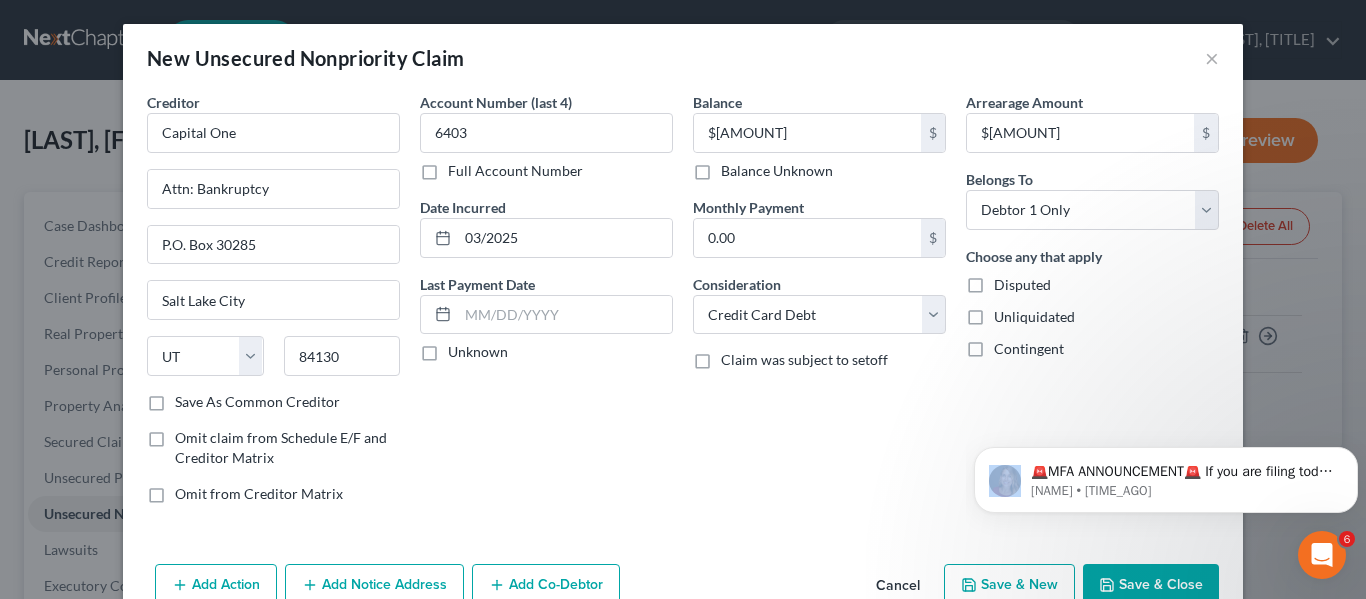 scroll, scrollTop: 47, scrollLeft: 0, axis: vertical 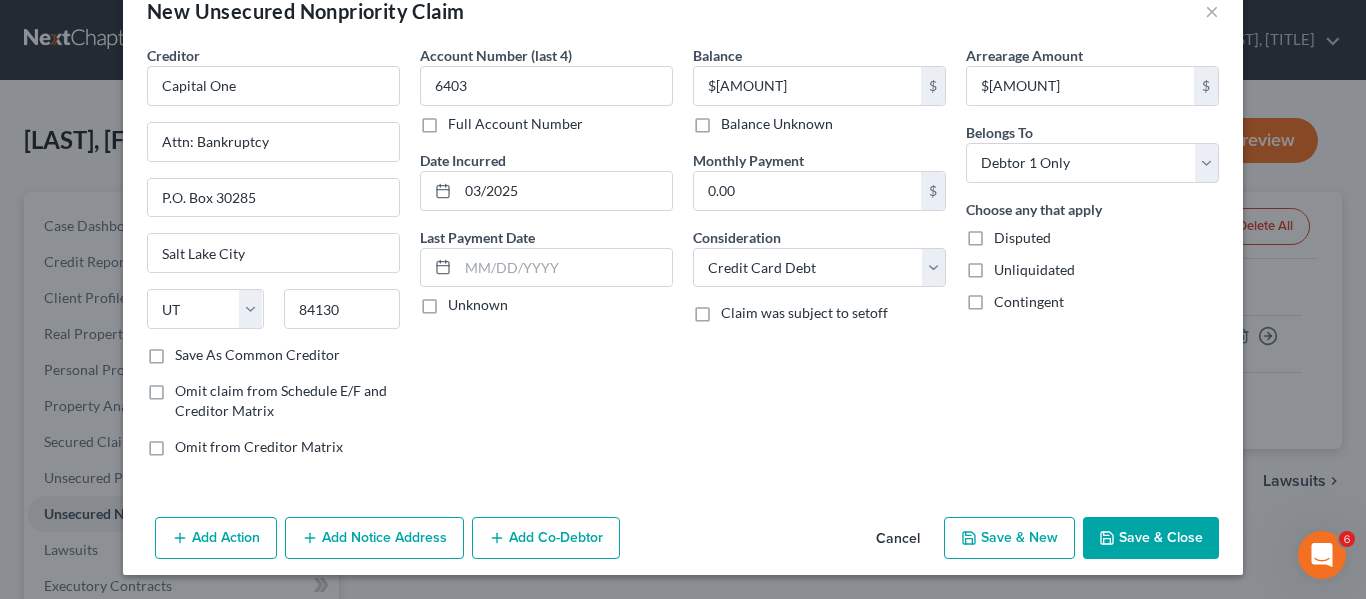 click on "Save & New" at bounding box center [1009, 538] 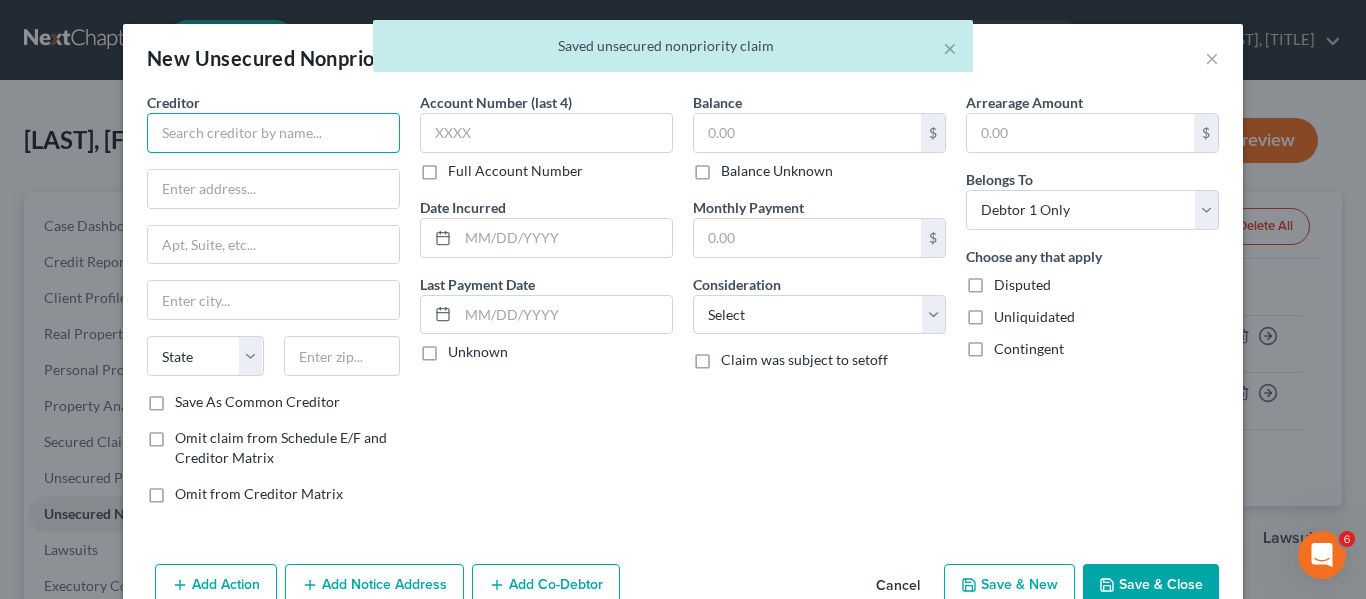 click at bounding box center [273, 133] 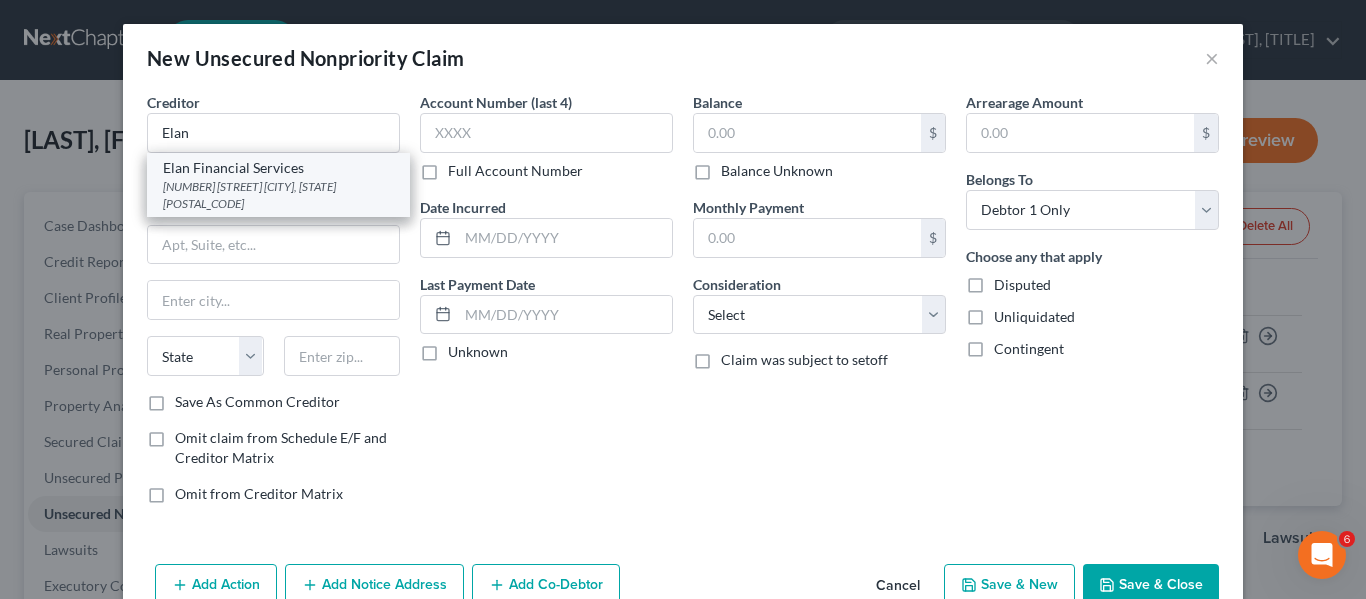 click on "Elan Financial Services" at bounding box center (278, 168) 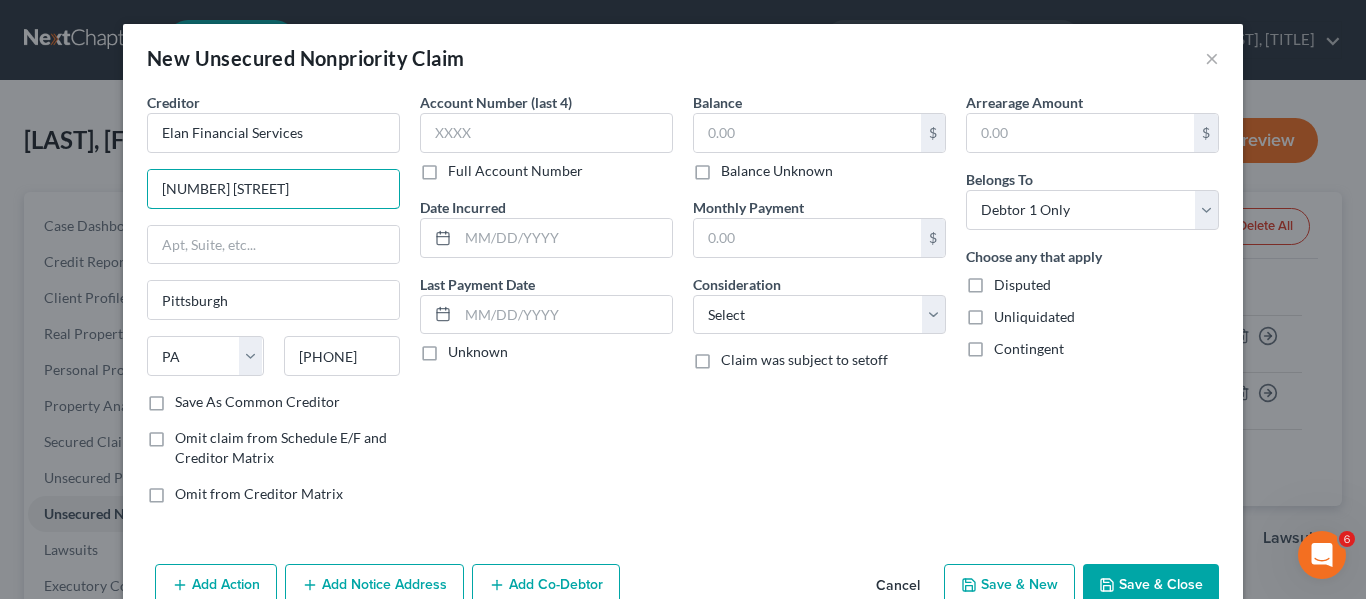 click on "[NUMBER] [STREET]" at bounding box center (273, 189) 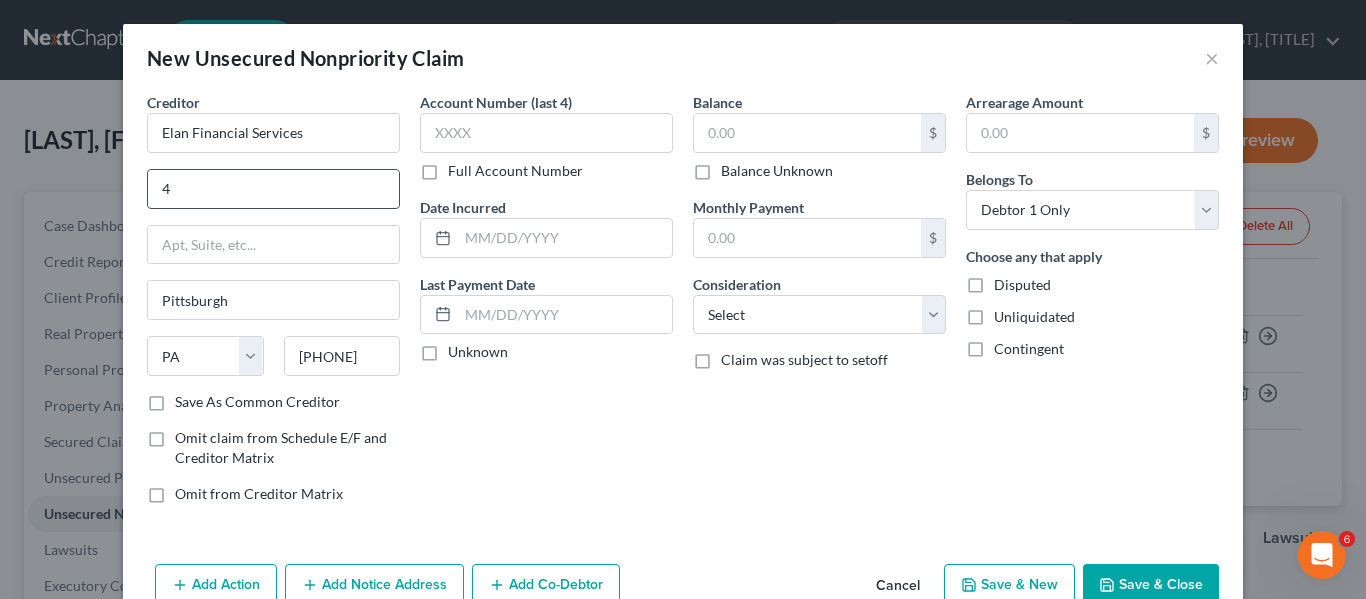 type on "4" 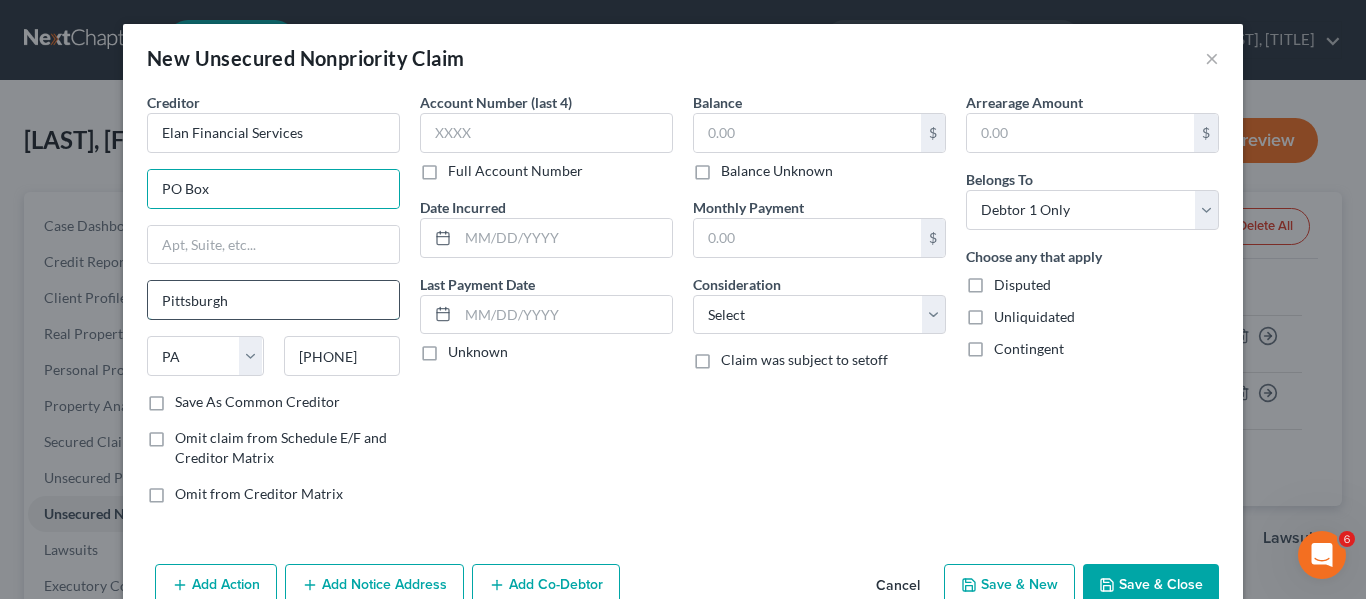 click on "Pittsburgh" at bounding box center (273, 300) 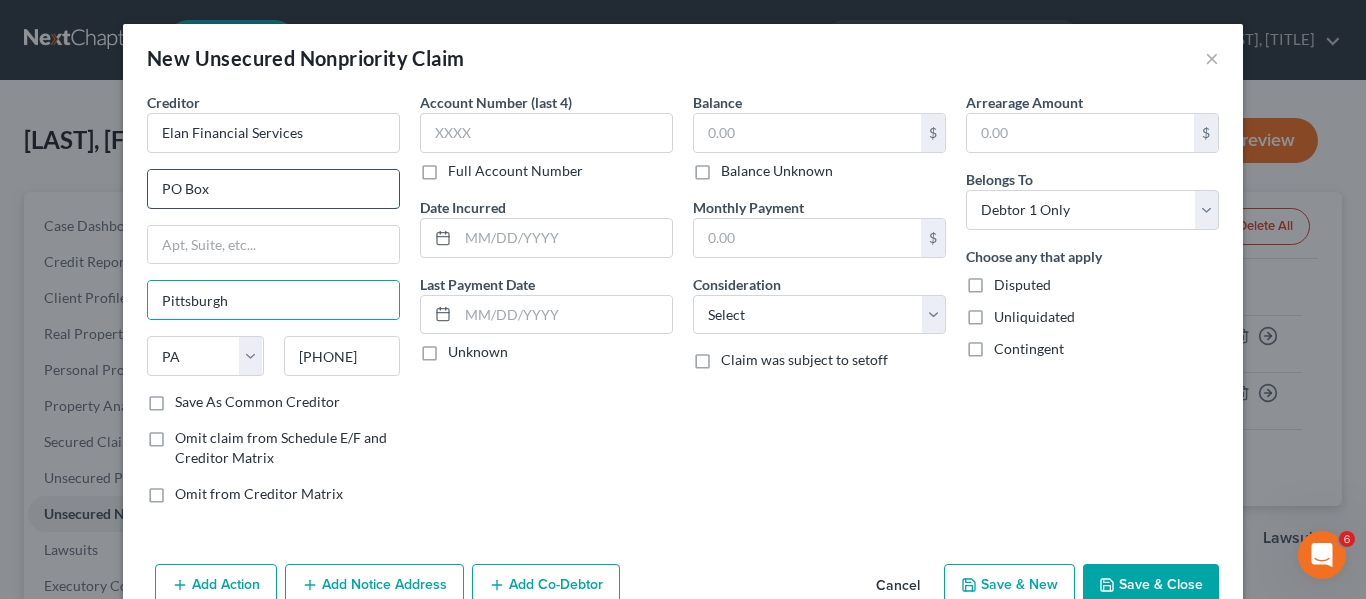 click on "PO Box" at bounding box center [273, 189] 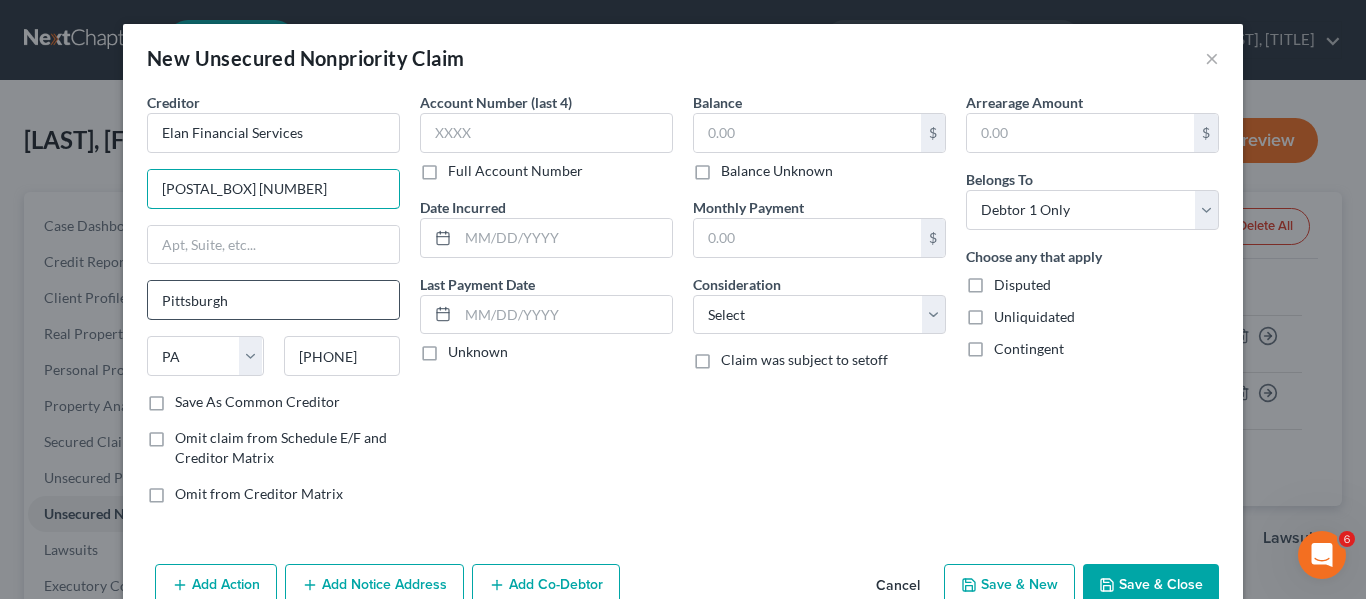 type on "[POSTAL_BOX] [NUMBER]" 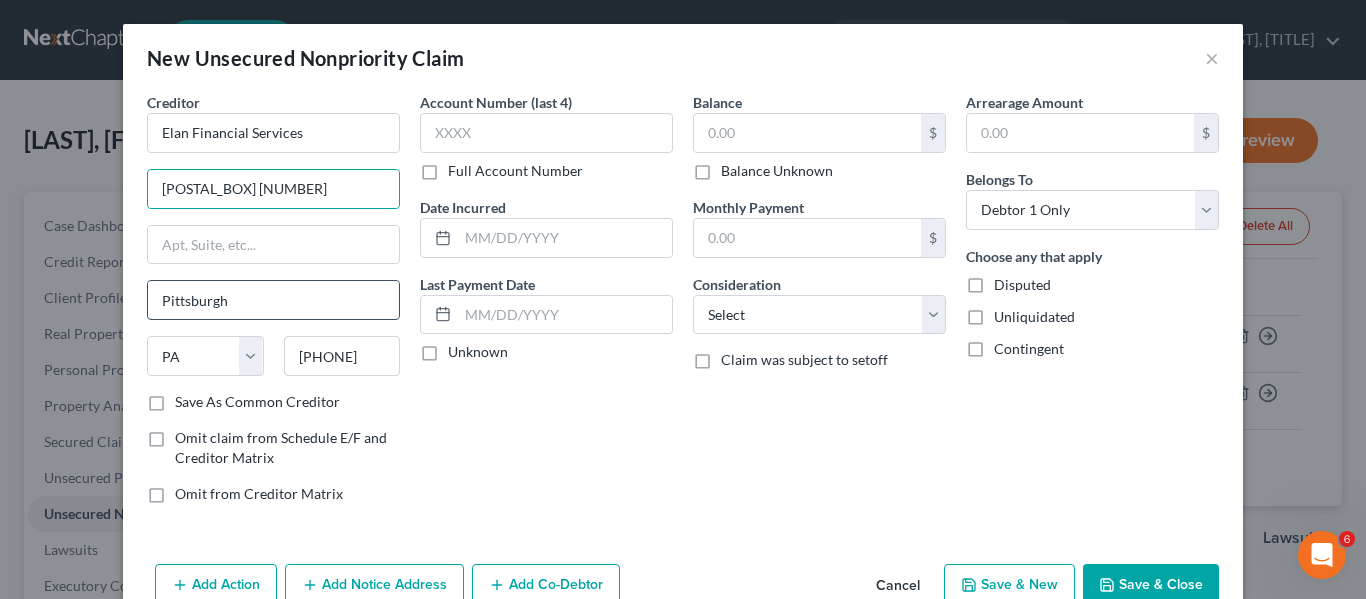 click on "Pittsburgh" at bounding box center [273, 300] 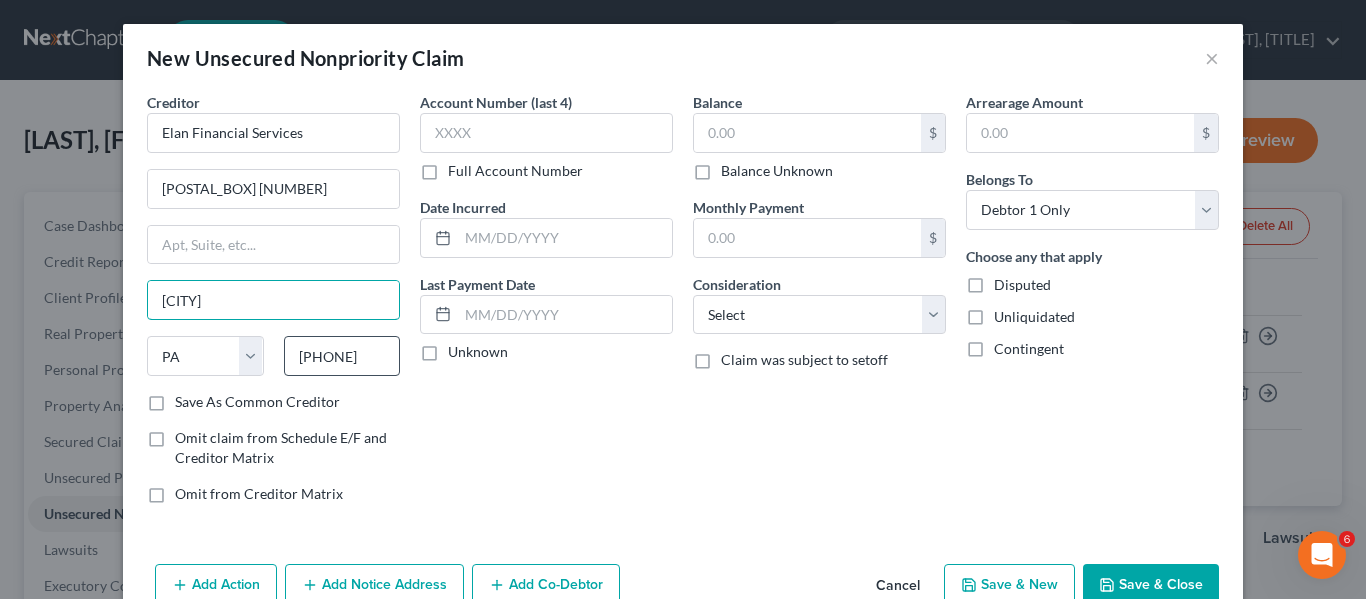 type on "[CITY]" 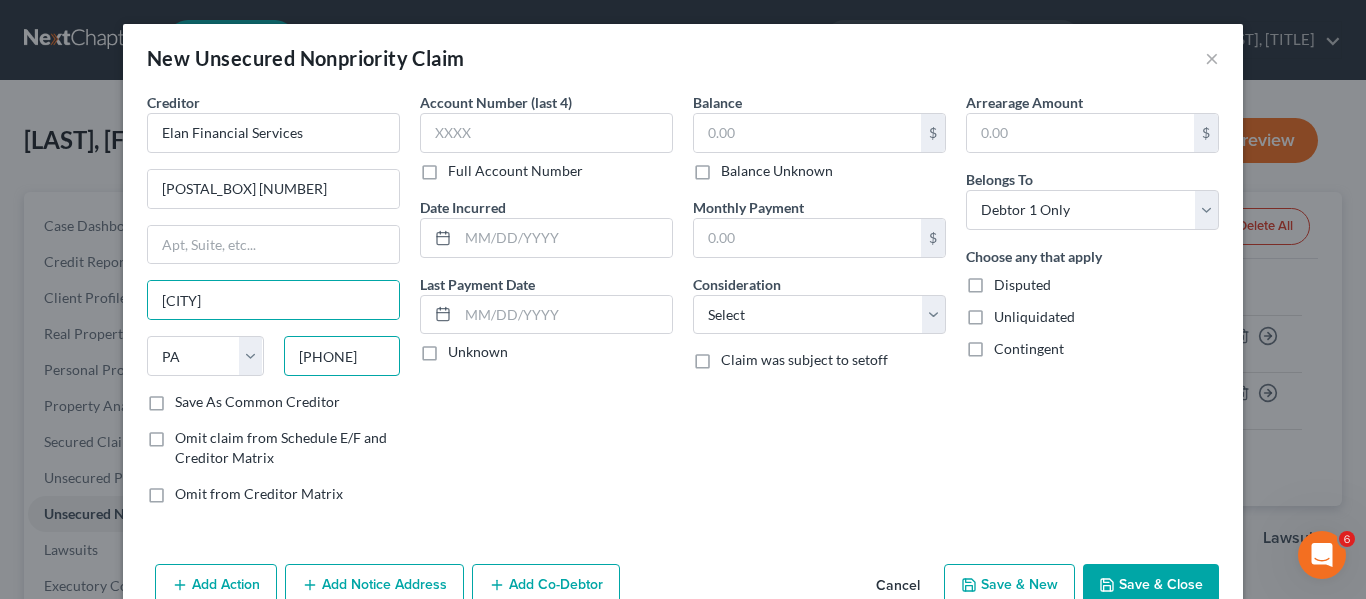 click on "[PHONE]" at bounding box center [342, 356] 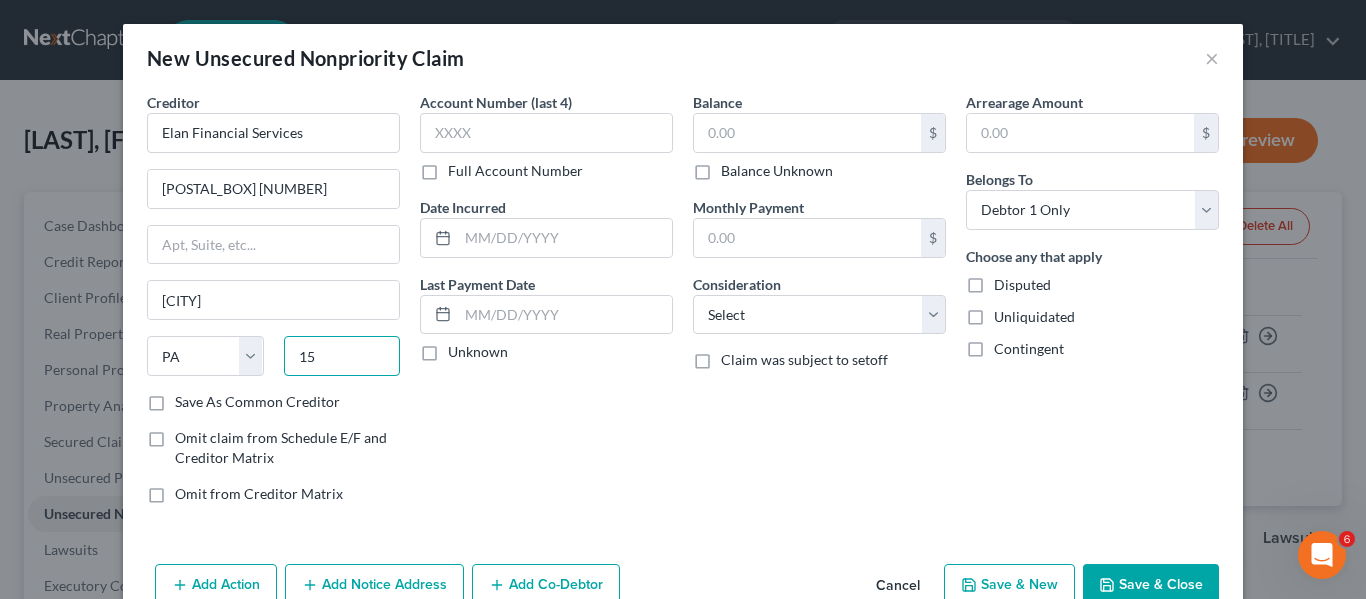 type on "1" 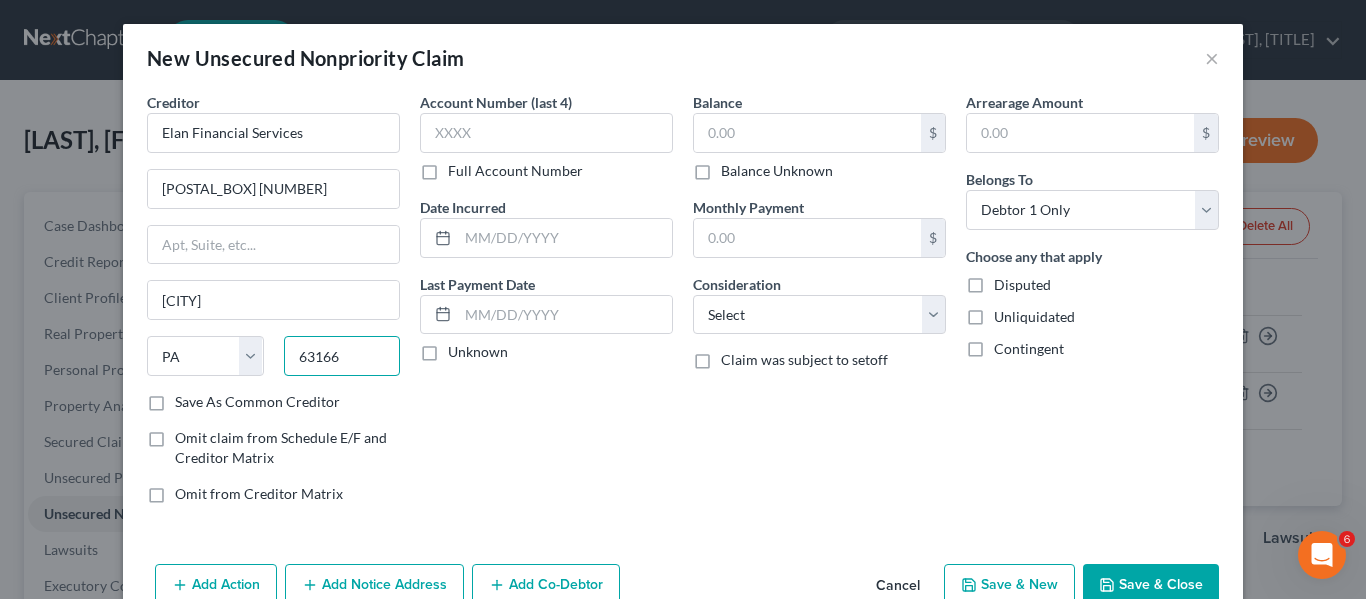 type on "63166" 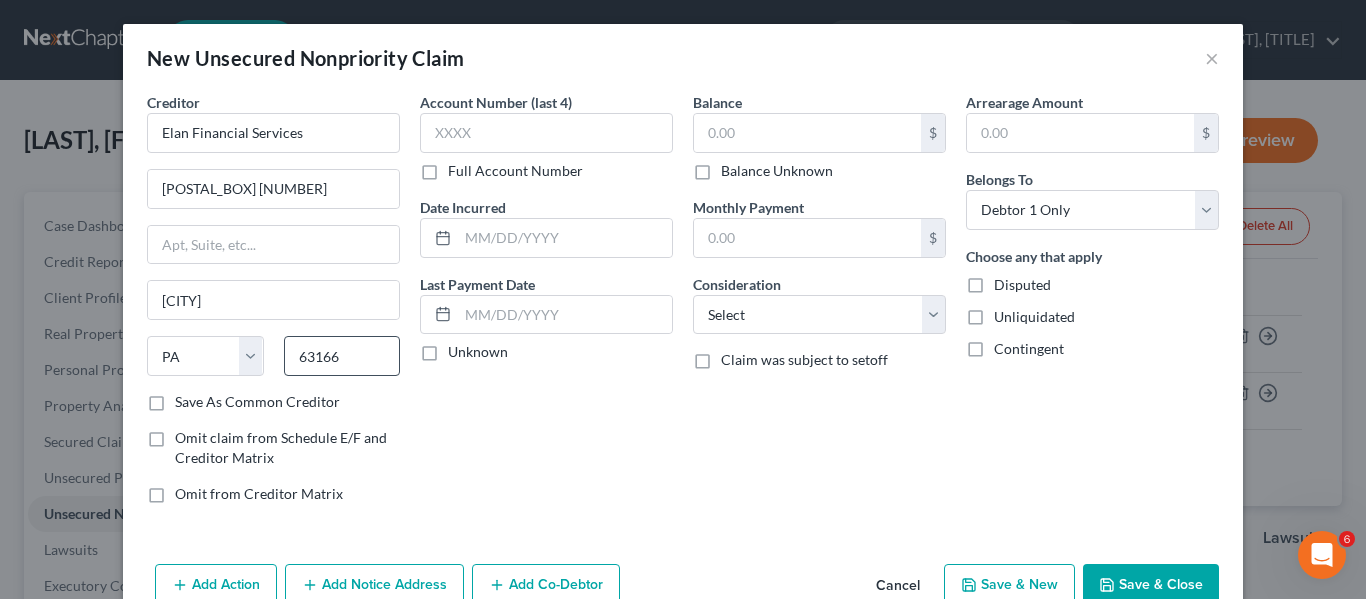 type on "Saint Louis" 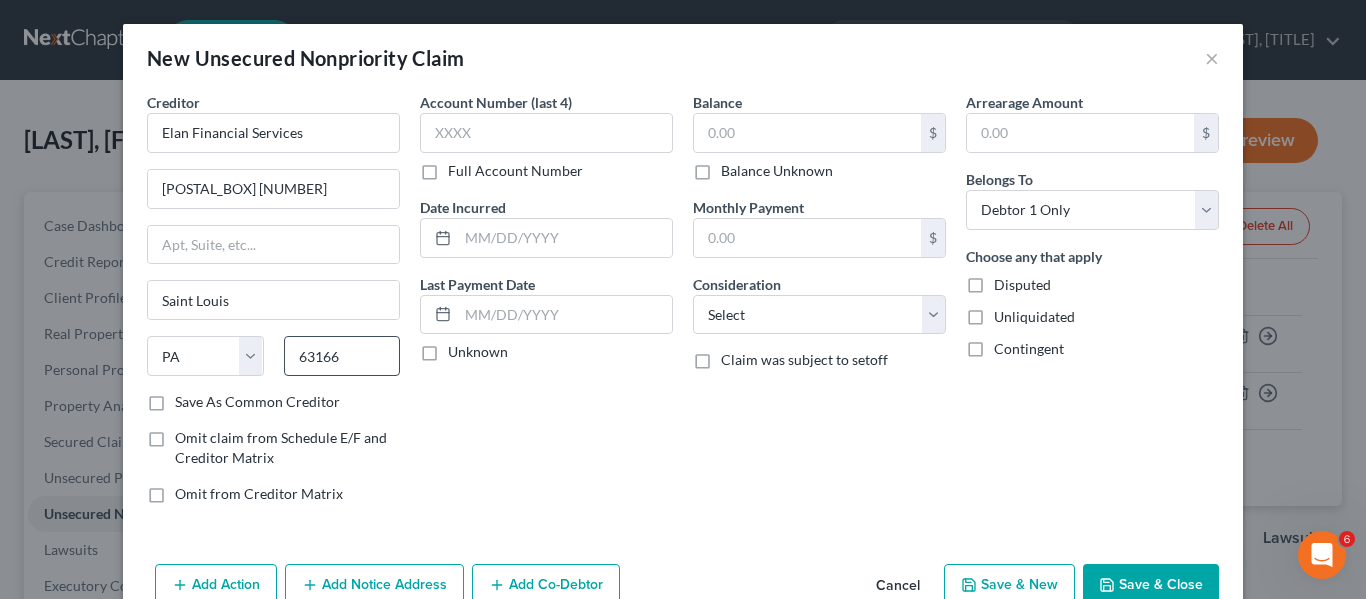 select on "26" 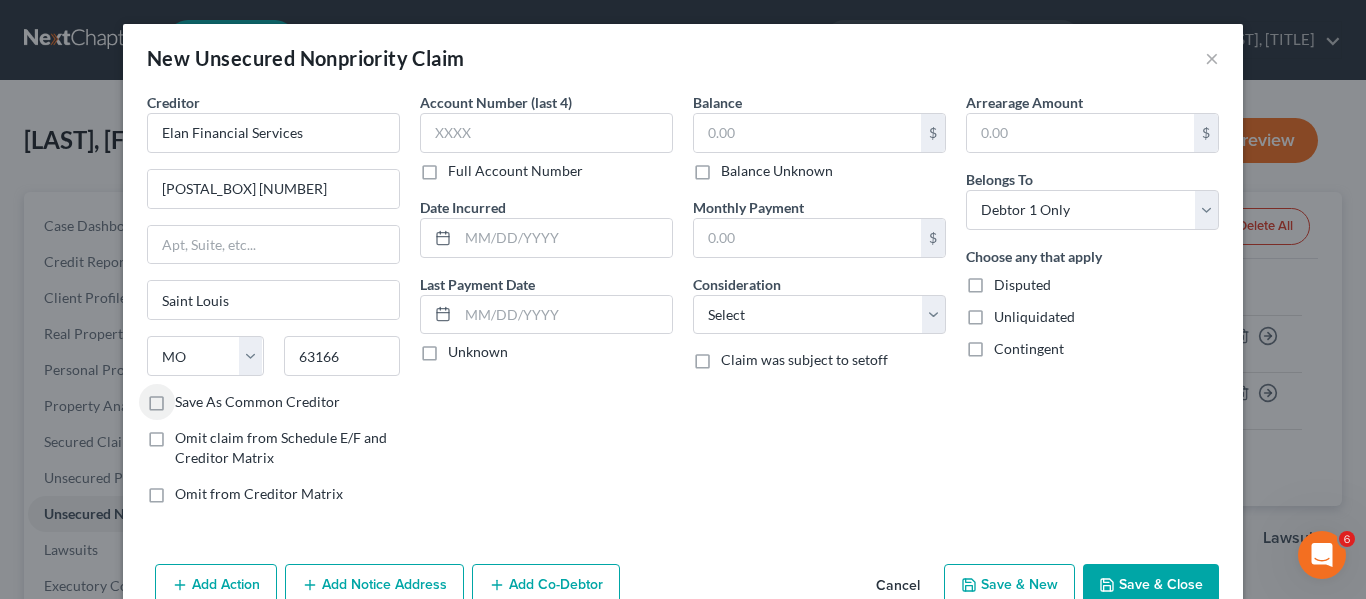 click on "Full Account Number" at bounding box center (515, 171) 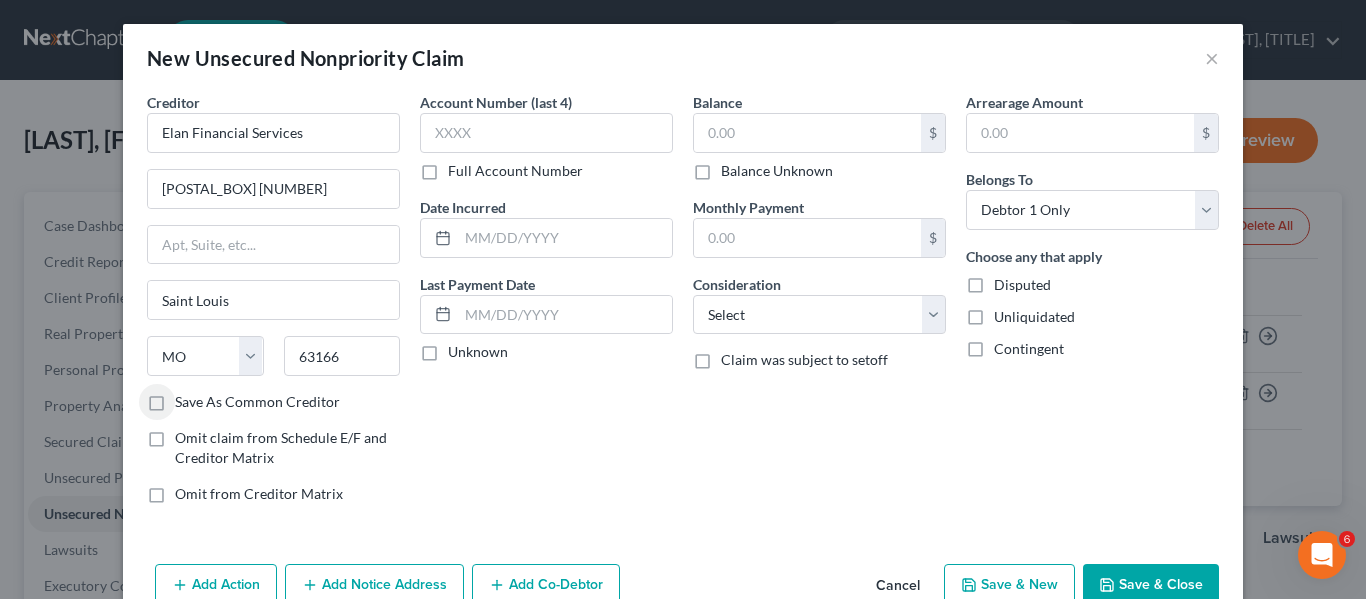 click on "Full Account Number" at bounding box center (462, 167) 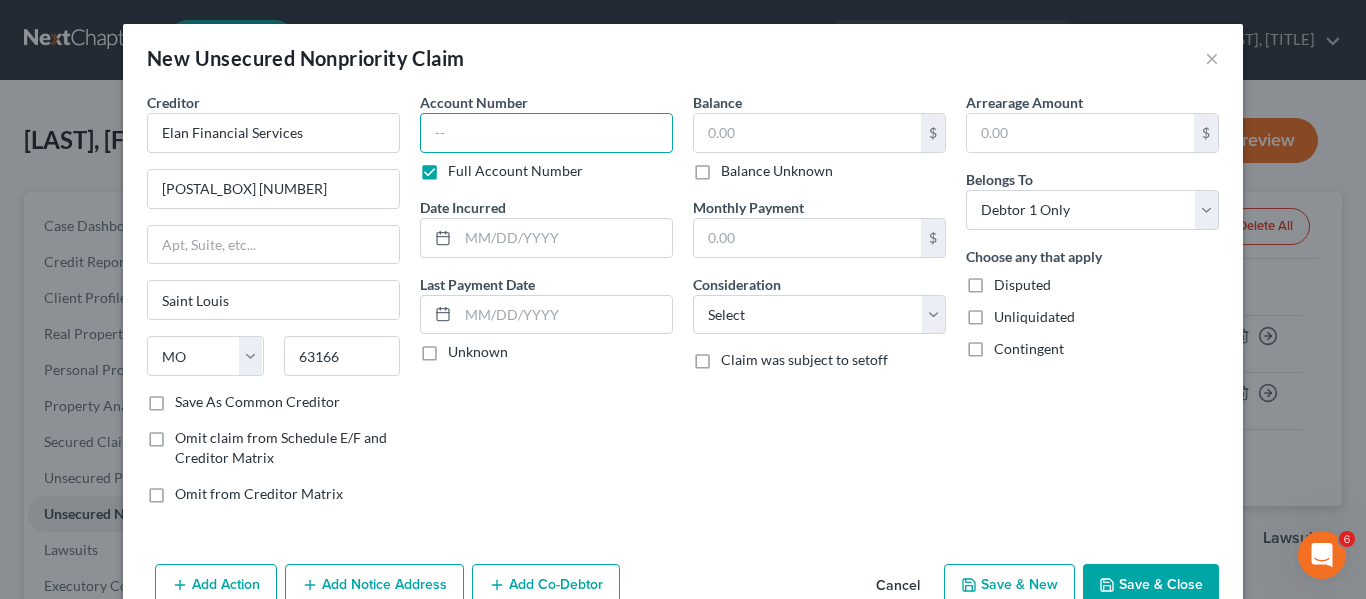 click at bounding box center (546, 133) 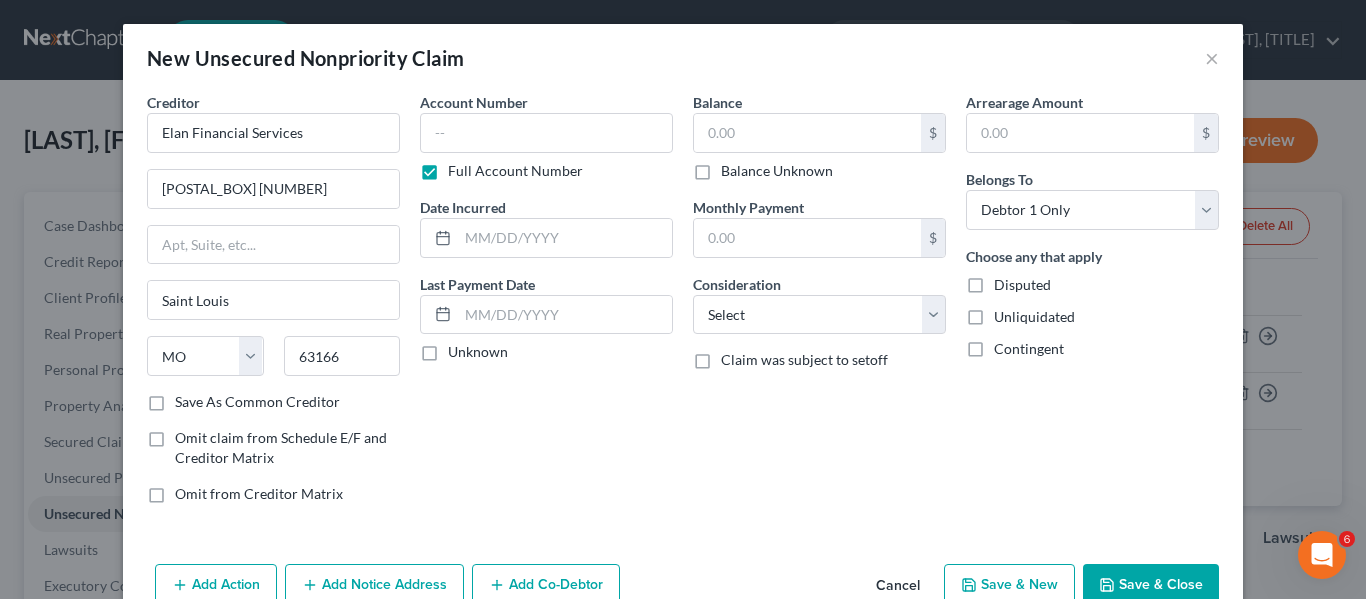 click on "Full Account Number" at bounding box center [515, 171] 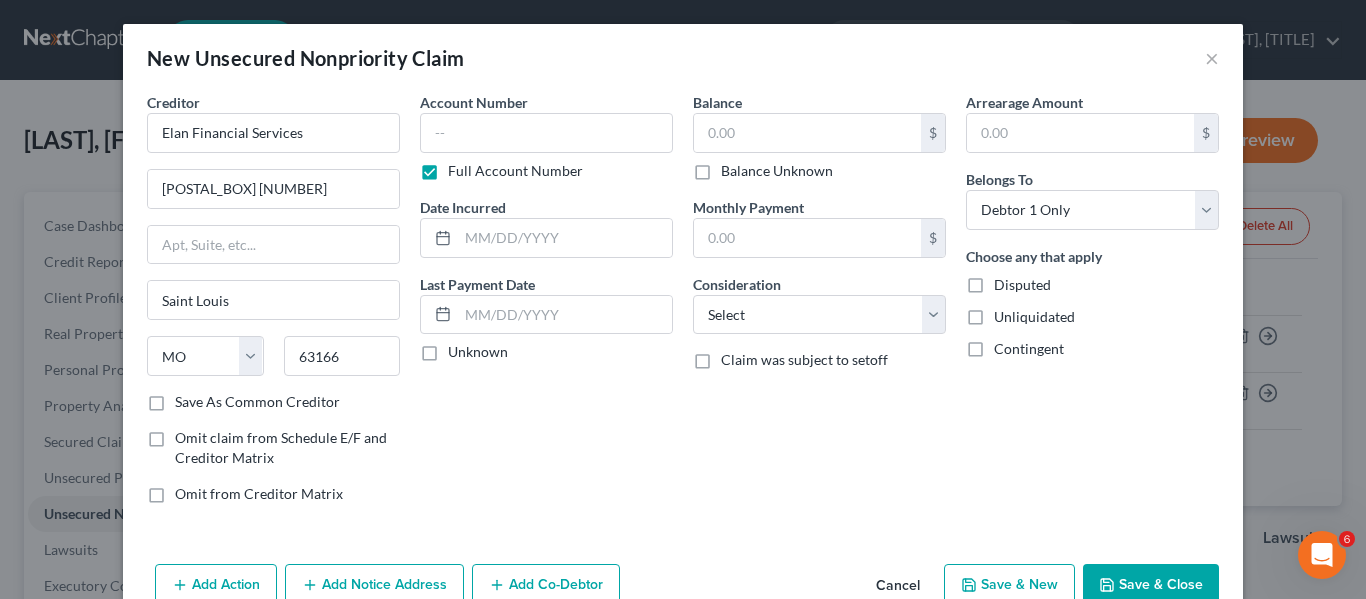 click on "Full Account Number" at bounding box center [462, 167] 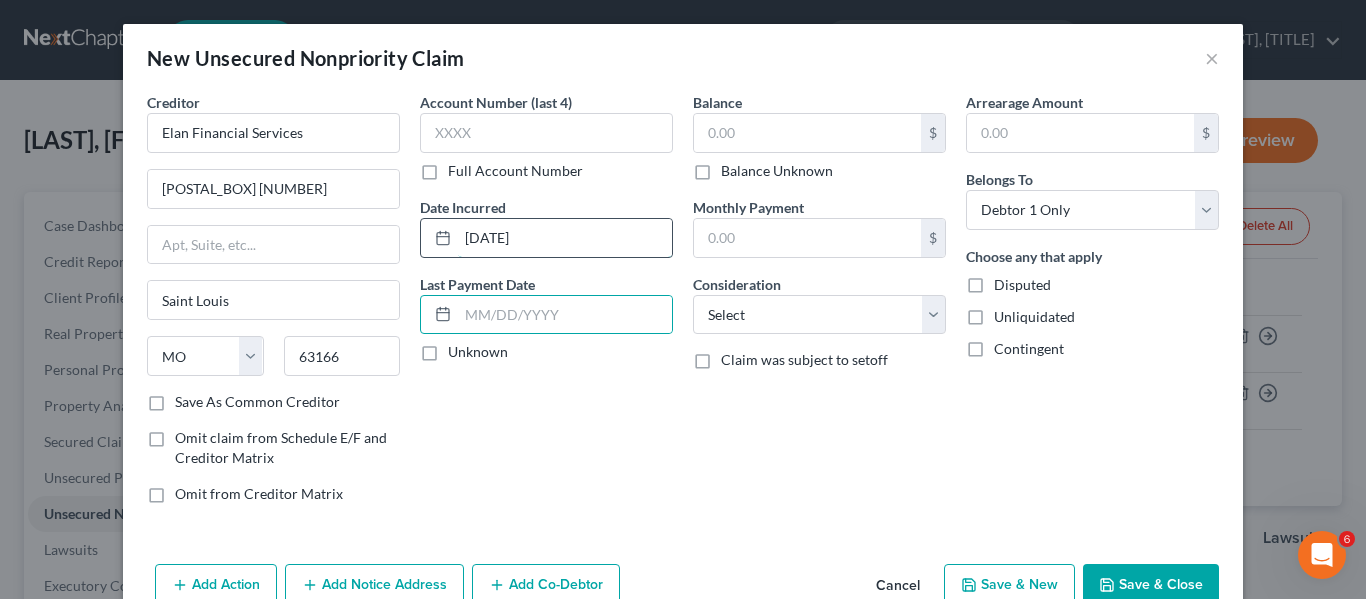 click on "[DATE]" at bounding box center (565, 238) 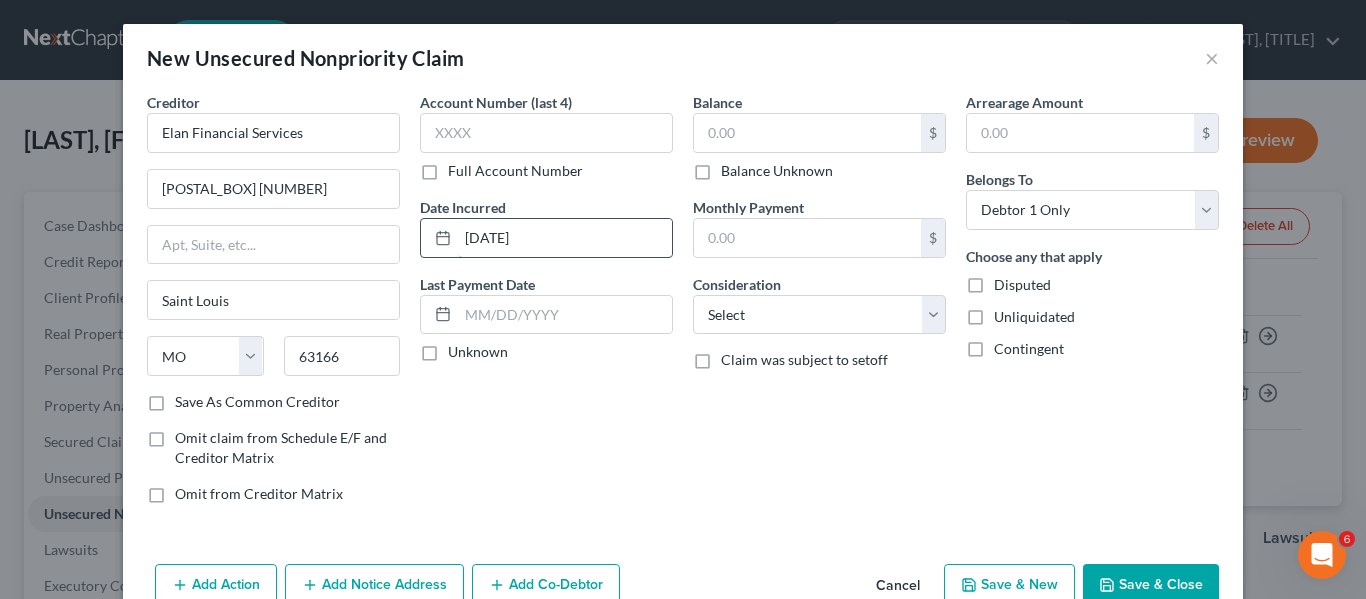 click on "[DATE]" at bounding box center [565, 238] 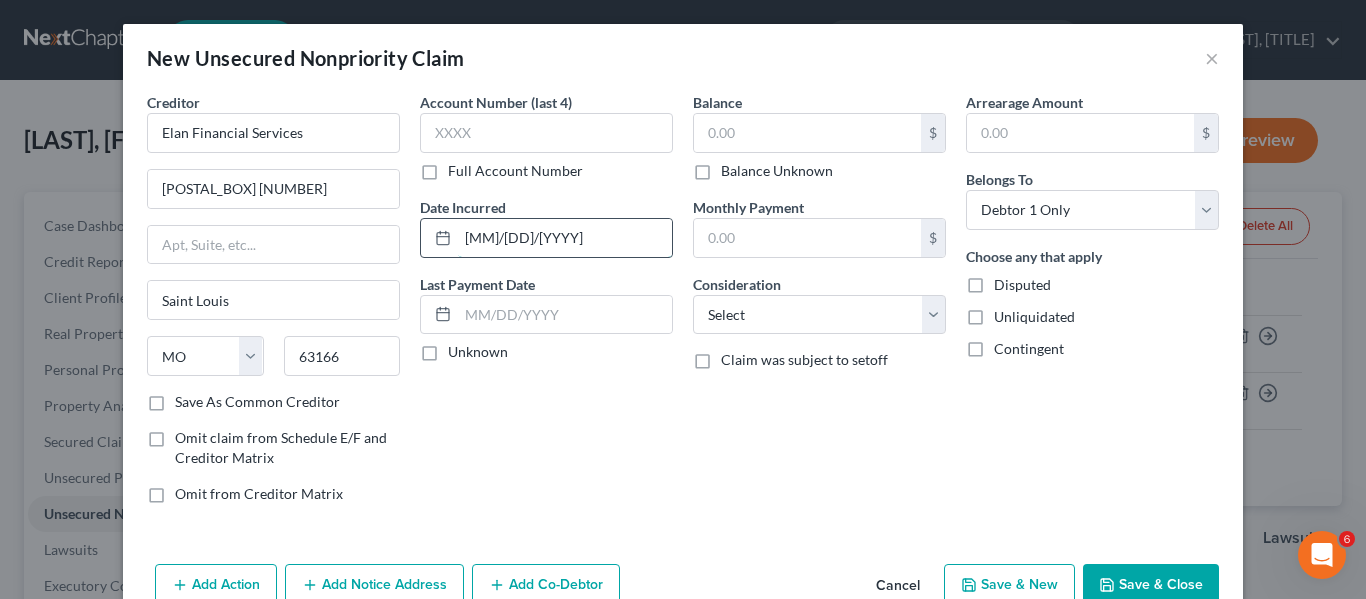 click on "[MM]/[DD]/[YYYY]" at bounding box center (565, 238) 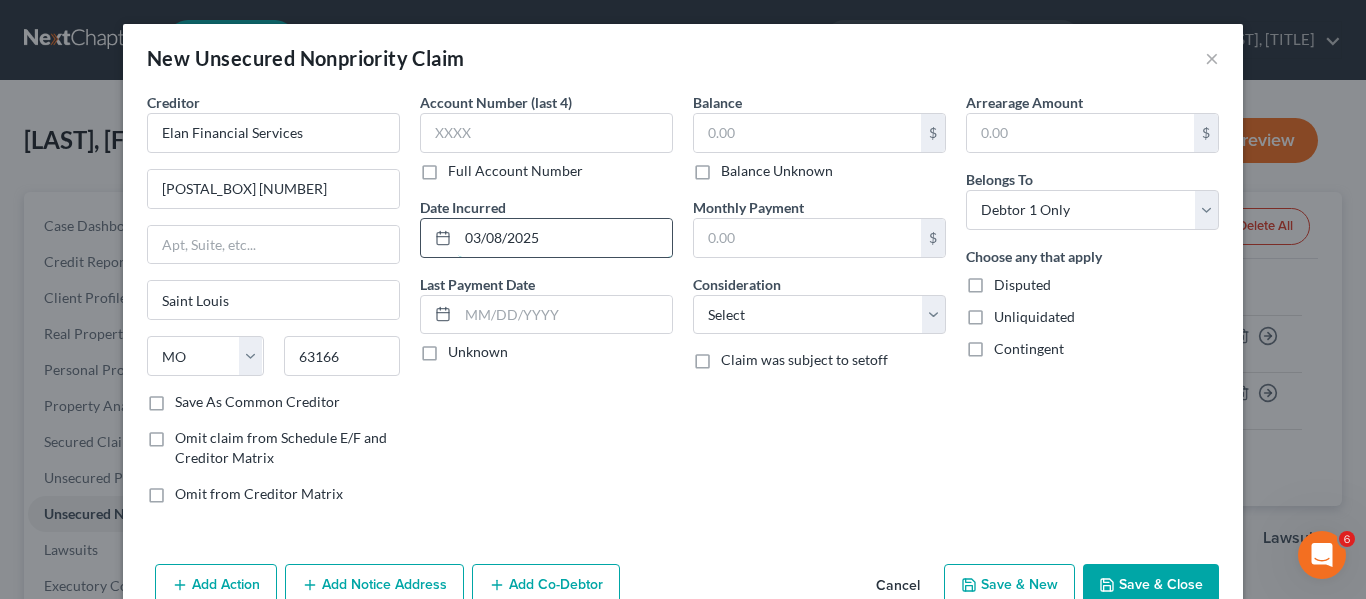 type on "03/08/2025" 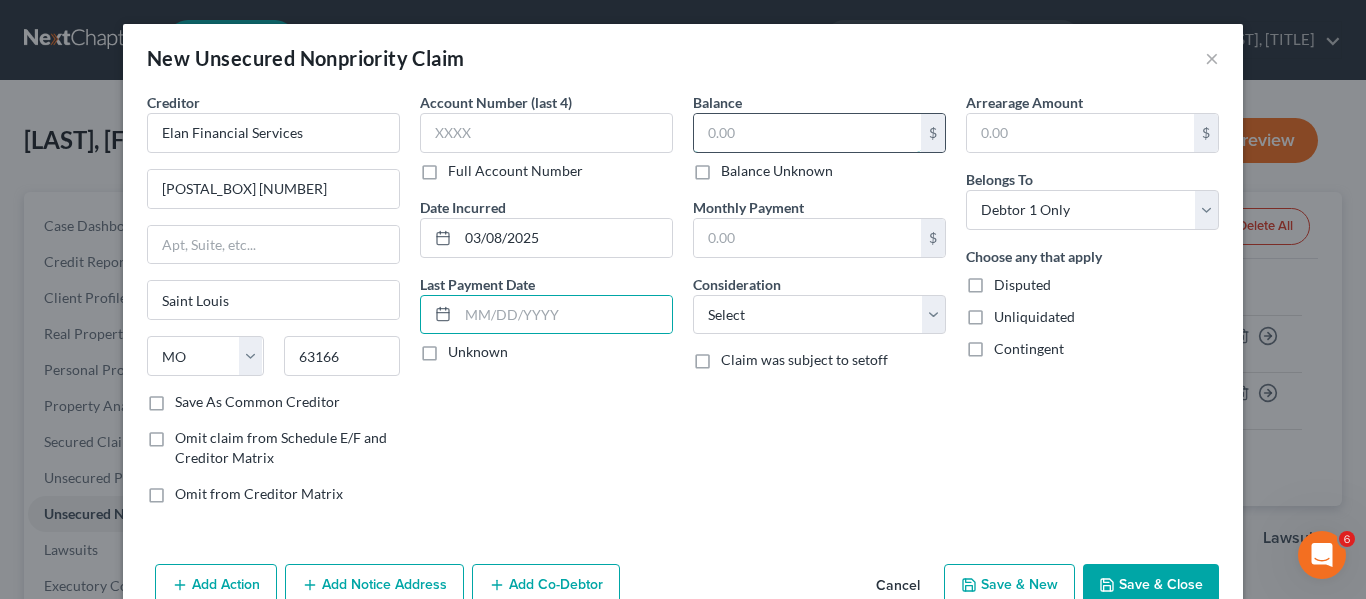 click at bounding box center [807, 133] 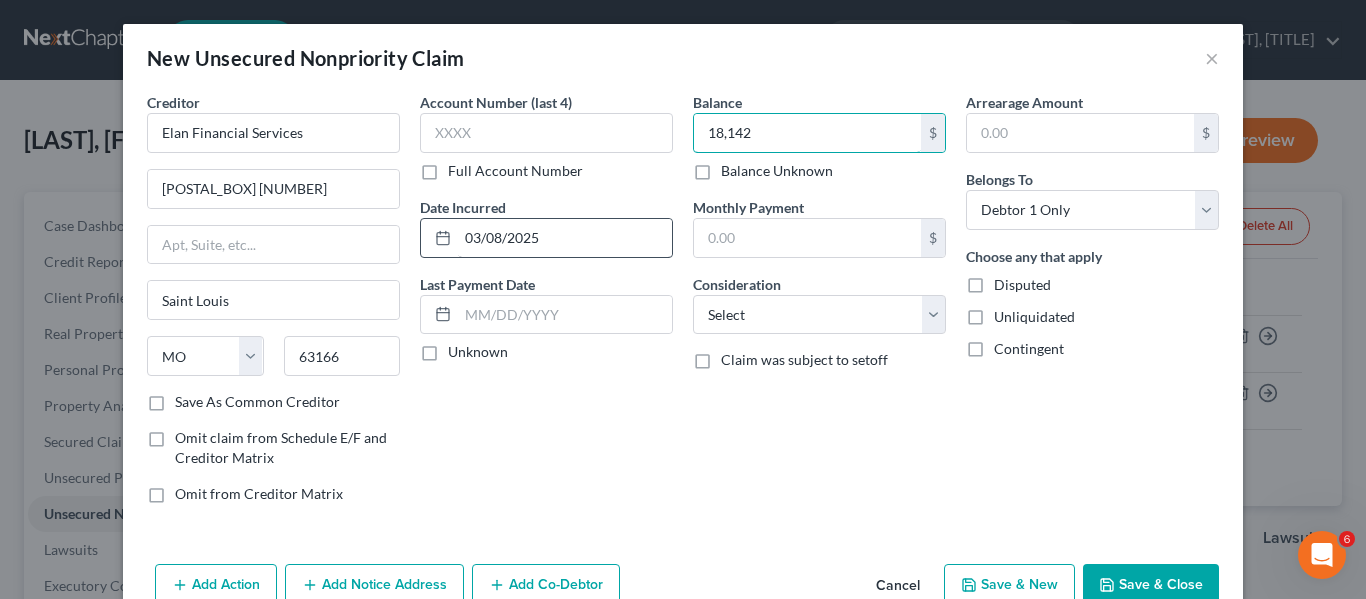 type on "18,142" 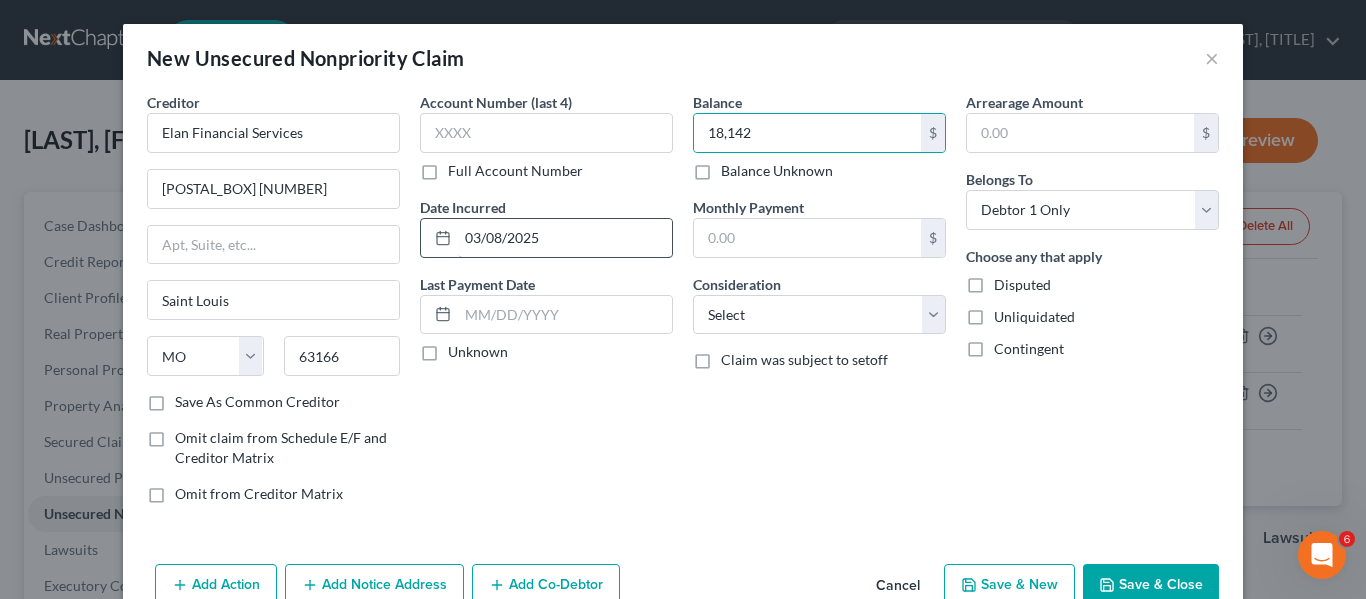 click on "03/08/2025" at bounding box center [565, 238] 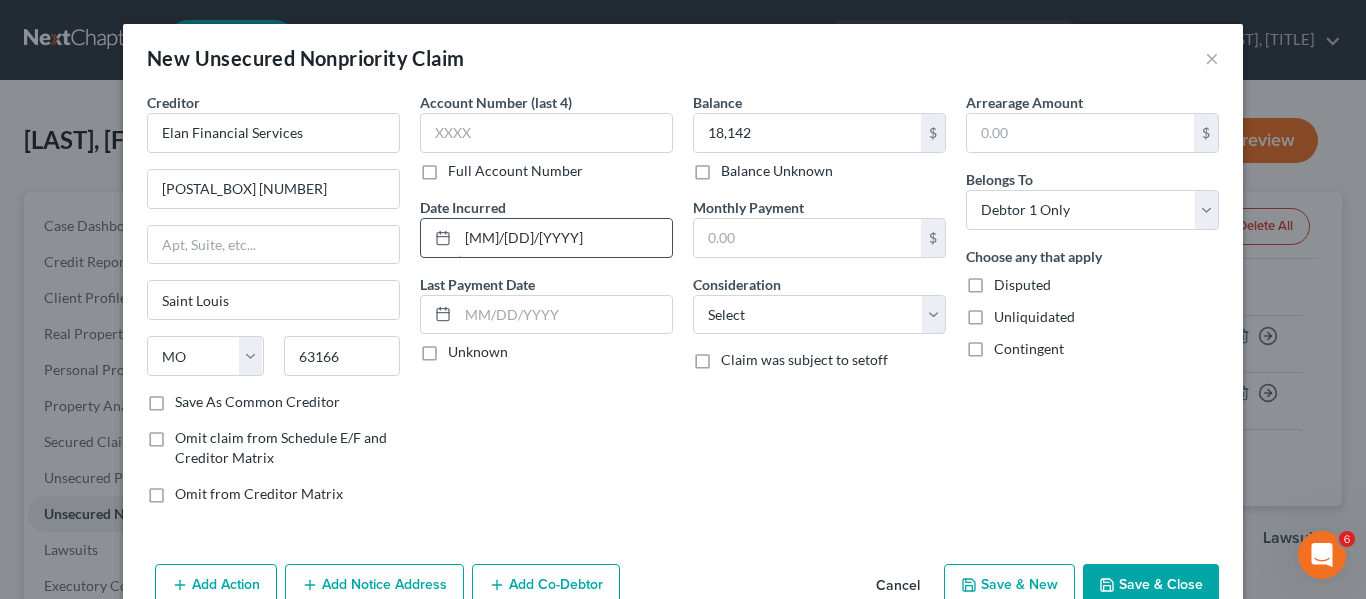 type on "[MM]/[DD]/[YYYY]" 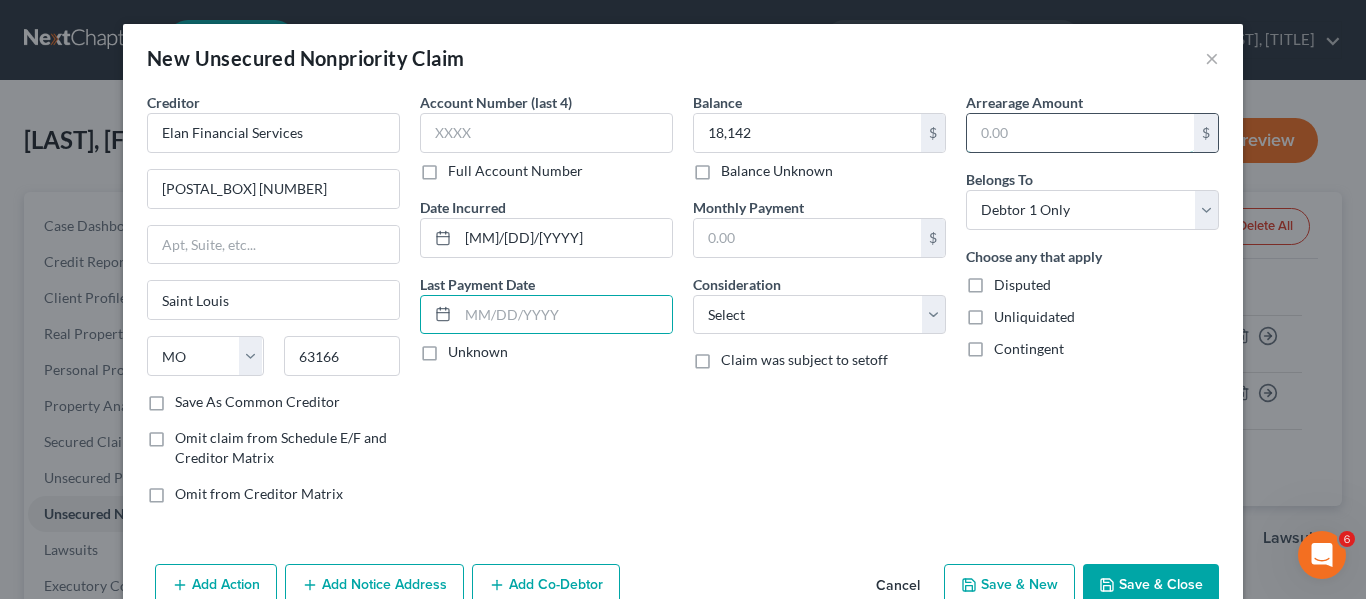 click at bounding box center (1080, 133) 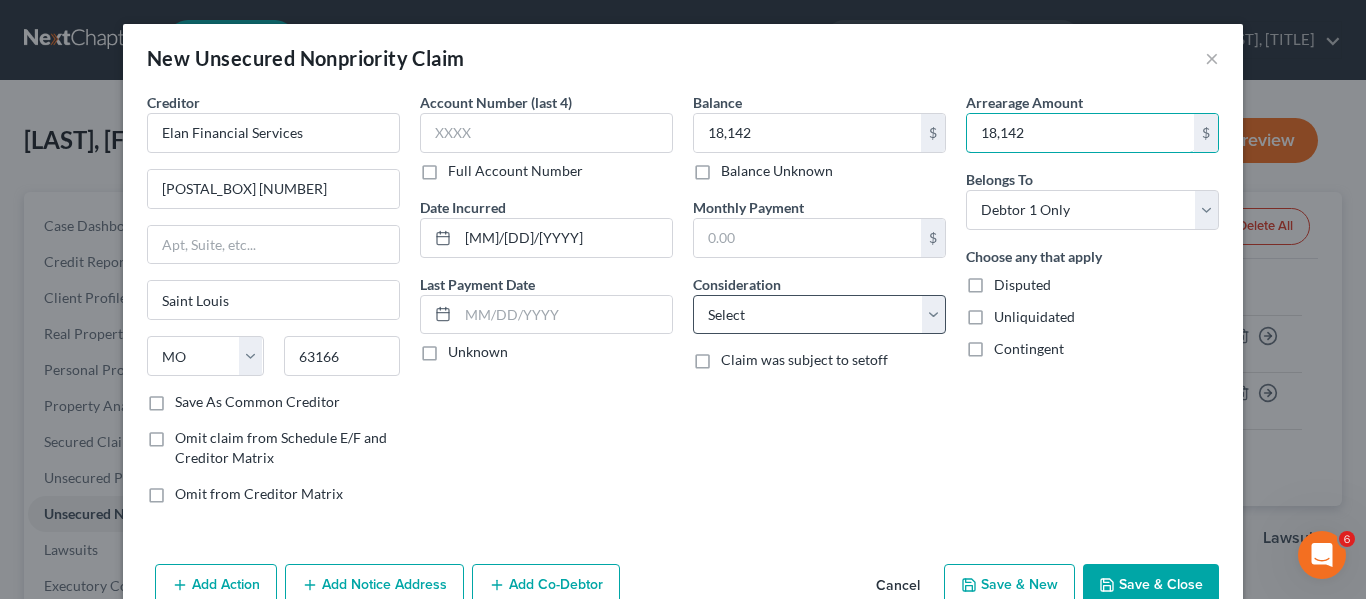 type on "18,142" 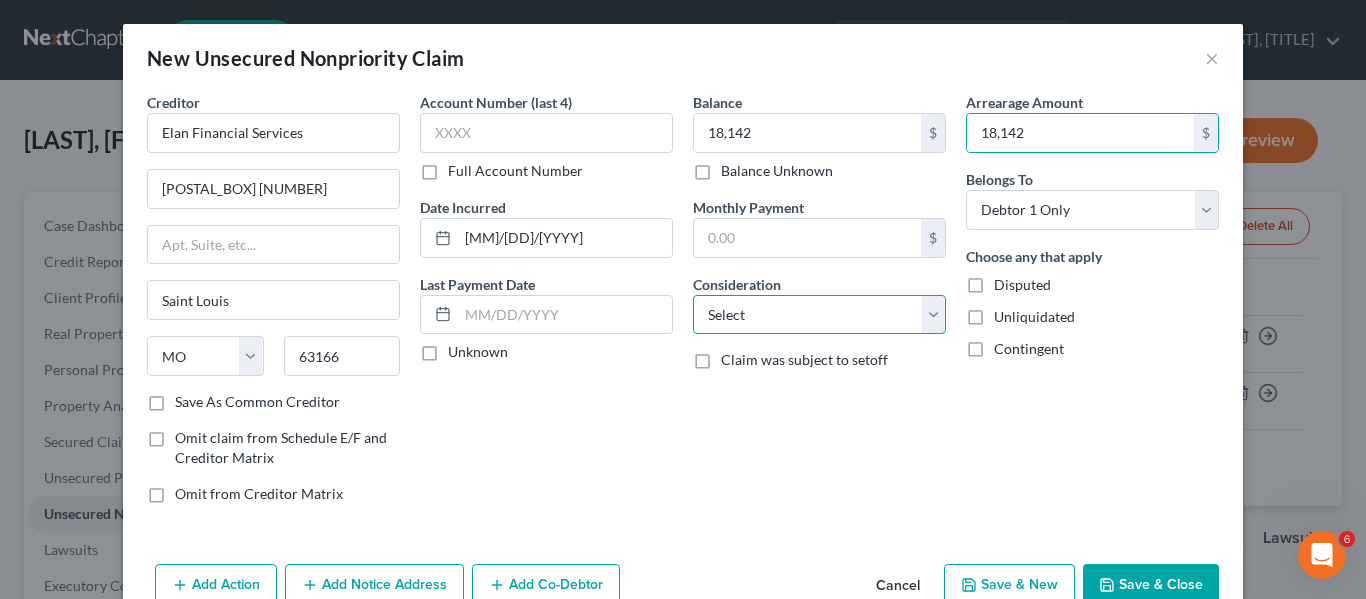 click on "Select Cable / Satellite Services Collection Agency Credit Card Debt Debt Counseling / Attorneys Deficiency Balance Domestic Support Obligations Home / Car Repairs Income Taxes Judgment Liens Medical Services Monies Loaned / Advanced Mortgage Obligation From Divorce Or Separation Obligation To Pensions Other Overdrawn Bank Account Promised To Help Pay Creditors Student Loans Suppliers And Vendors Telephone / Internet Services Utility Services" at bounding box center [819, 315] 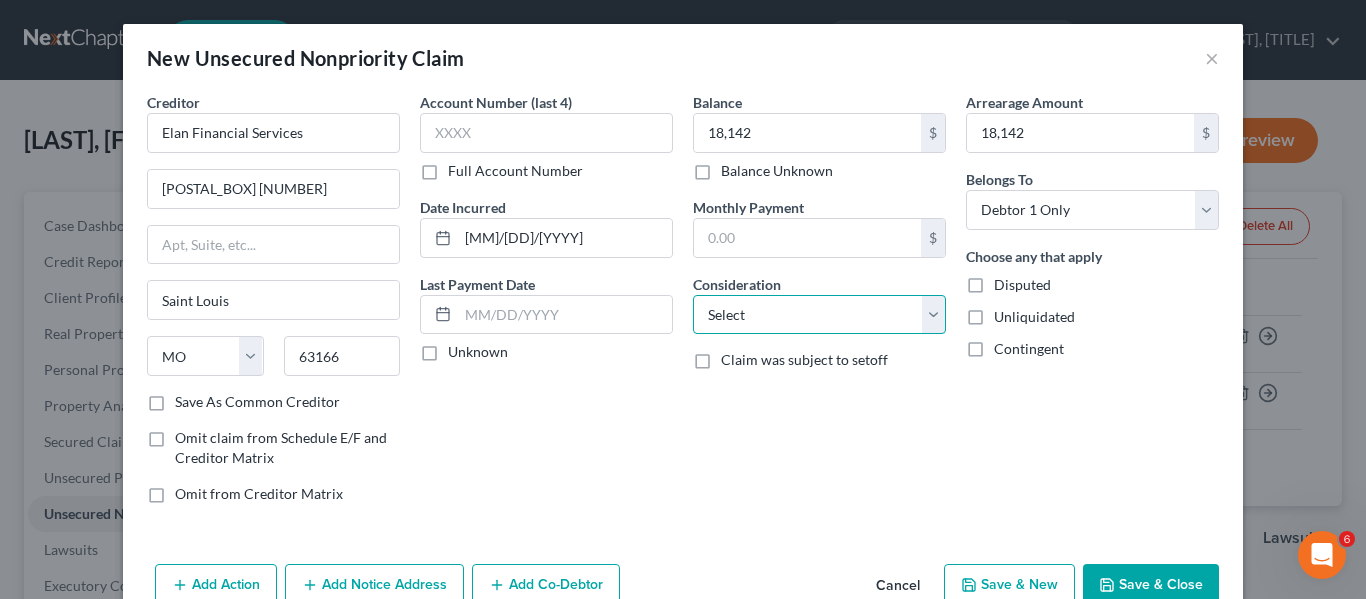 select on "2" 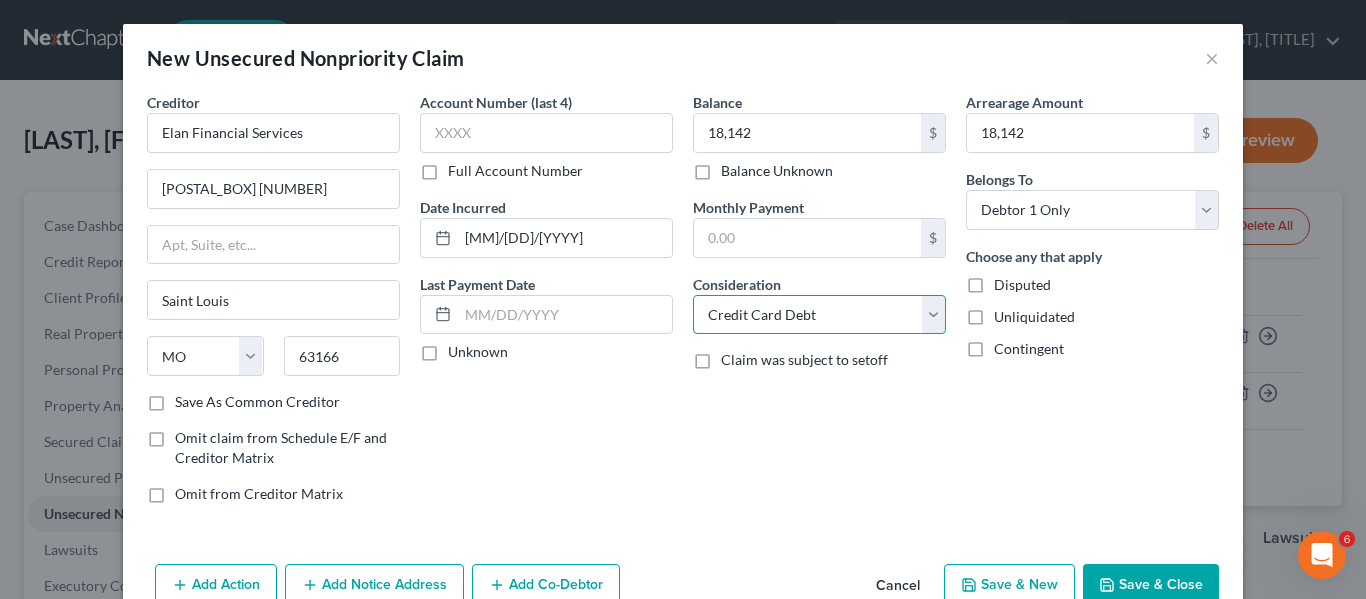 click on "Select Cable / Satellite Services Collection Agency Credit Card Debt Debt Counseling / Attorneys Deficiency Balance Domestic Support Obligations Home / Car Repairs Income Taxes Judgment Liens Medical Services Monies Loaned / Advanced Mortgage Obligation From Divorce Or Separation Obligation To Pensions Other Overdrawn Bank Account Promised To Help Pay Creditors Student Loans Suppliers And Vendors Telephone / Internet Services Utility Services" at bounding box center (819, 315) 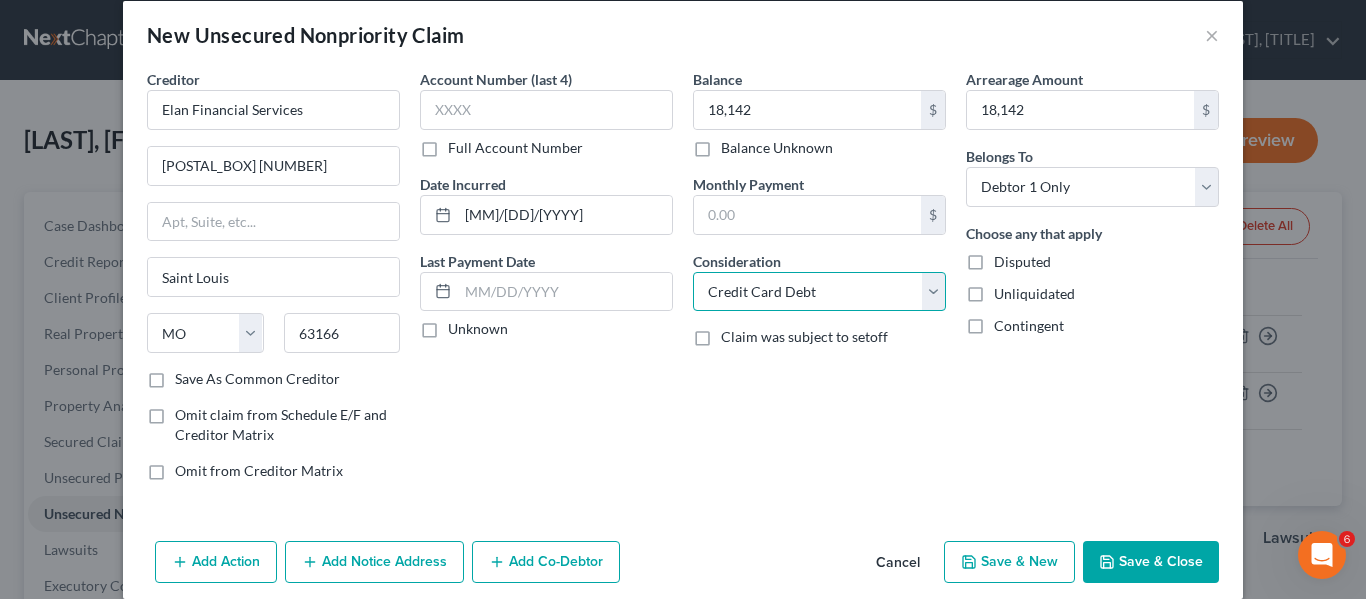 scroll, scrollTop: 47, scrollLeft: 0, axis: vertical 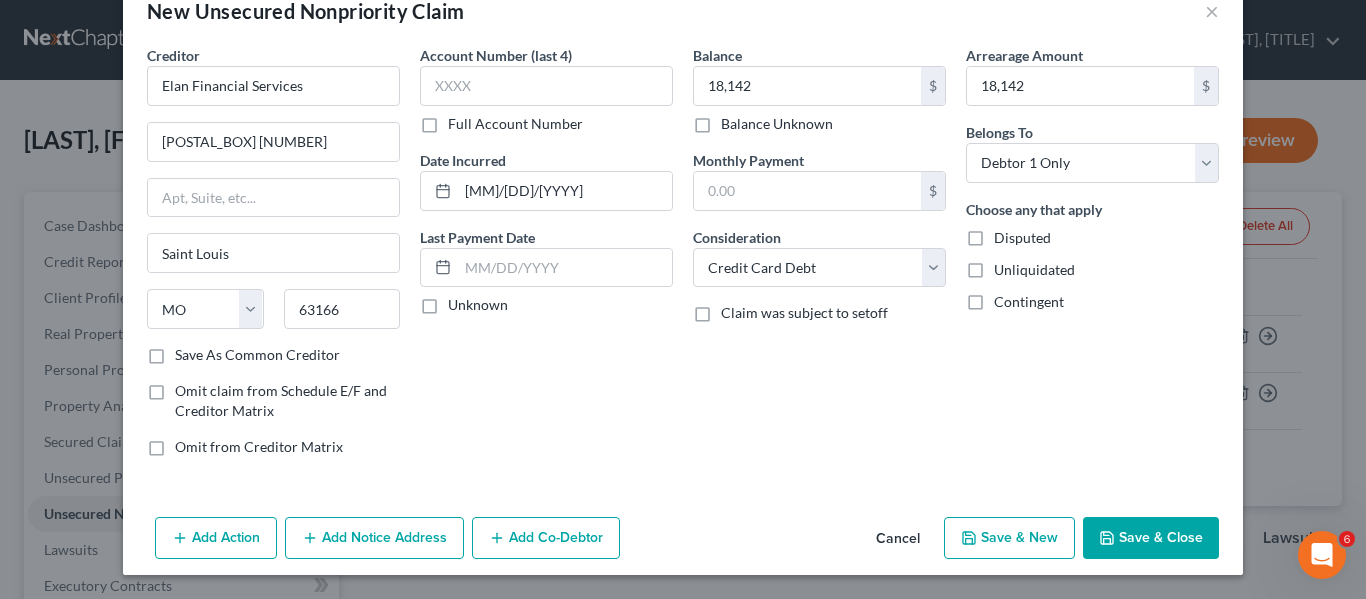 click on "Save As Common Creditor" at bounding box center (257, 355) 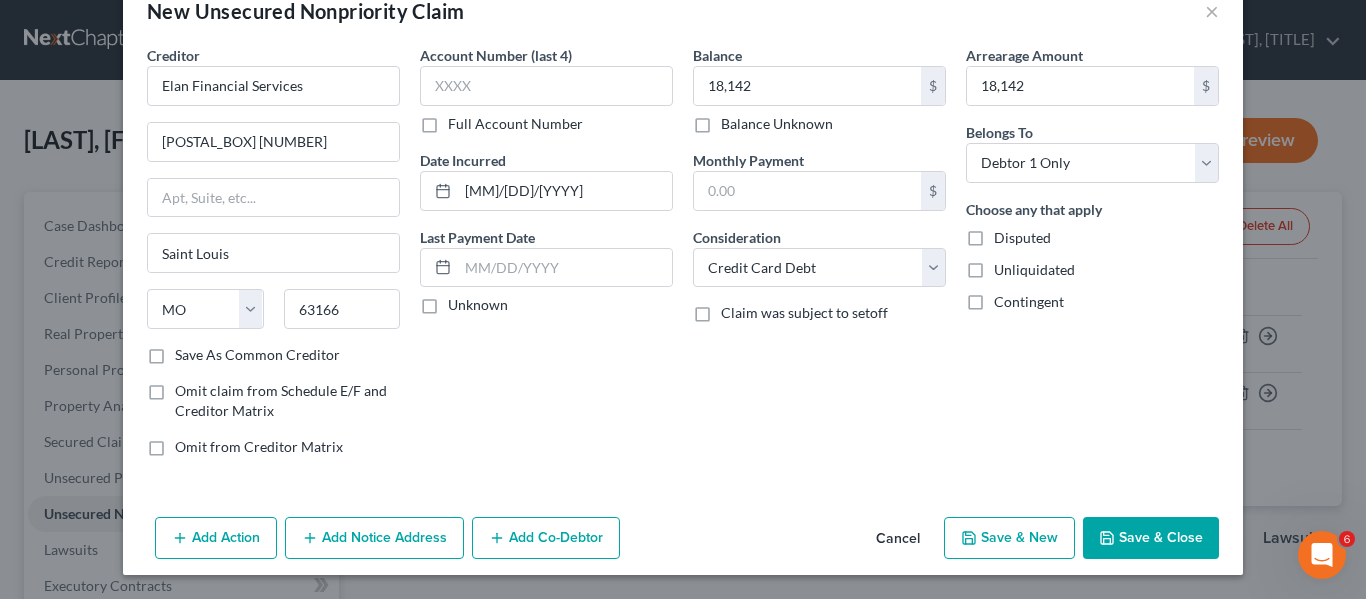 click on "Save As Common Creditor" at bounding box center (189, 351) 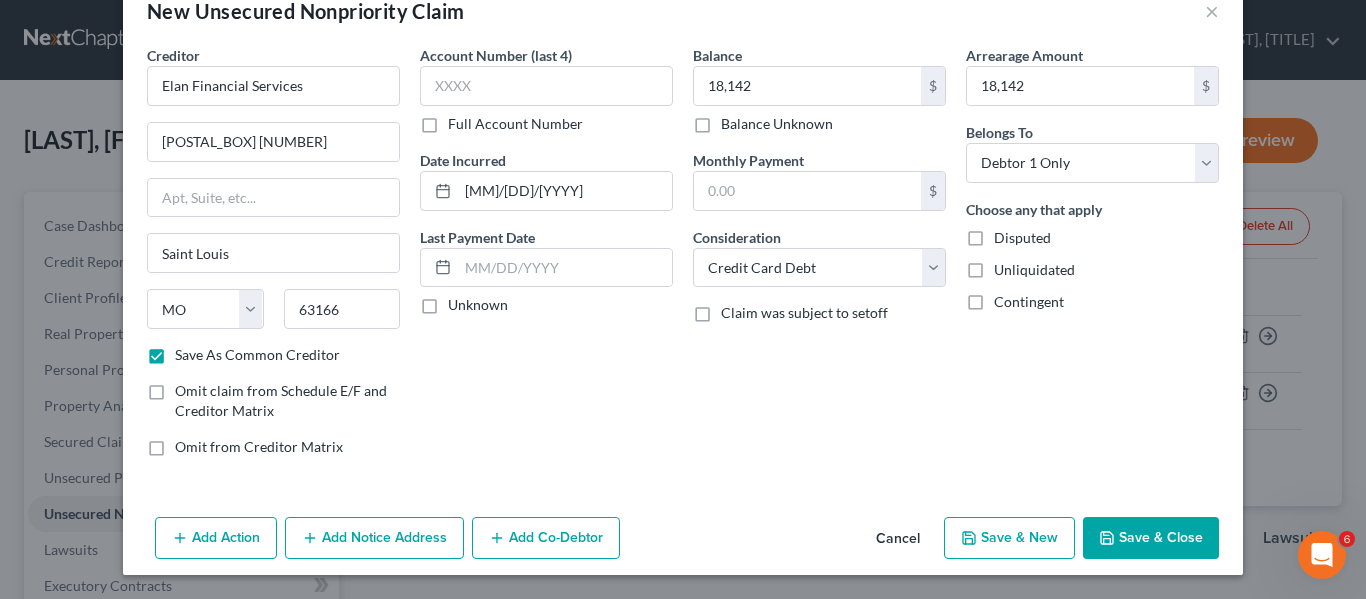 click on "Save & New" at bounding box center (1009, 538) 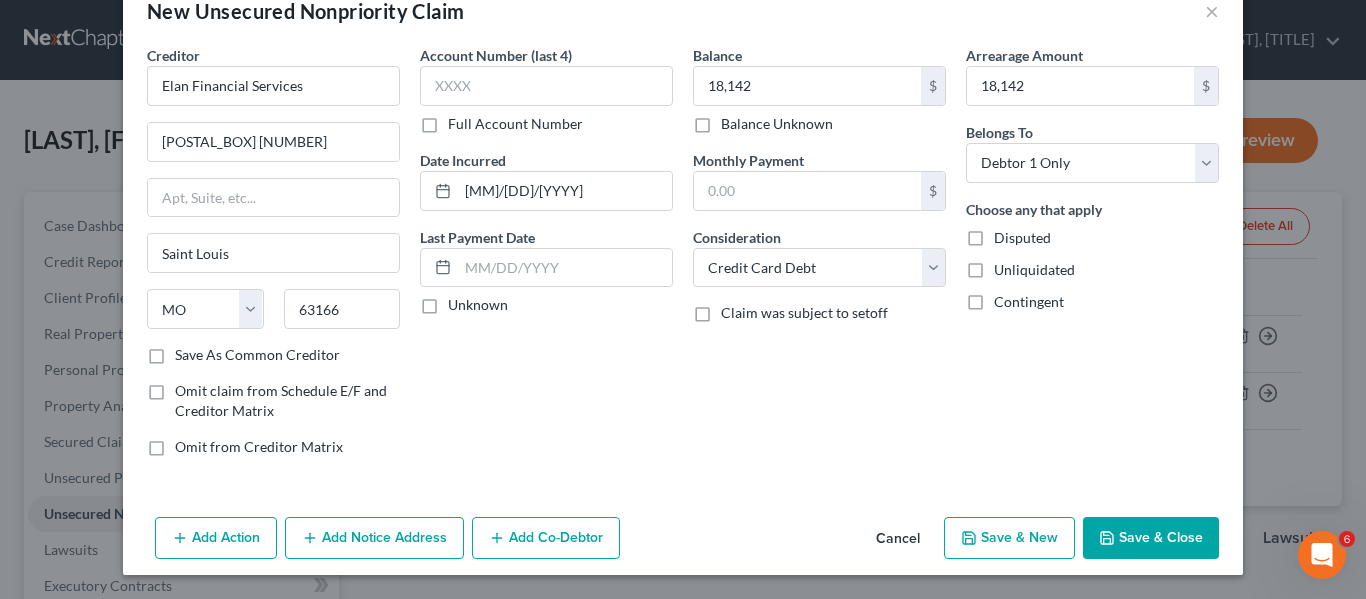 checkbox on "false" 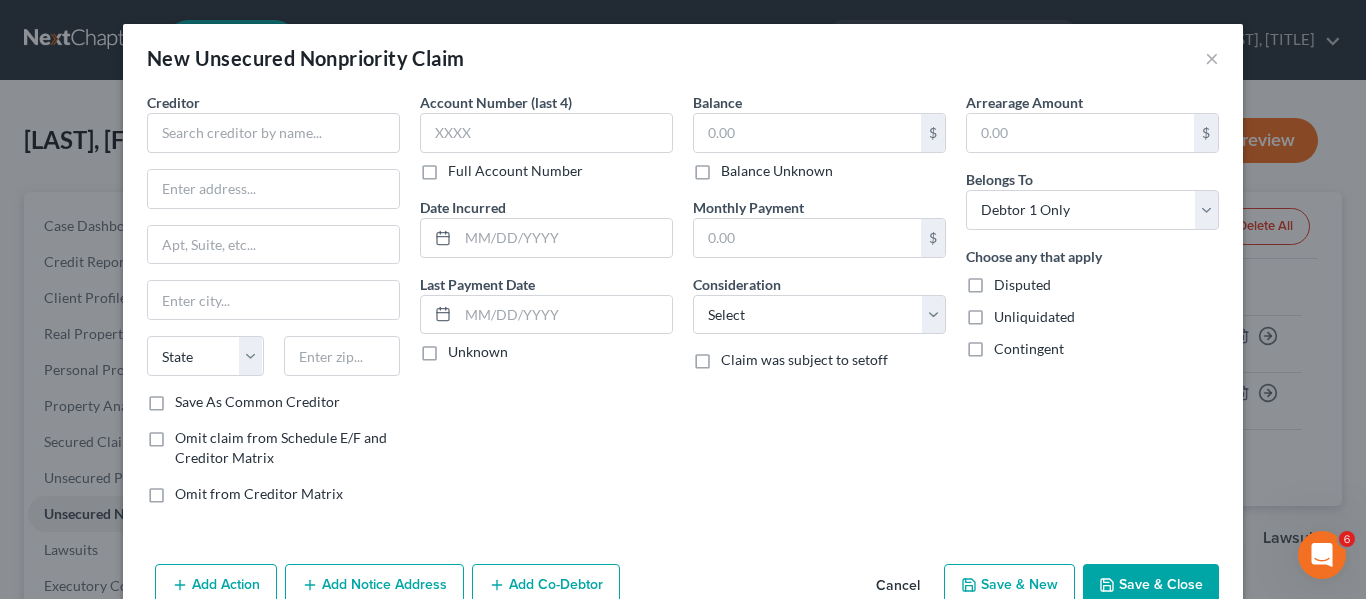 type on "18,142.00" 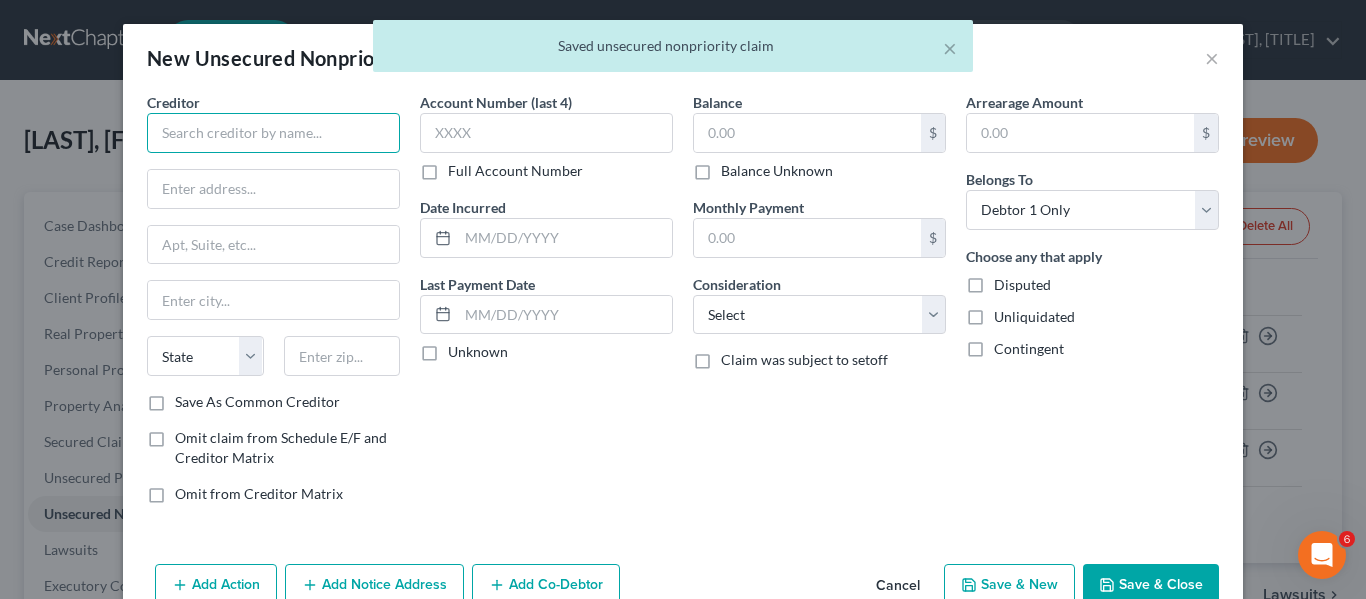 click at bounding box center [273, 133] 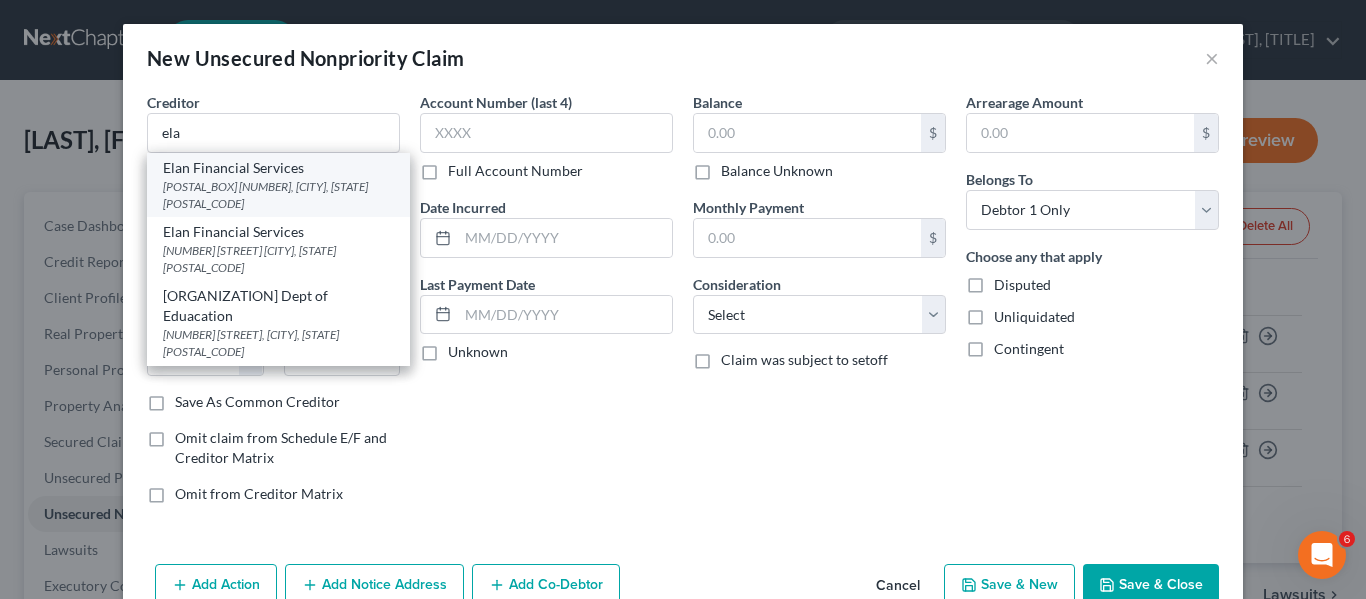 click on "[POSTAL_BOX] [NUMBER], [CITY], [STATE] [POSTAL_CODE]" at bounding box center [278, 195] 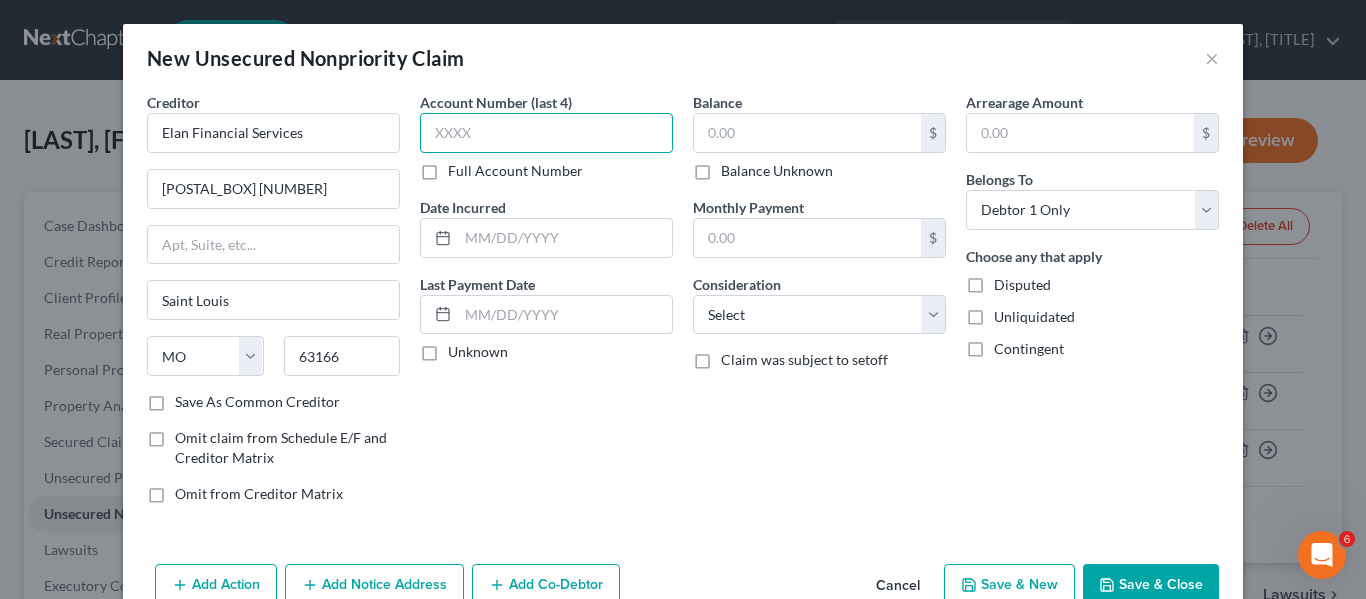 click at bounding box center (546, 133) 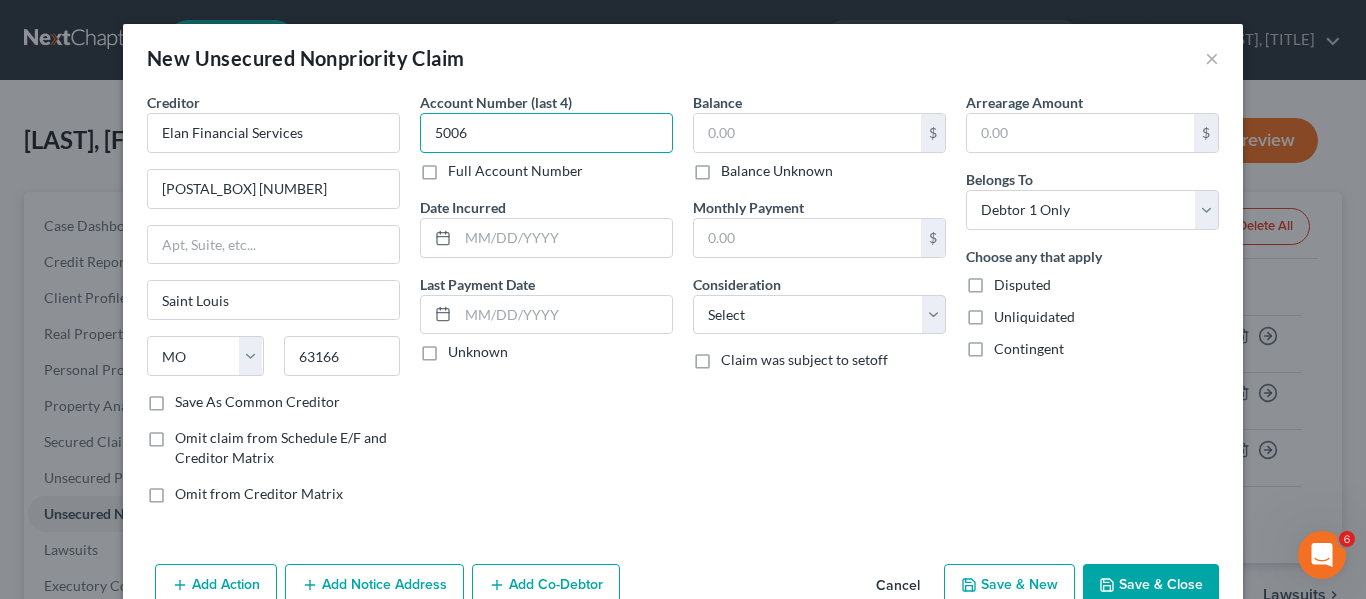 type on "5006" 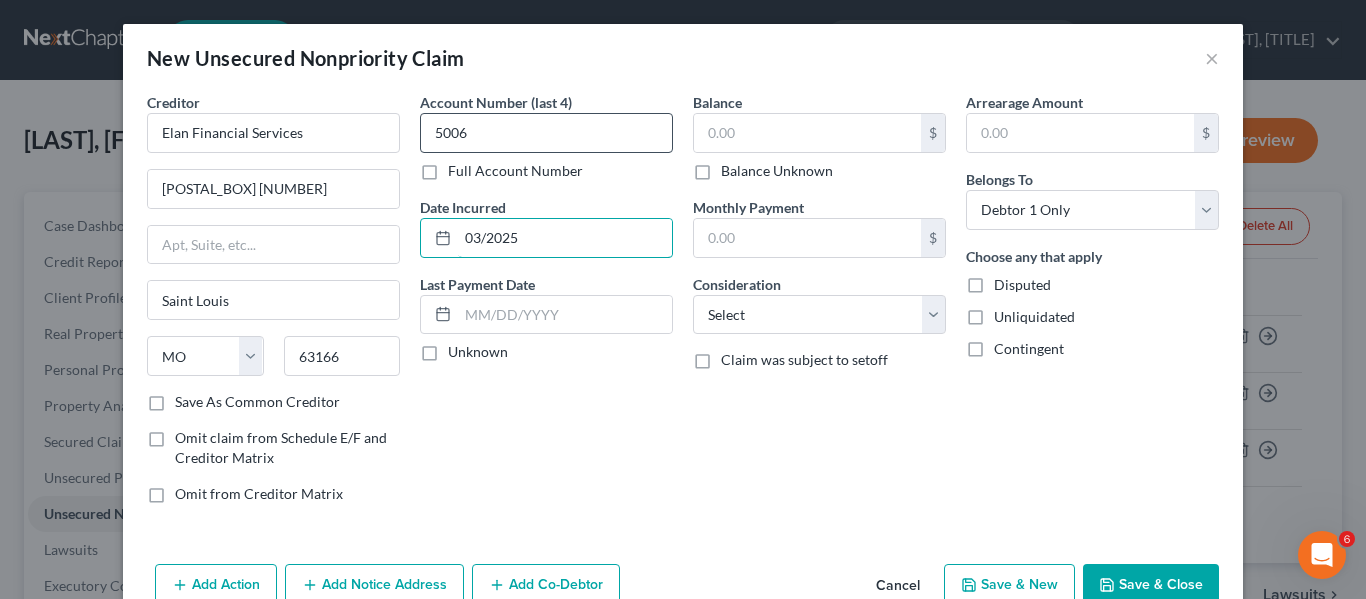 type on "03/2025" 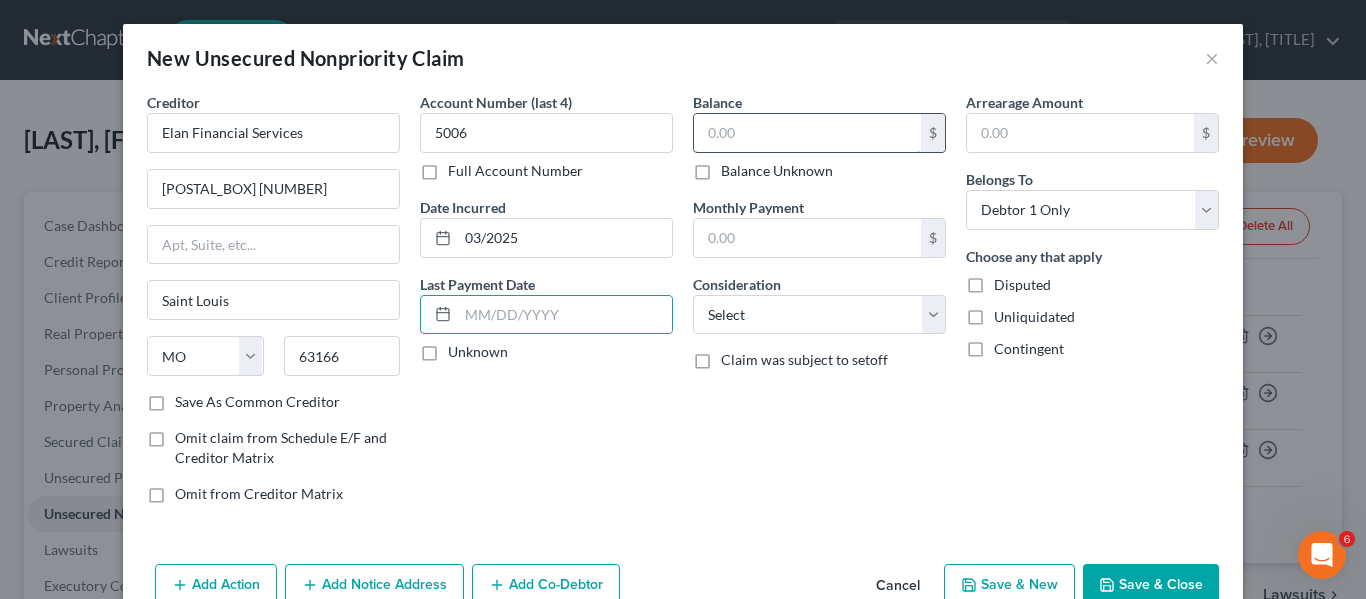 click at bounding box center (807, 133) 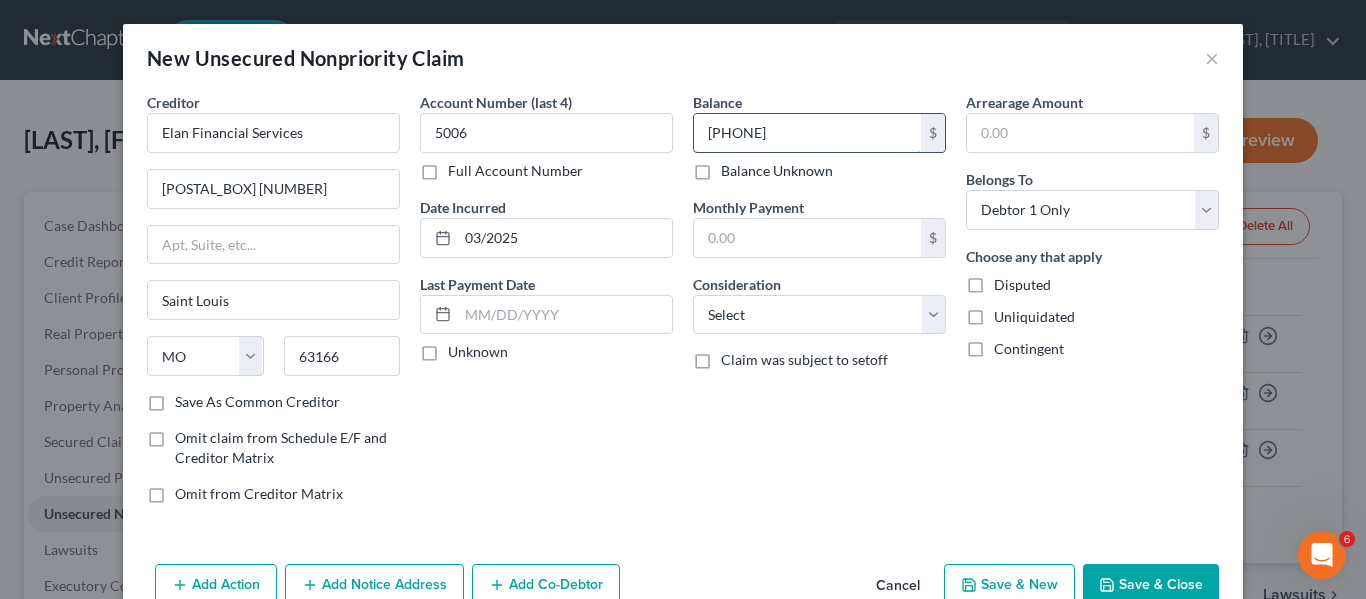 type on "[PHONE]" 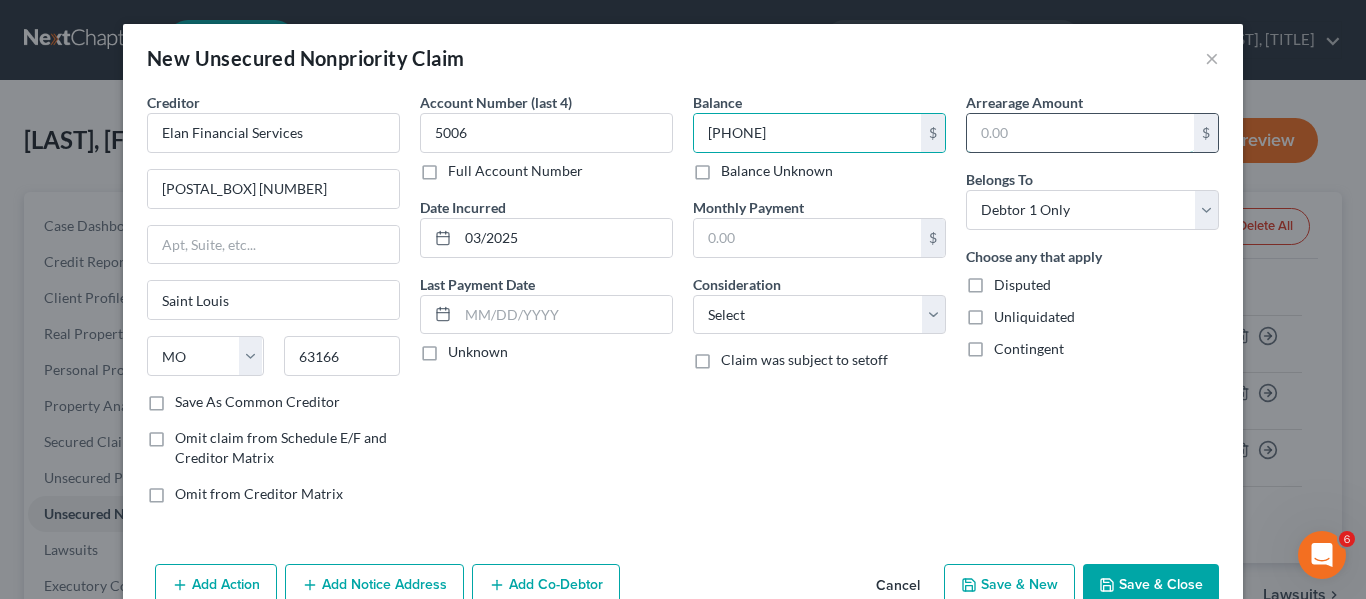 click at bounding box center (1080, 133) 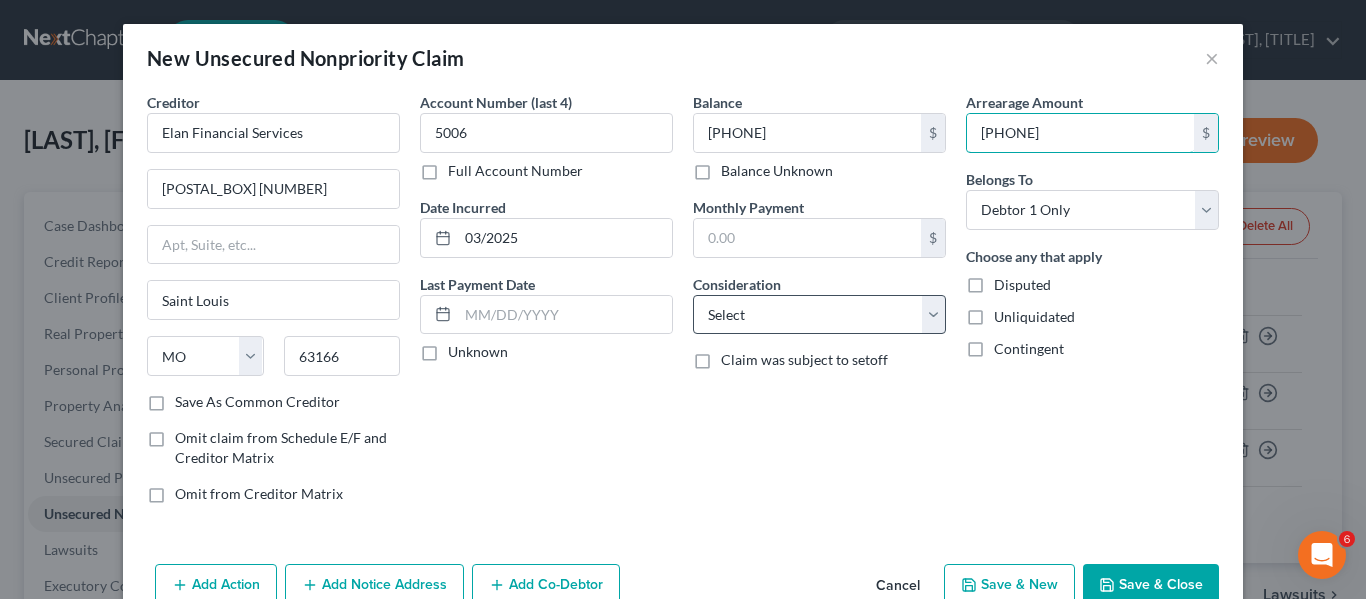 type on "[PHONE]" 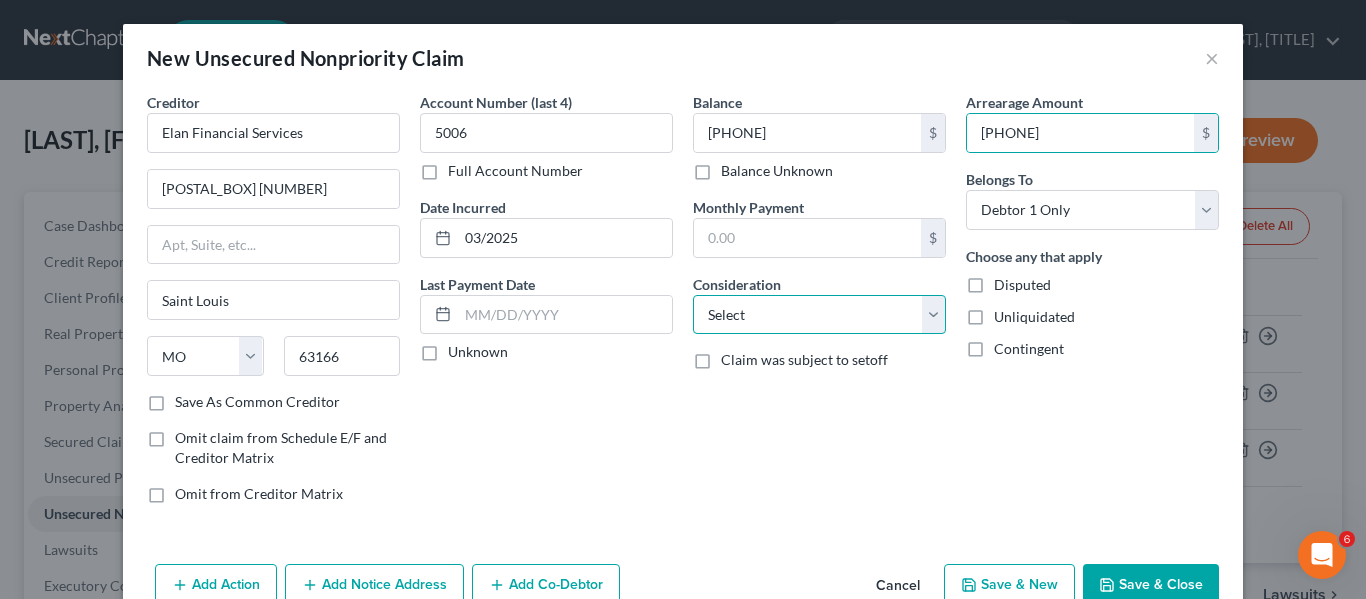 click on "Select Cable / Satellite Services Collection Agency Credit Card Debt Debt Counseling / Attorneys Deficiency Balance Domestic Support Obligations Home / Car Repairs Income Taxes Judgment Liens Medical Services Monies Loaned / Advanced Mortgage Obligation From Divorce Or Separation Obligation To Pensions Other Overdrawn Bank Account Promised To Help Pay Creditors Student Loans Suppliers And Vendors Telephone / Internet Services Utility Services" at bounding box center (819, 315) 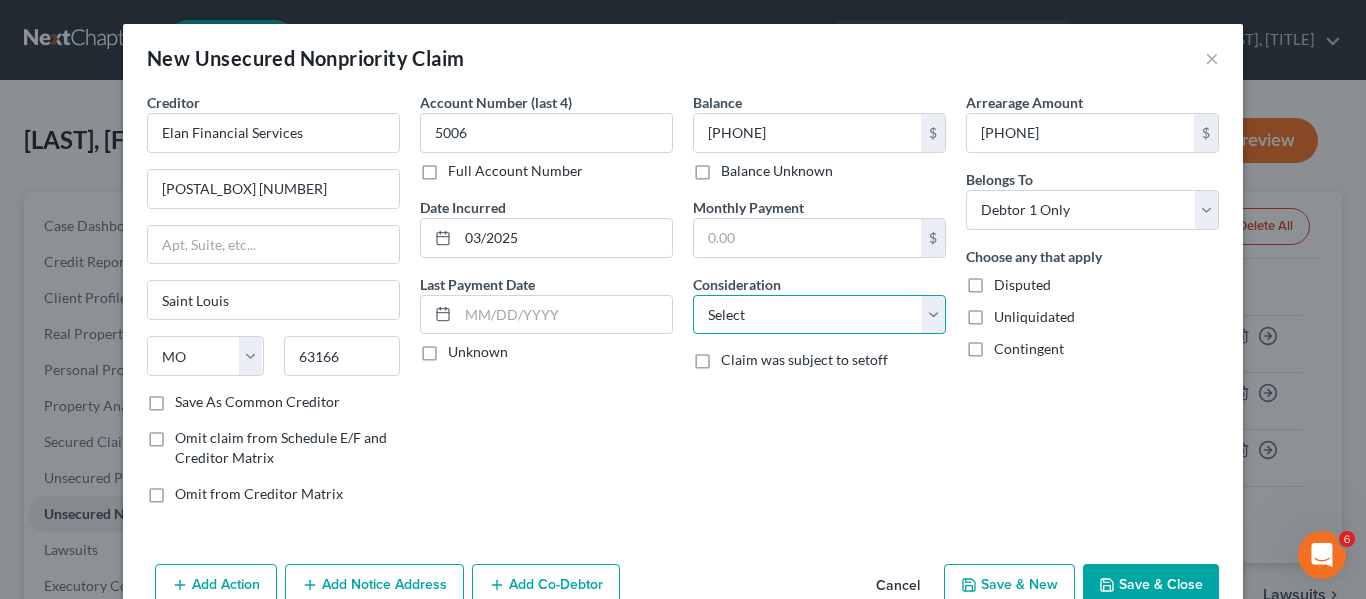 select on "2" 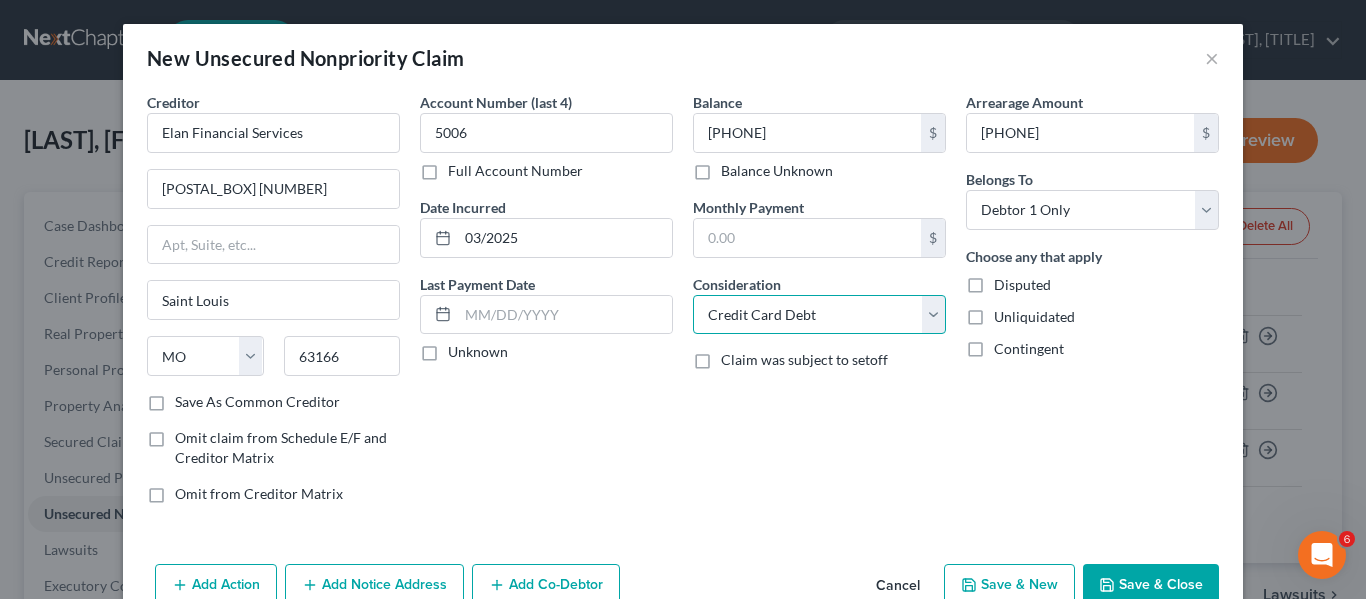 click on "Select Cable / Satellite Services Collection Agency Credit Card Debt Debt Counseling / Attorneys Deficiency Balance Domestic Support Obligations Home / Car Repairs Income Taxes Judgment Liens Medical Services Monies Loaned / Advanced Mortgage Obligation From Divorce Or Separation Obligation To Pensions Other Overdrawn Bank Account Promised To Help Pay Creditors Student Loans Suppliers And Vendors Telephone / Internet Services Utility Services" at bounding box center (819, 315) 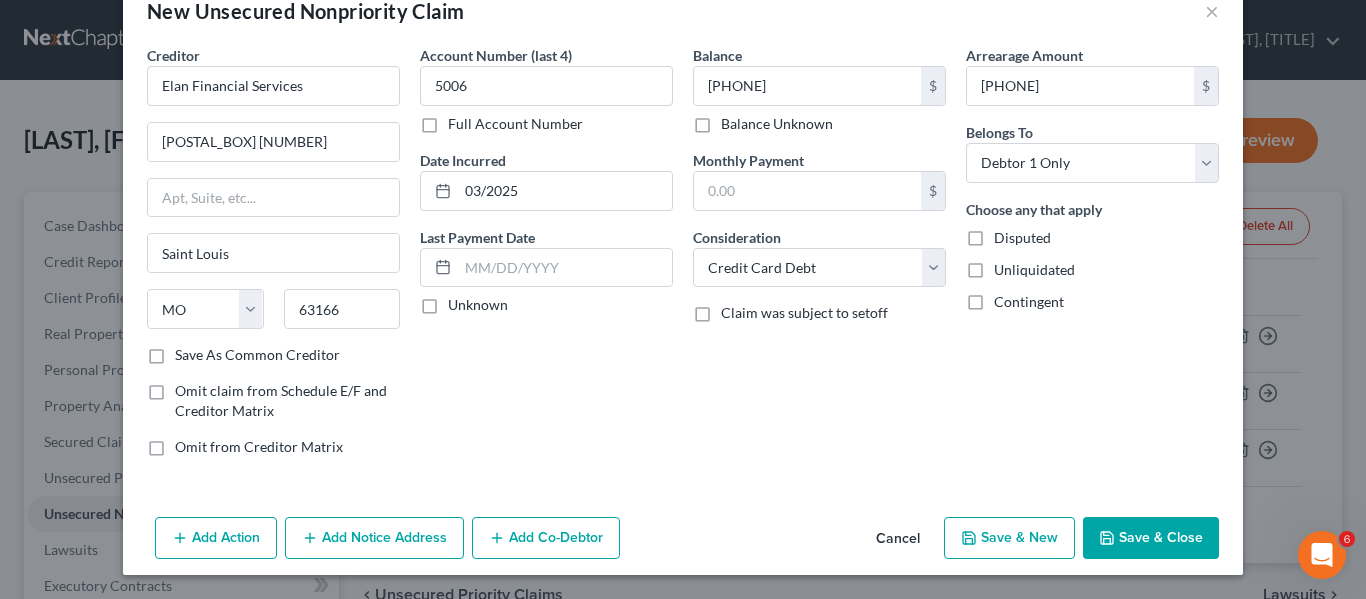 click on "Save & New" at bounding box center (1009, 538) 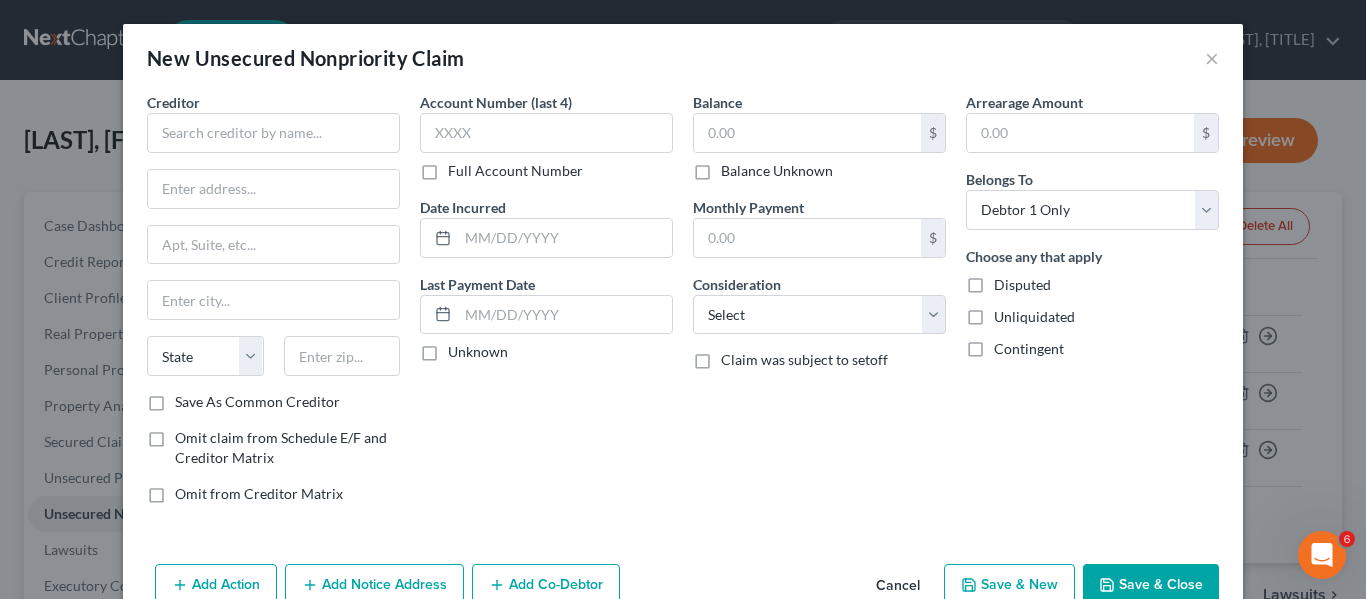 type on "820.00" 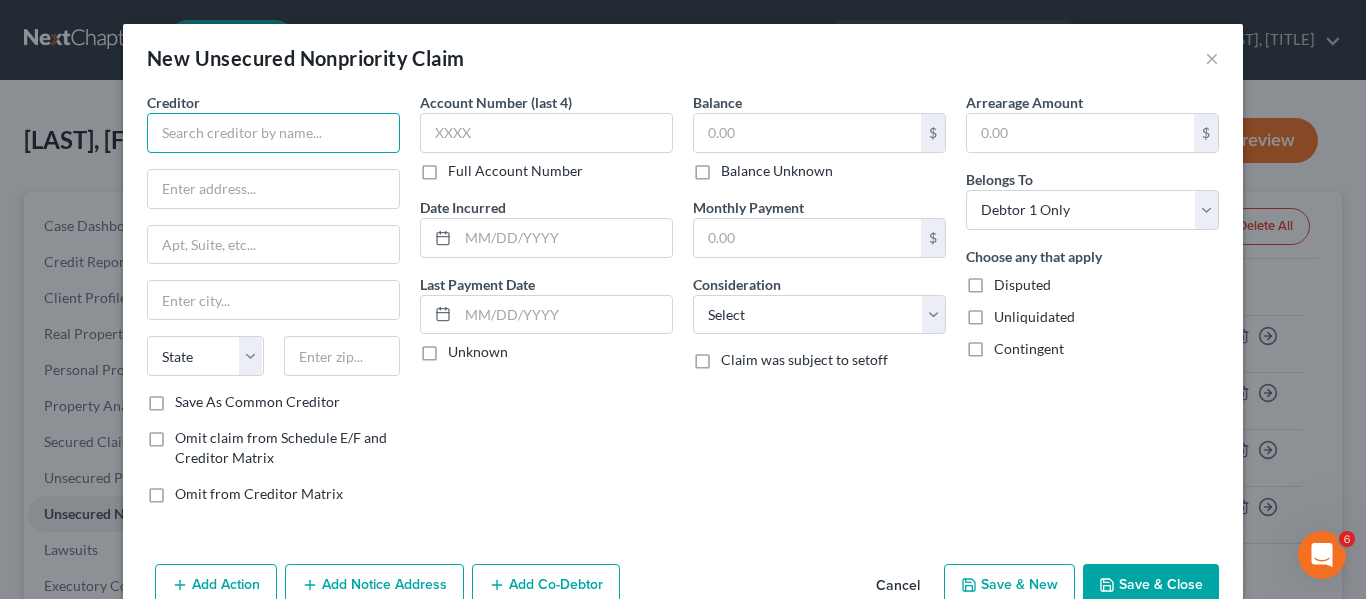 click at bounding box center [273, 133] 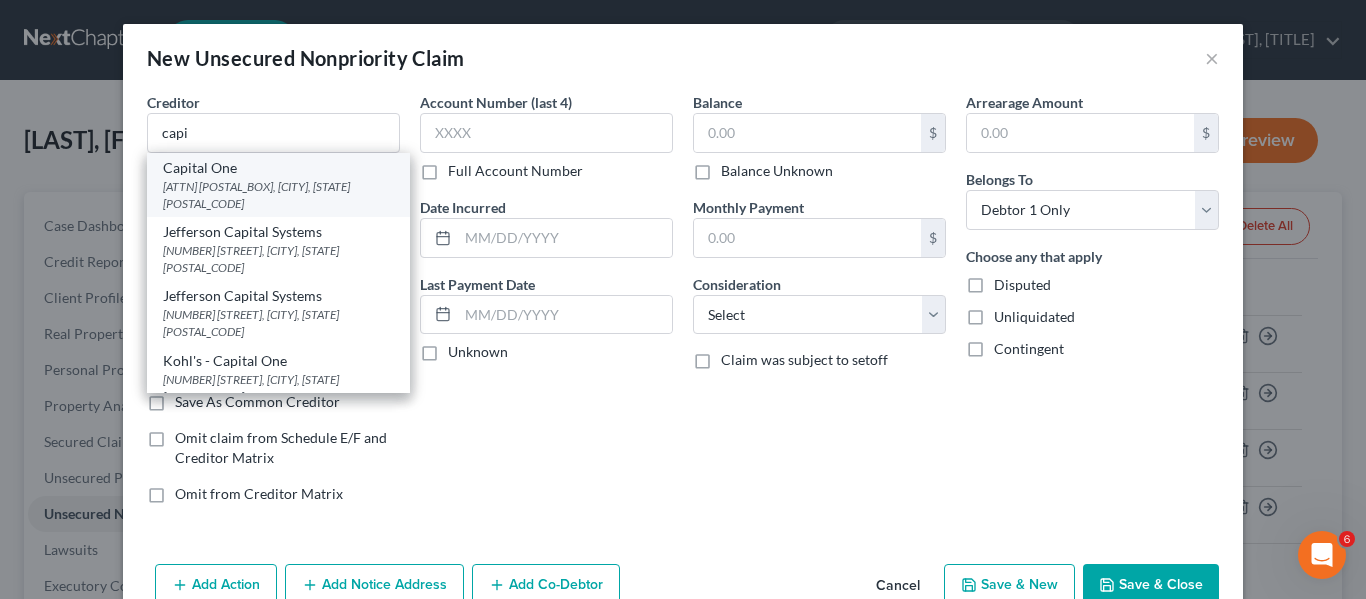 click on "Capital One" at bounding box center (278, 168) 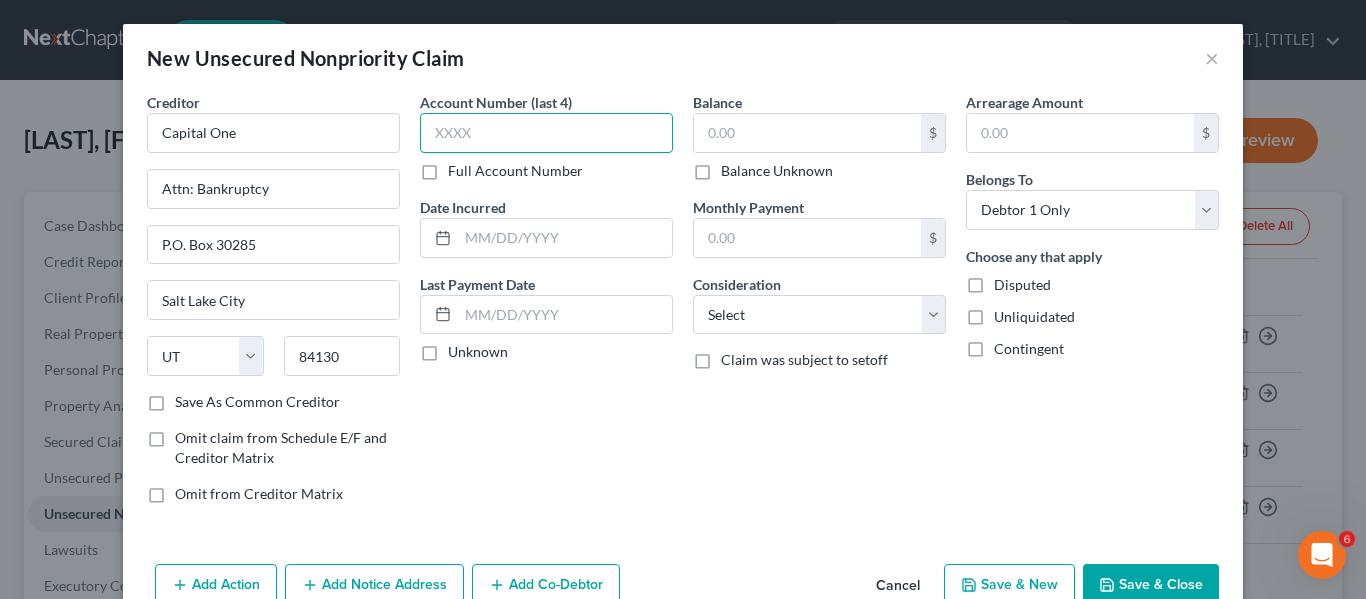 click at bounding box center [546, 133] 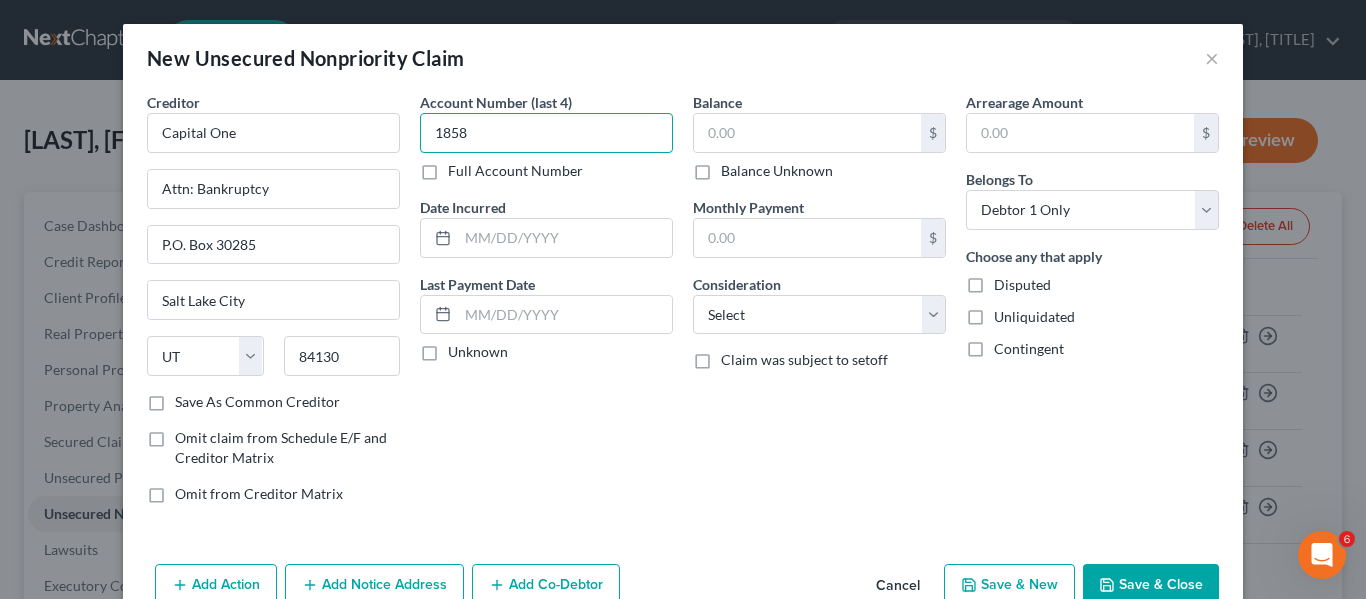 type on "1858" 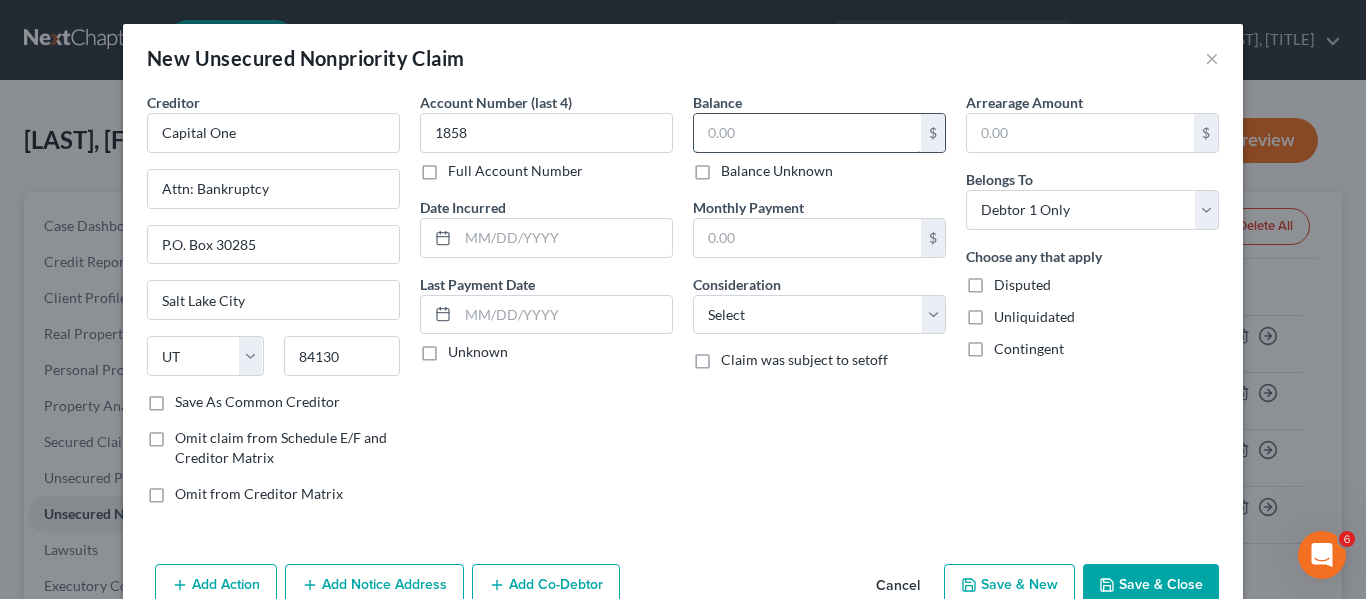 click at bounding box center (807, 133) 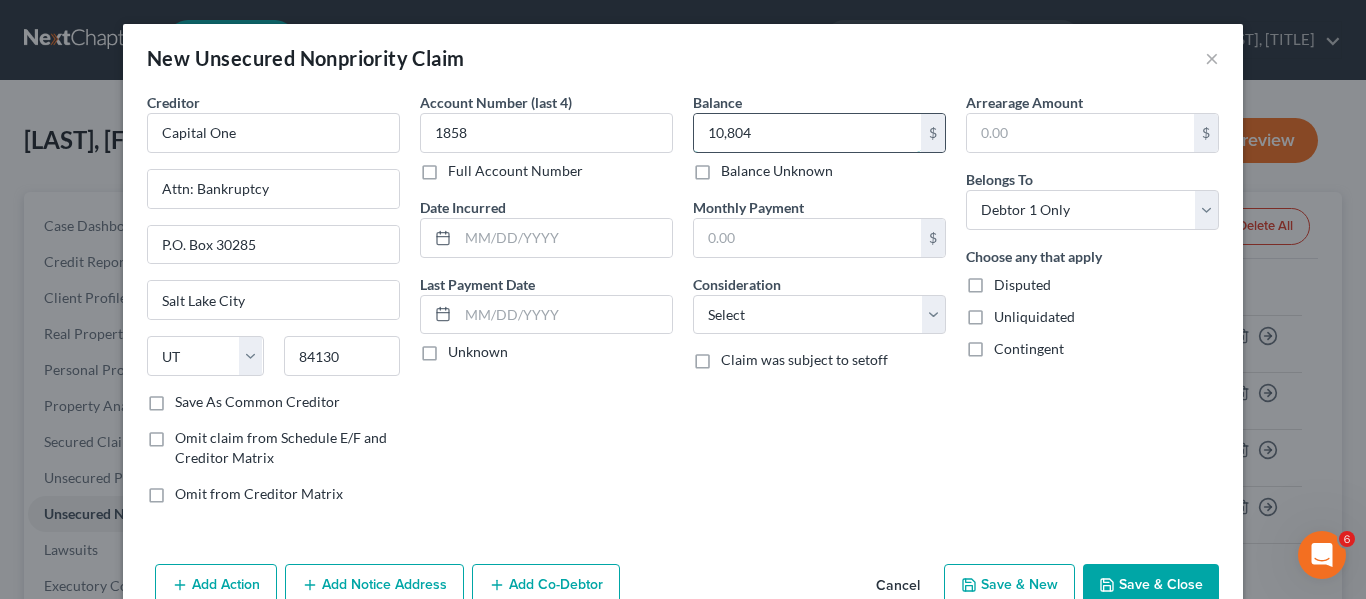 type on "10,804" 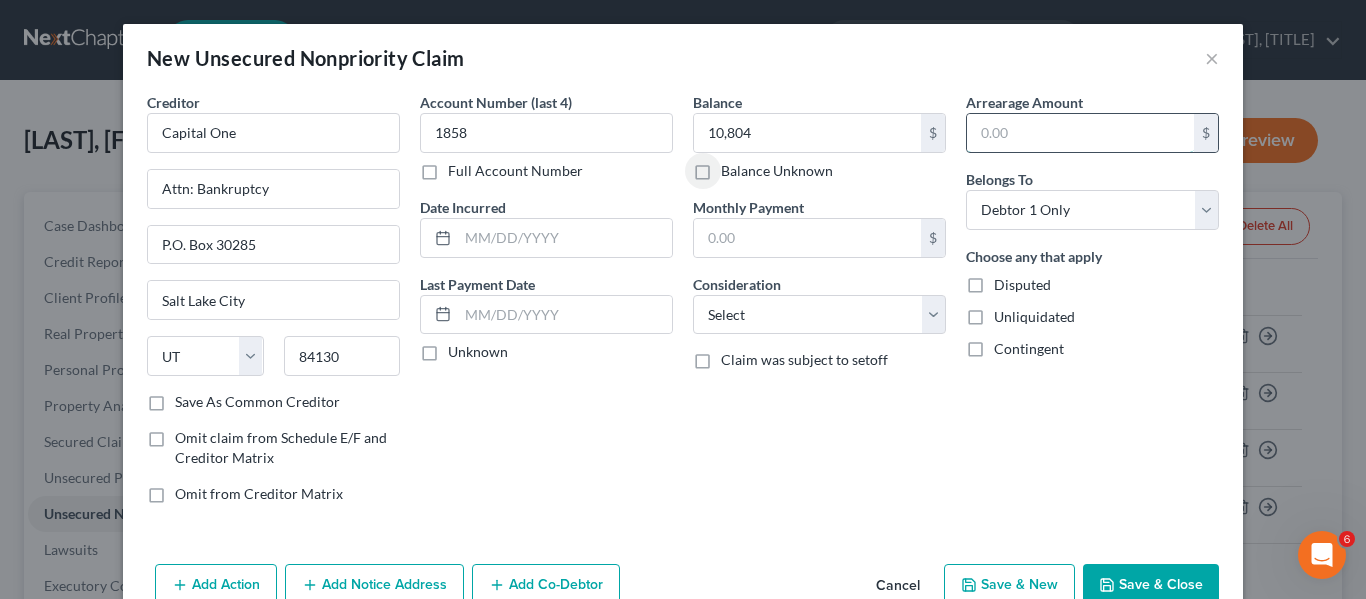 click at bounding box center [1080, 133] 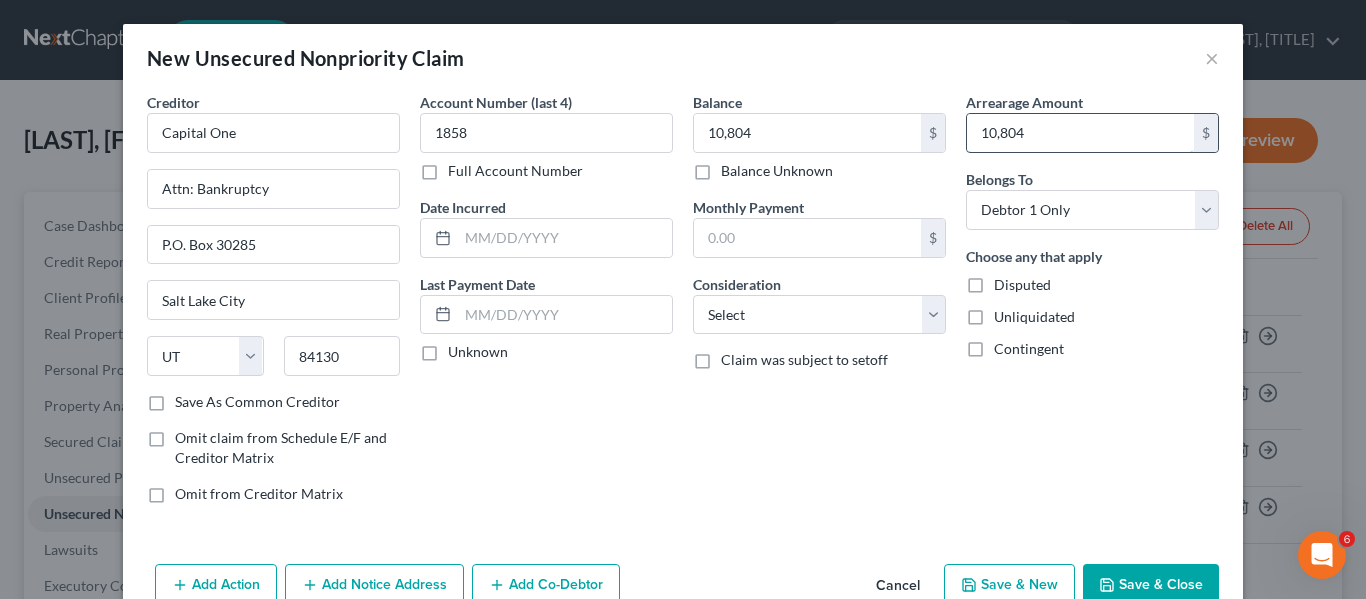 type on "10,804" 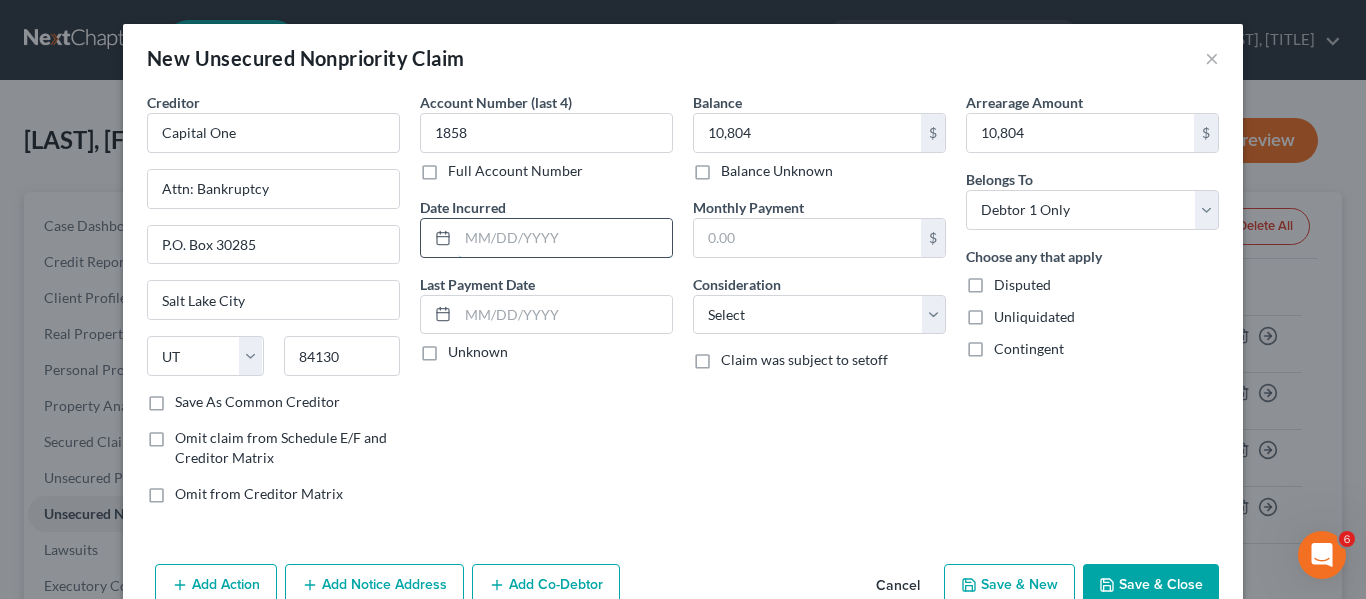 click at bounding box center [565, 238] 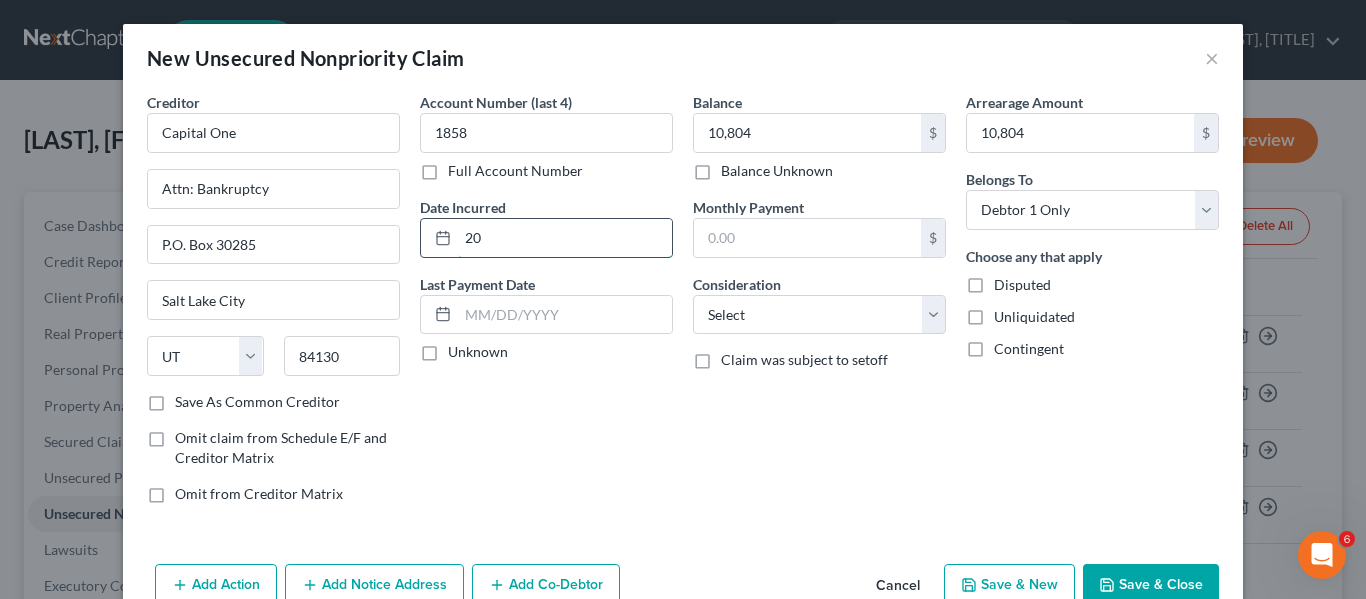 type on "2" 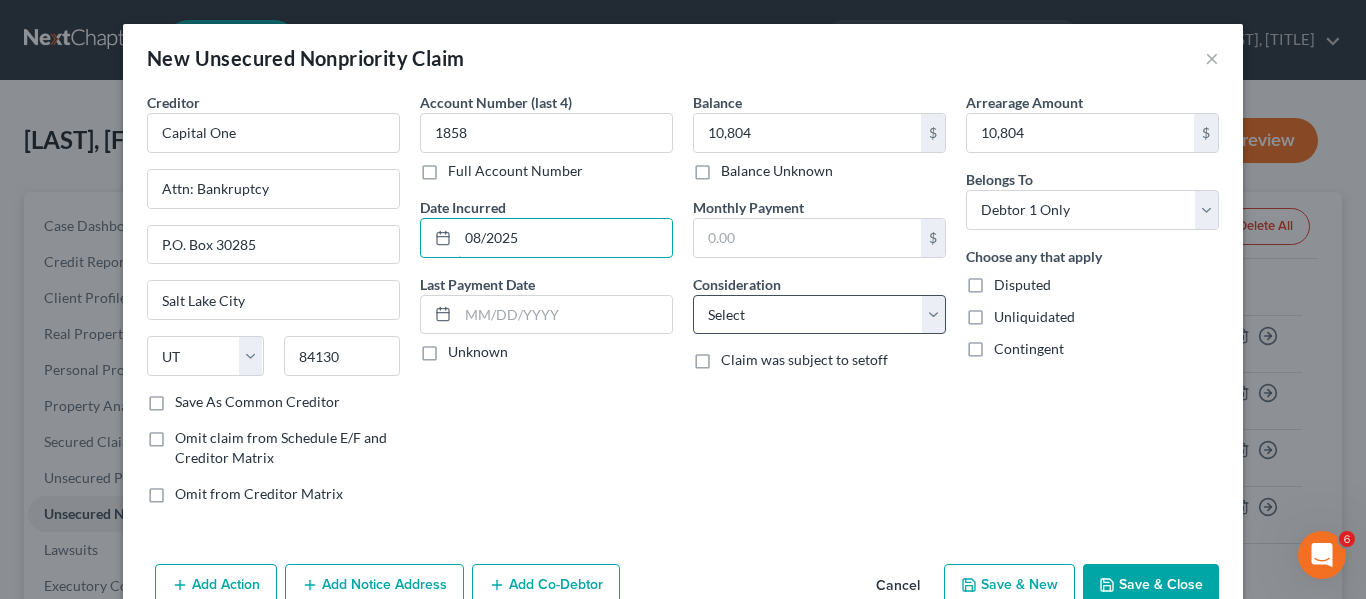 type on "08/2025" 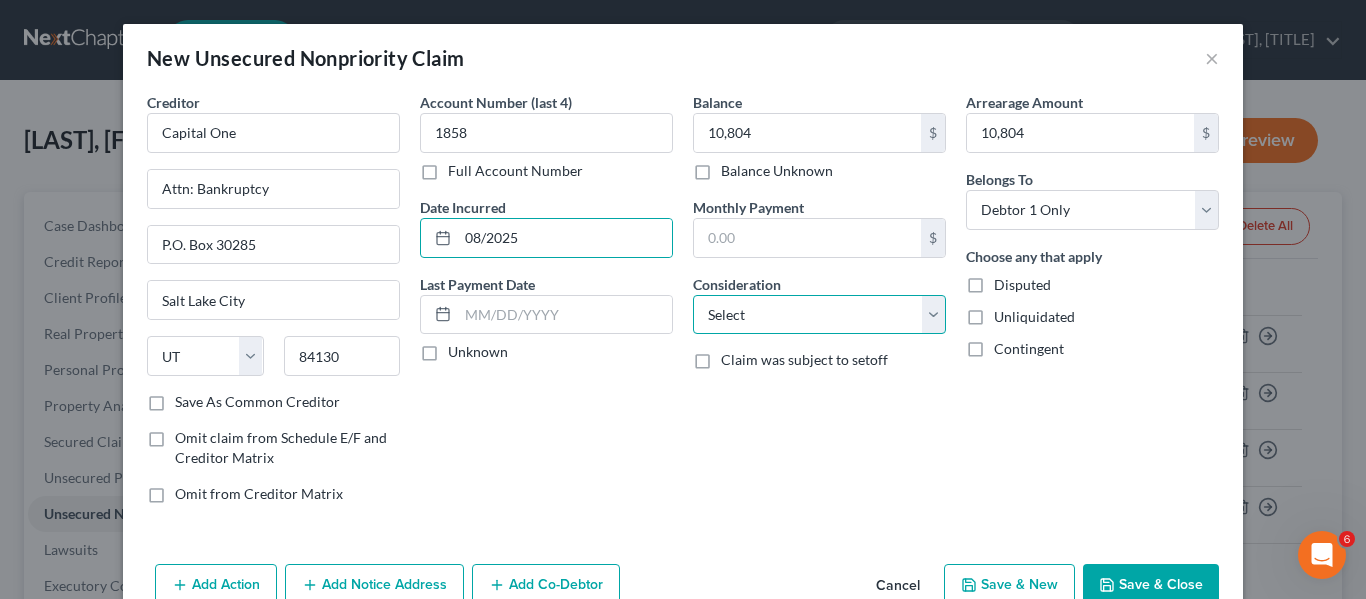 click on "Select Cable / Satellite Services Collection Agency Credit Card Debt Debt Counseling / Attorneys Deficiency Balance Domestic Support Obligations Home / Car Repairs Income Taxes Judgment Liens Medical Services Monies Loaned / Advanced Mortgage Obligation From Divorce Or Separation Obligation To Pensions Other Overdrawn Bank Account Promised To Help Pay Creditors Student Loans Suppliers And Vendors Telephone / Internet Services Utility Services" at bounding box center (819, 315) 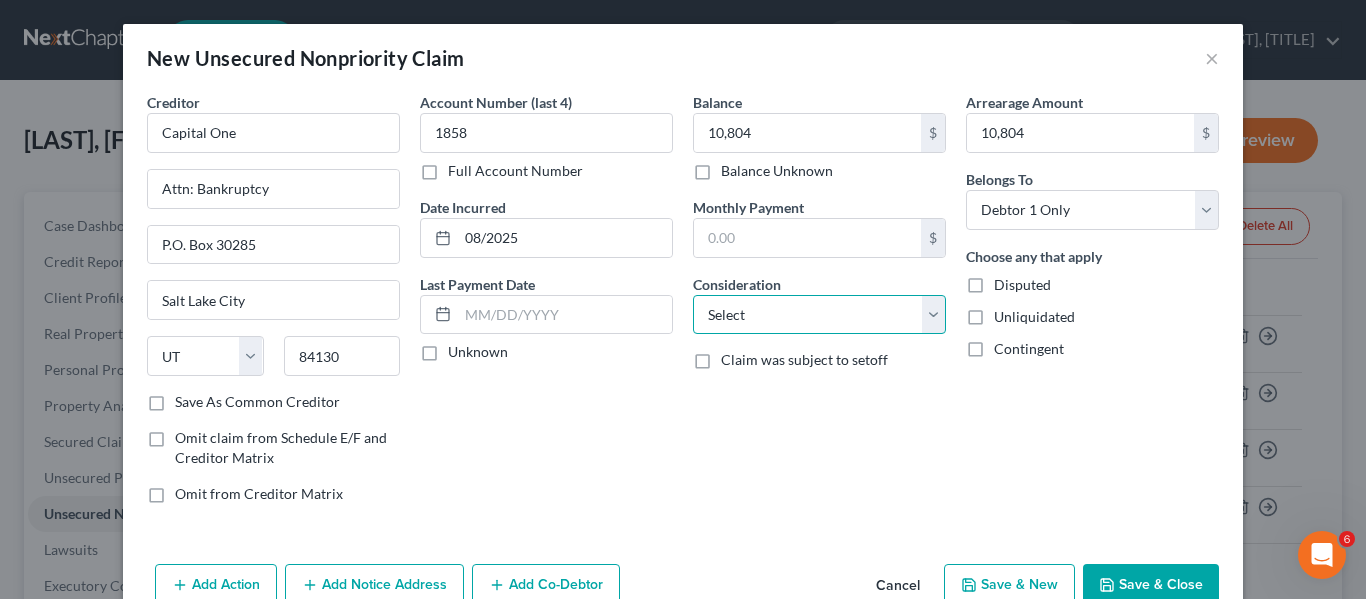 select on "2" 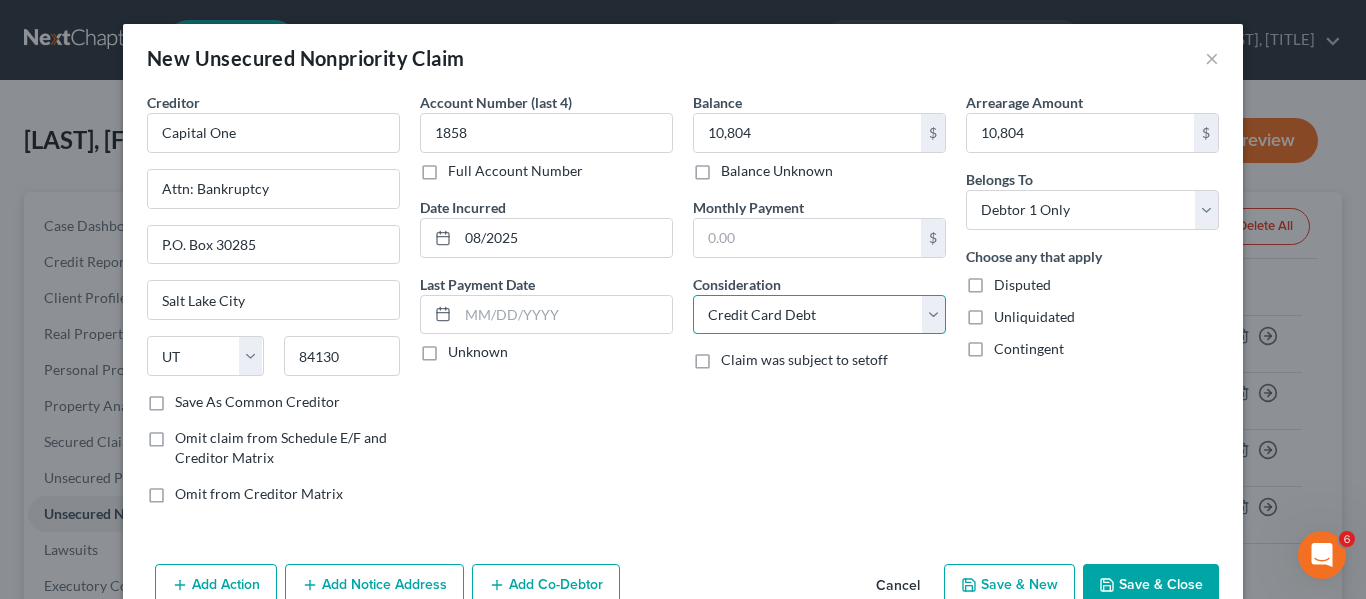 click on "Select Cable / Satellite Services Collection Agency Credit Card Debt Debt Counseling / Attorneys Deficiency Balance Domestic Support Obligations Home / Car Repairs Income Taxes Judgment Liens Medical Services Monies Loaned / Advanced Mortgage Obligation From Divorce Or Separation Obligation To Pensions Other Overdrawn Bank Account Promised To Help Pay Creditors Student Loans Suppliers And Vendors Telephone / Internet Services Utility Services" at bounding box center (819, 315) 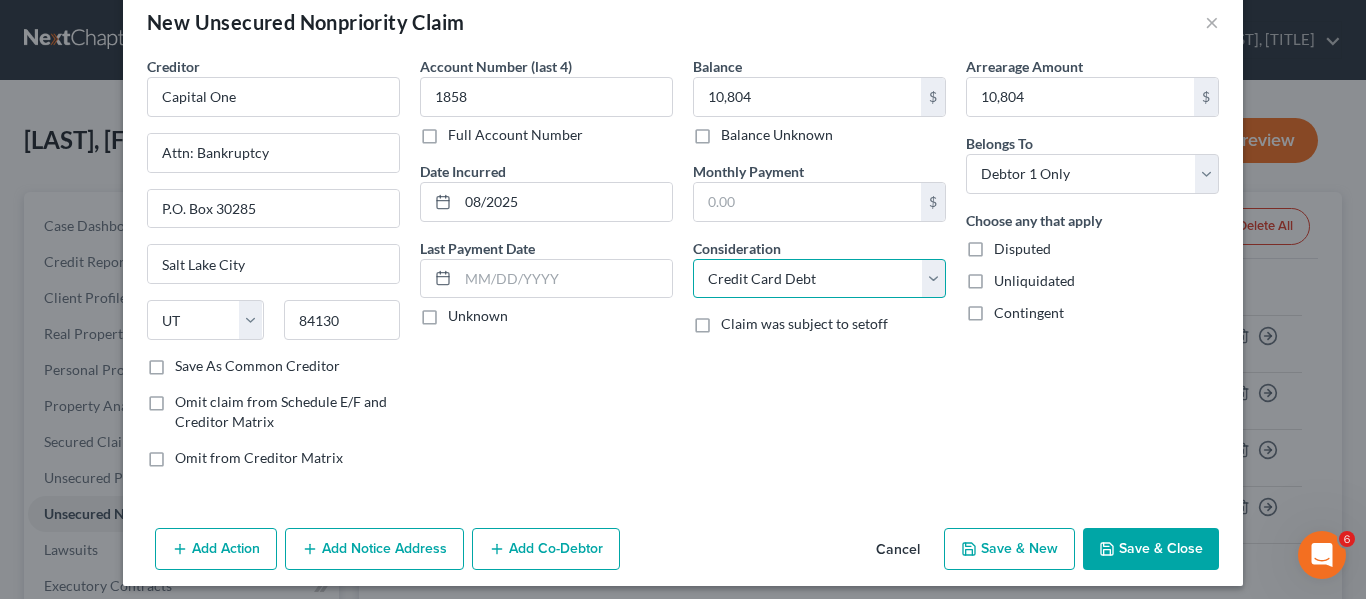 scroll, scrollTop: 47, scrollLeft: 0, axis: vertical 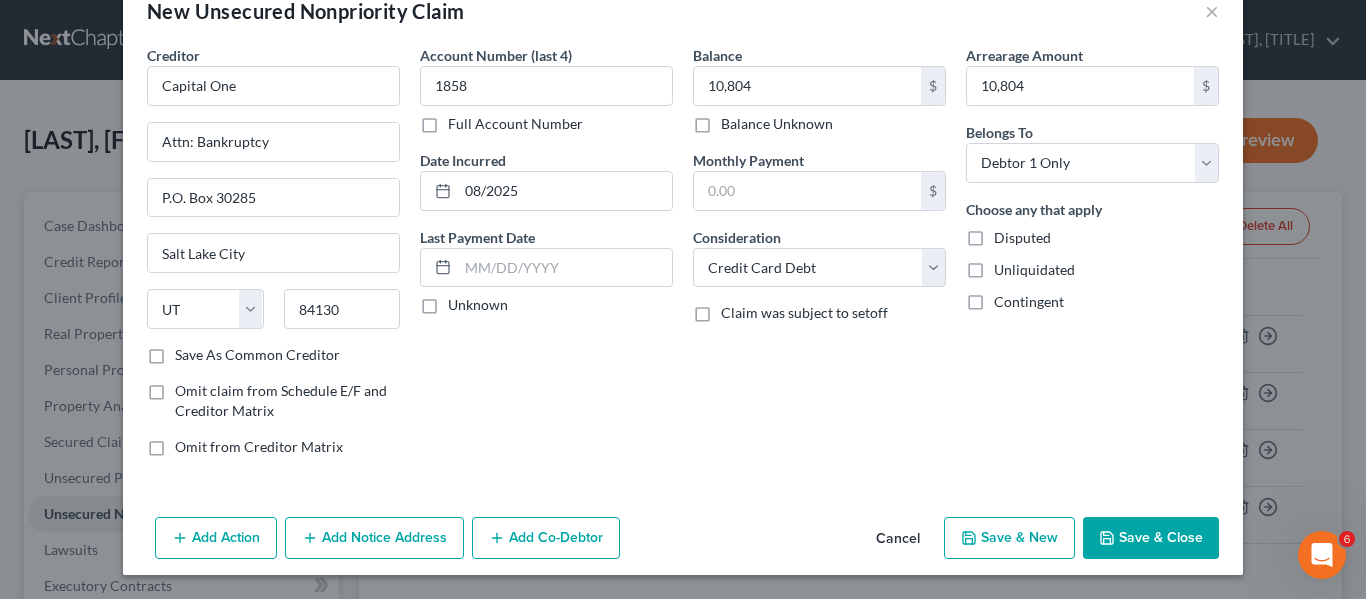 click on "Save & New" at bounding box center [1009, 538] 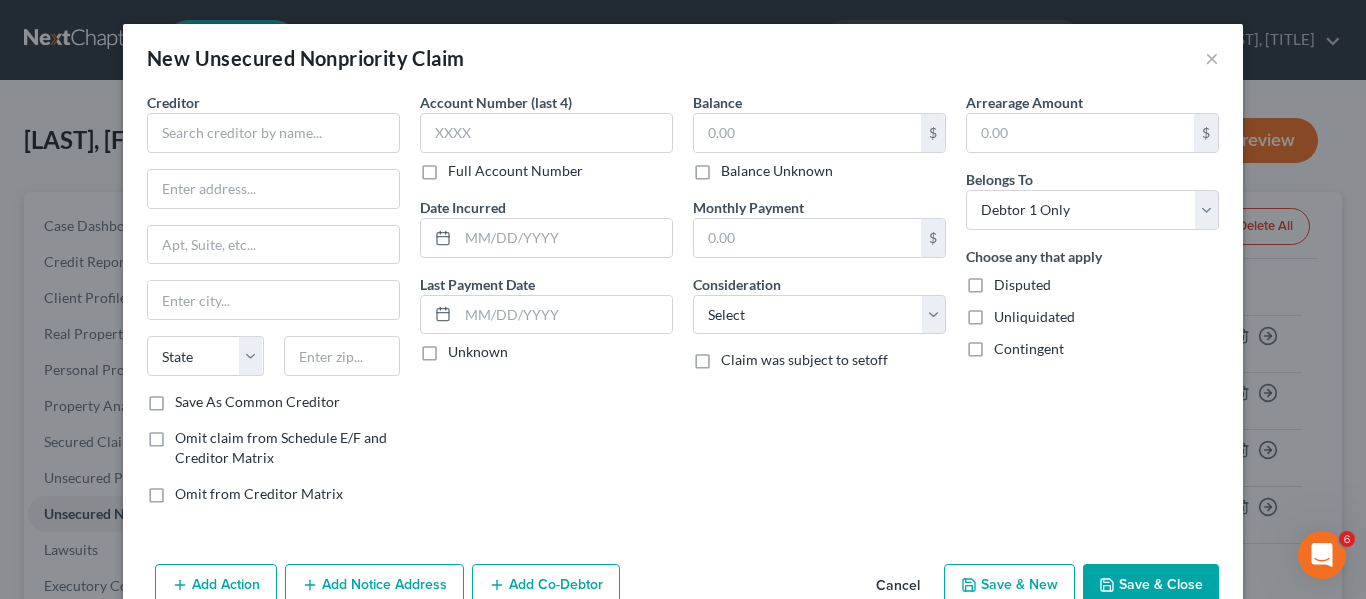 type on "10,804.00" 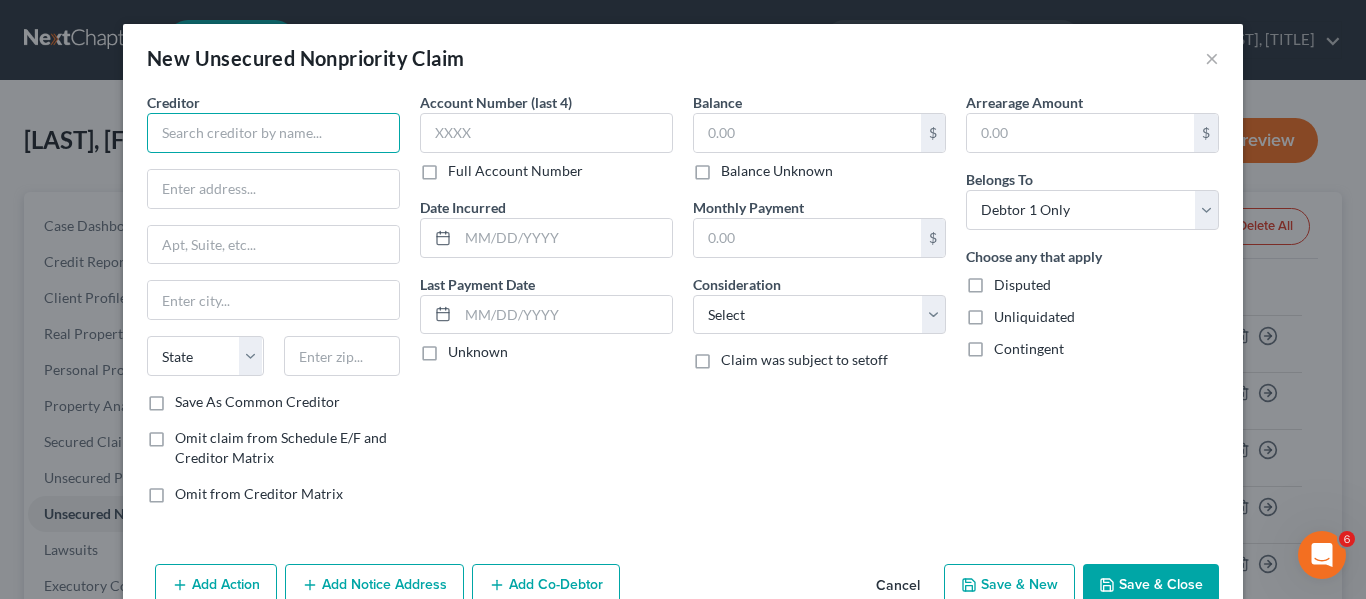 click at bounding box center [273, 133] 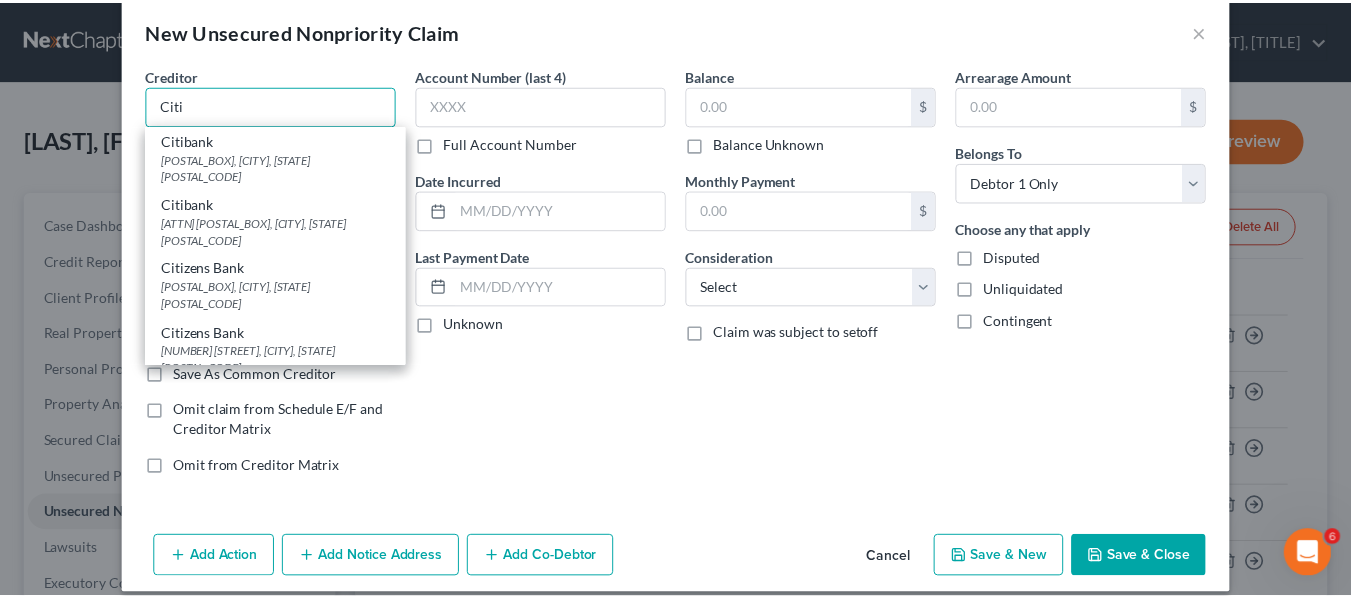 scroll, scrollTop: 47, scrollLeft: 0, axis: vertical 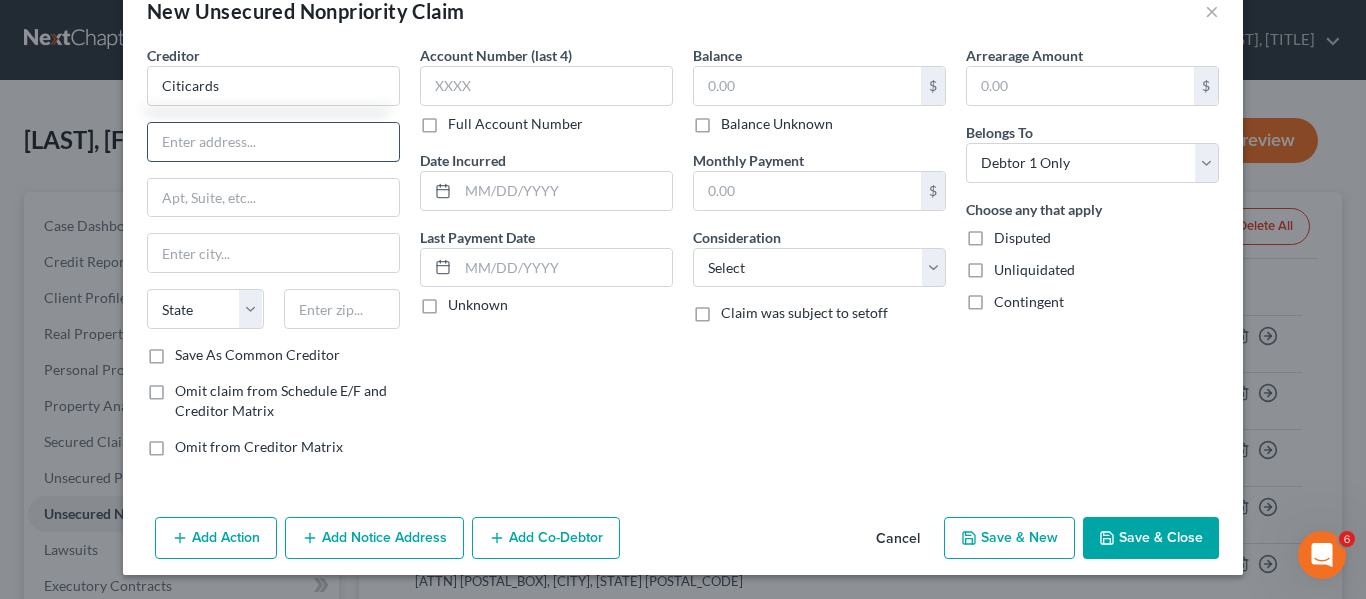 click at bounding box center [273, 142] 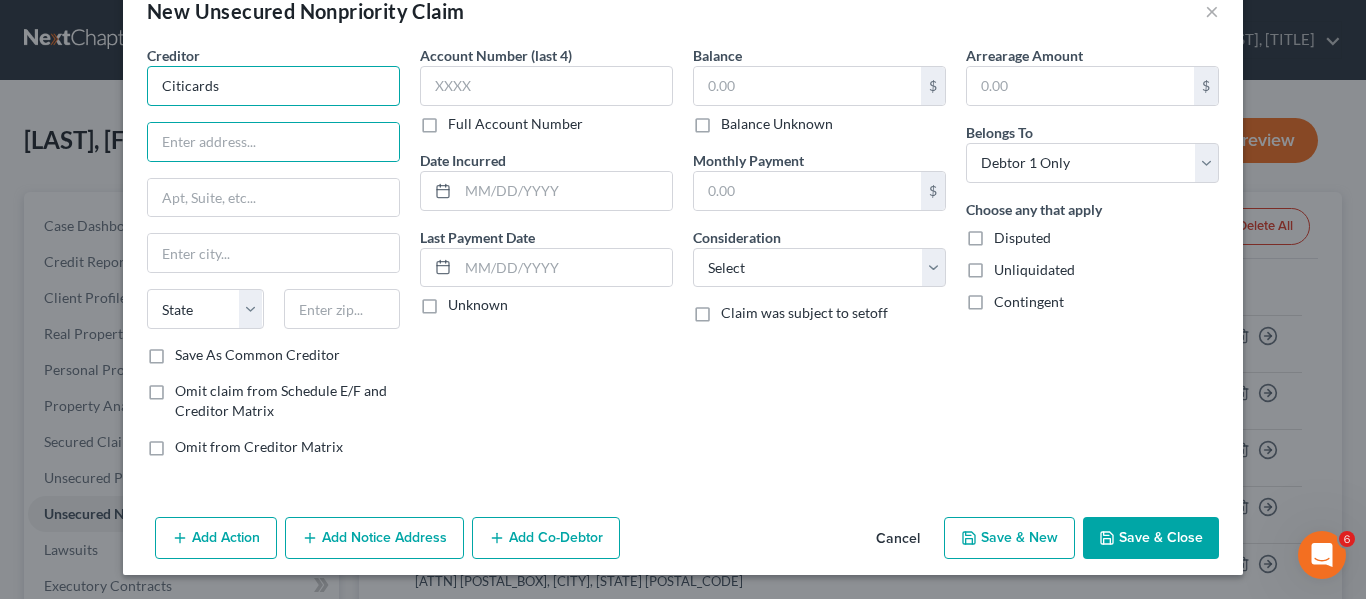 click on "Citicards" at bounding box center [273, 86] 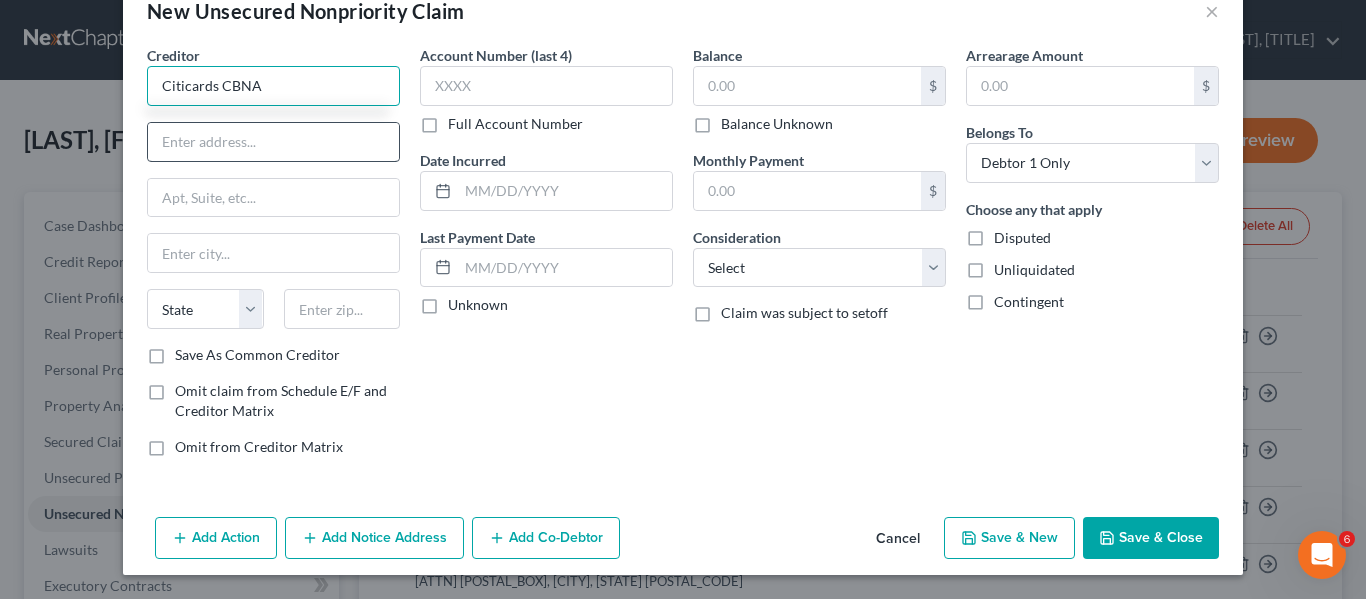 type on "Citicards CBNA" 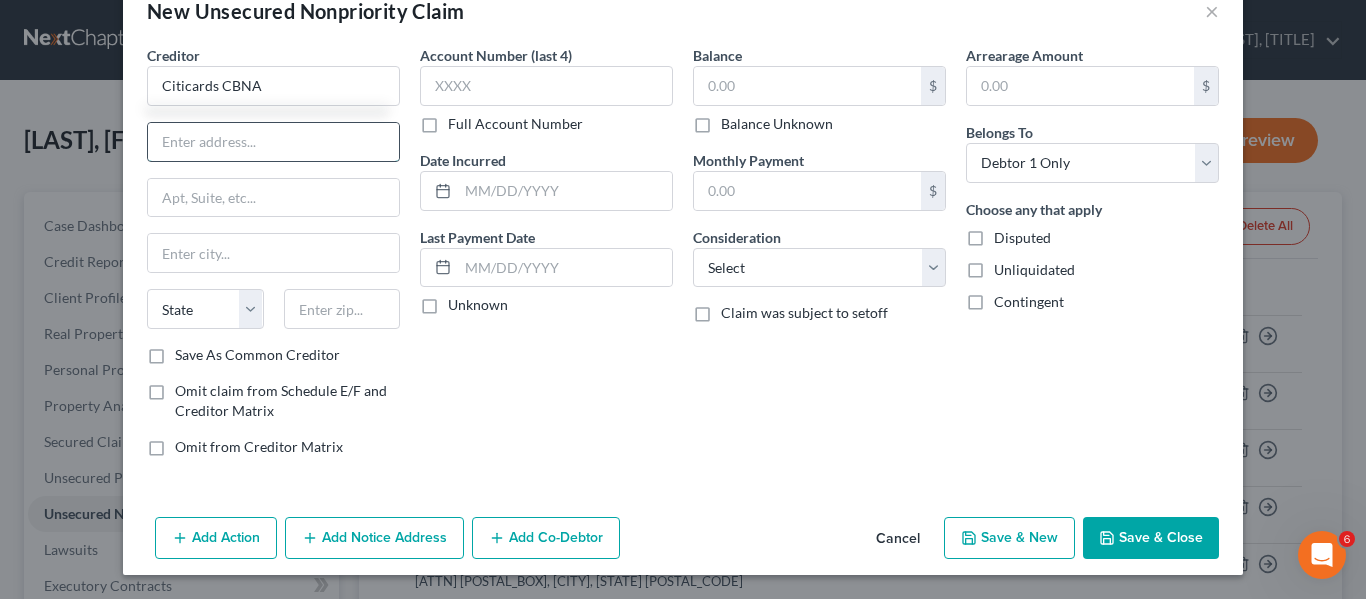 click at bounding box center [273, 142] 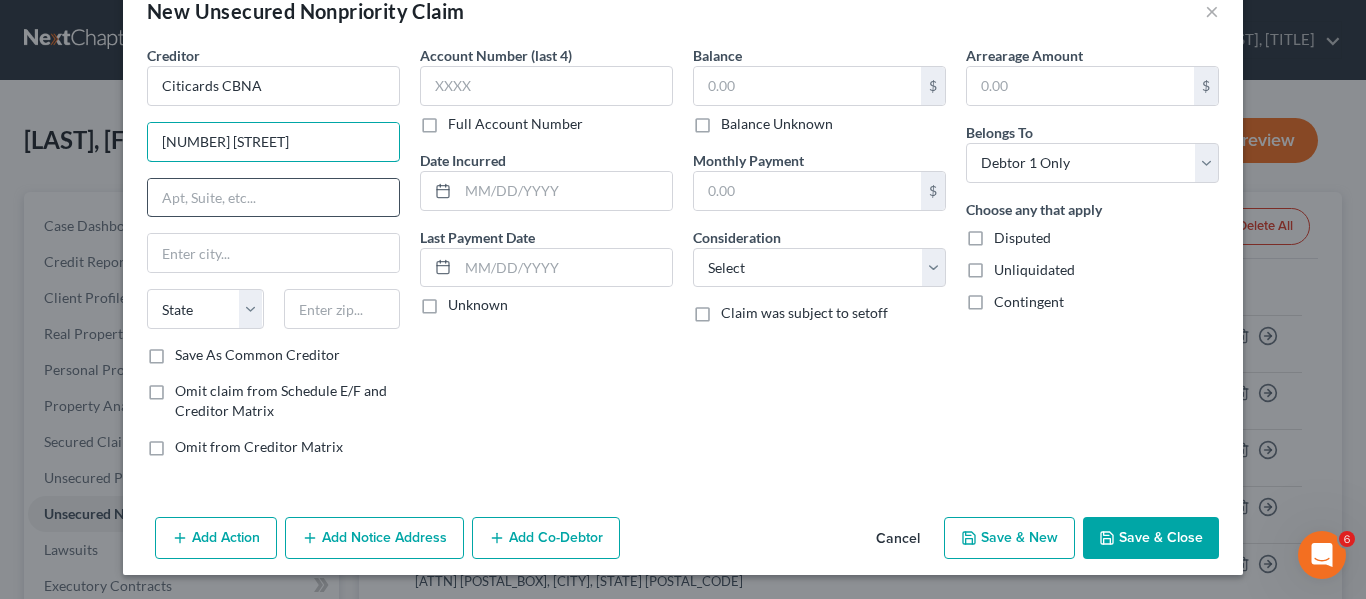 type on "[NUMBER] [STREET]" 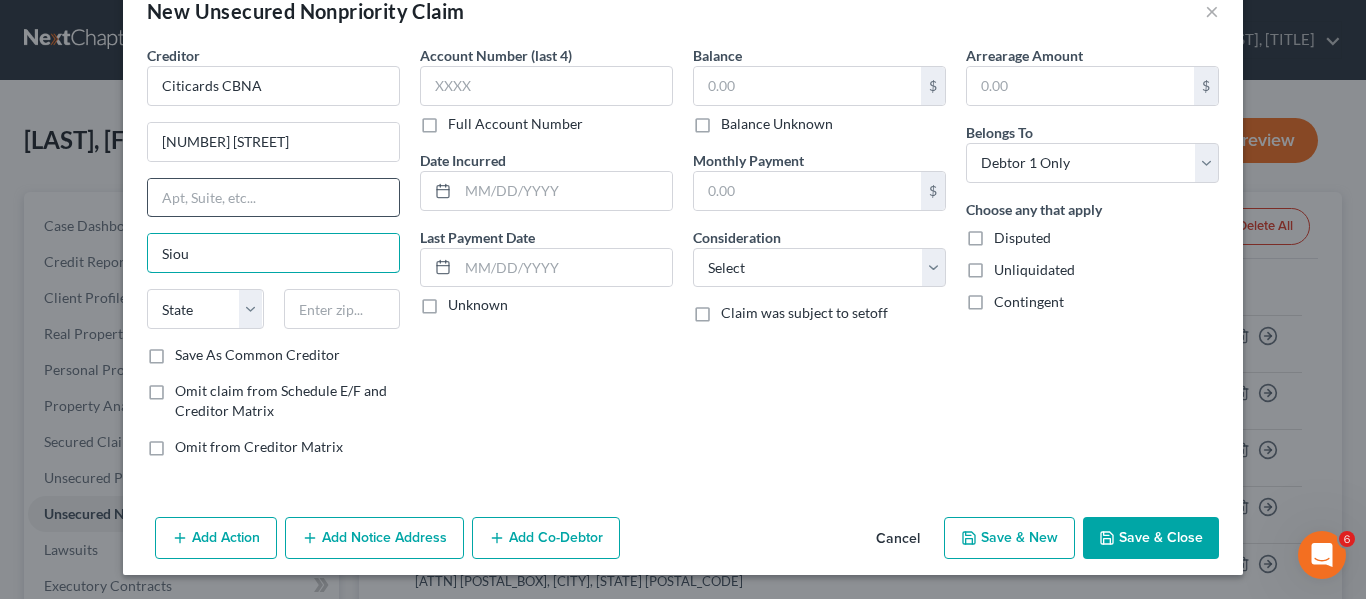 type on "Sioux Falls" 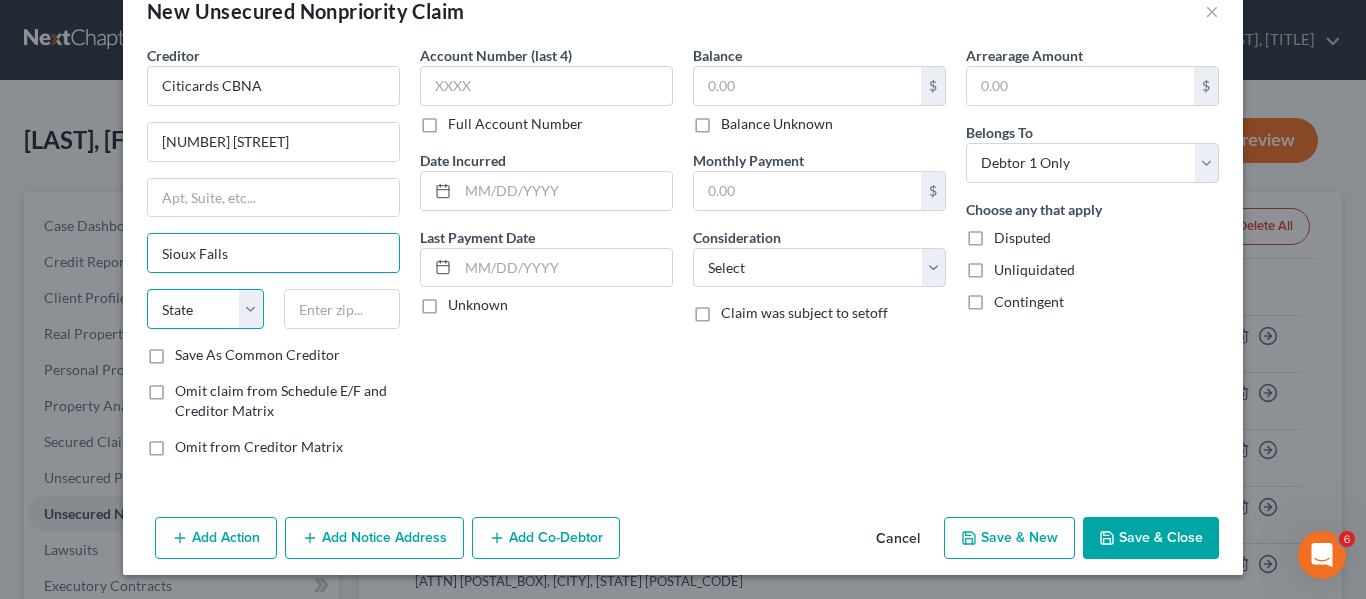 click on "State AL AK AR AZ CA CO CT DE DC FL GA GU HI ID IL IN IA KS KY LA ME MD MA MI MN MS MO MT NC ND NE NV NH NJ NM NY OH OK OR PA PR RI SC SD TN TX UT VI VA VT WA WV WI WY" at bounding box center (205, 309) 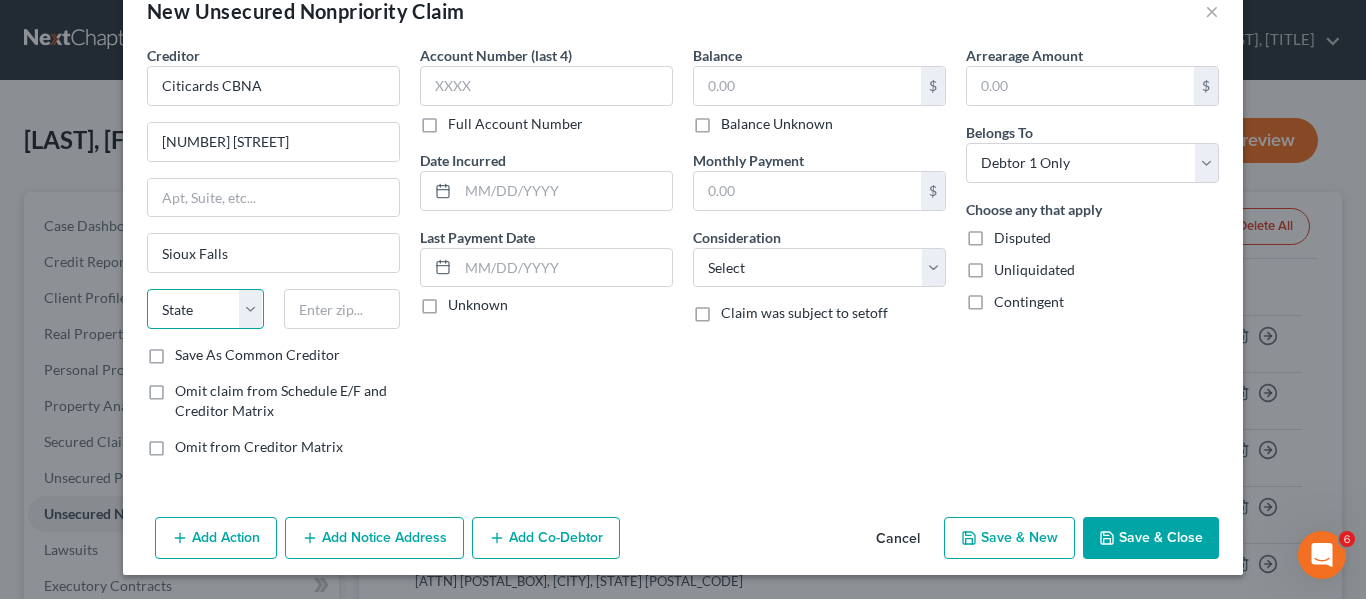 select on "41" 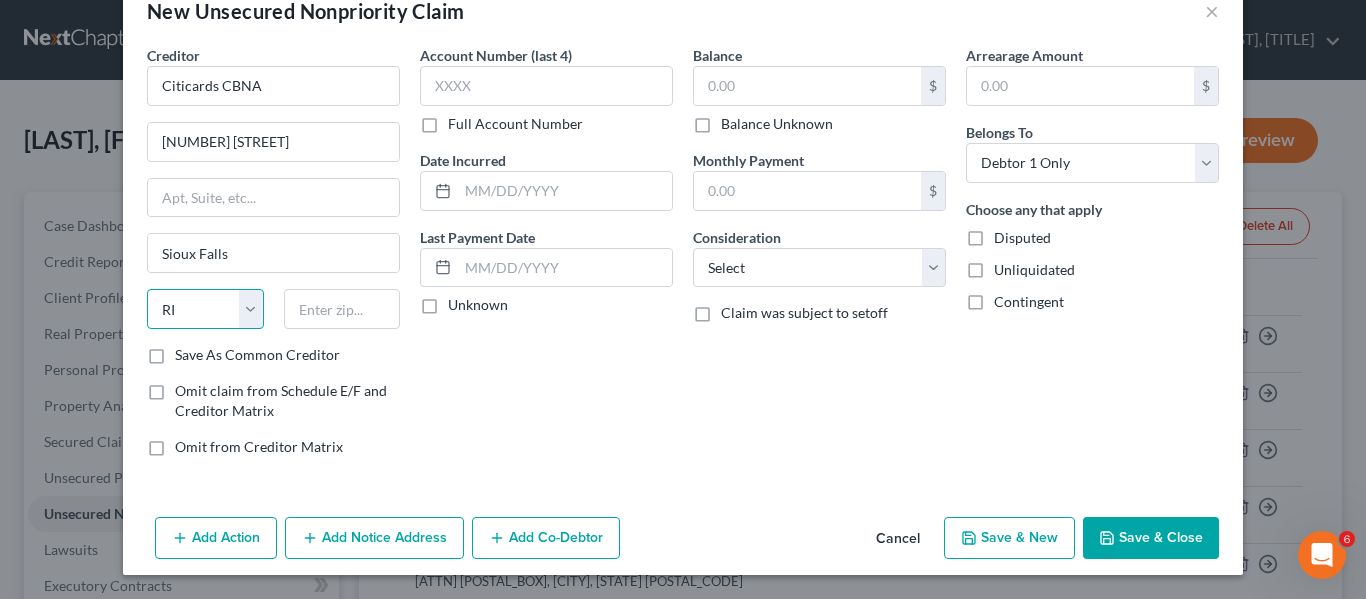 click on "State AL AK AR AZ CA CO CT DE DC FL GA GU HI ID IL IN IA KS KY LA ME MD MA MI MN MS MO MT NC ND NE NV NH NJ NM NY OH OK OR PA PR RI SC SD TN TX UT VI VA VT WA WV WI WY" at bounding box center [205, 309] 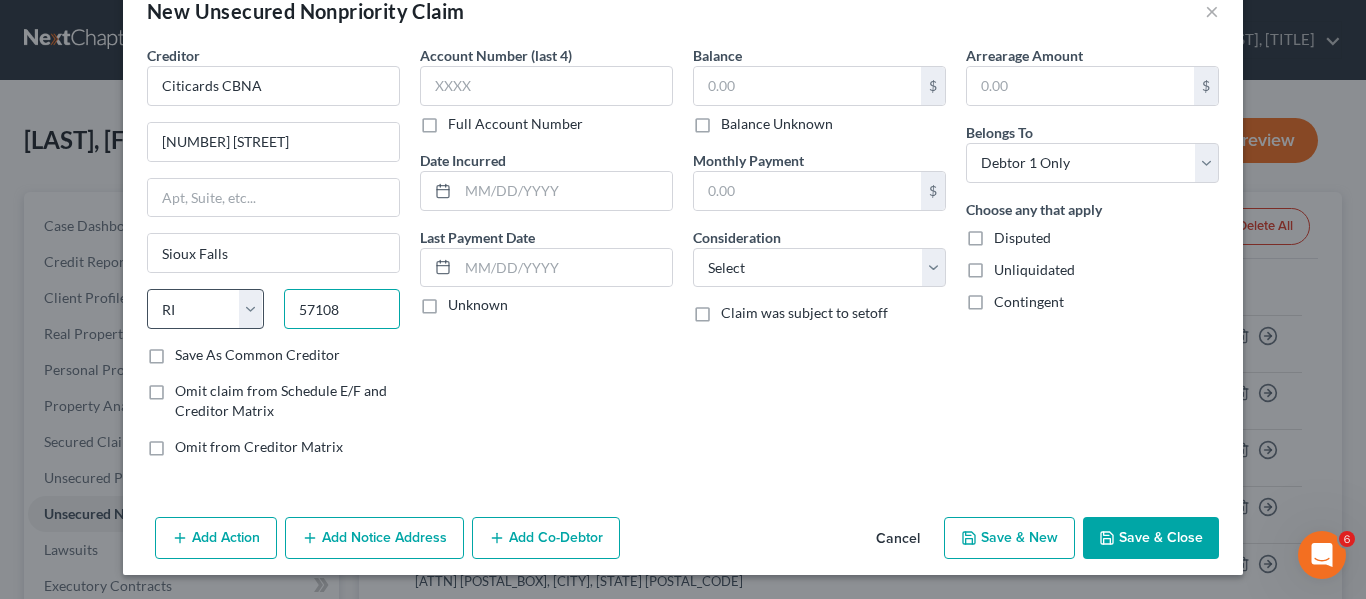 type on "57108" 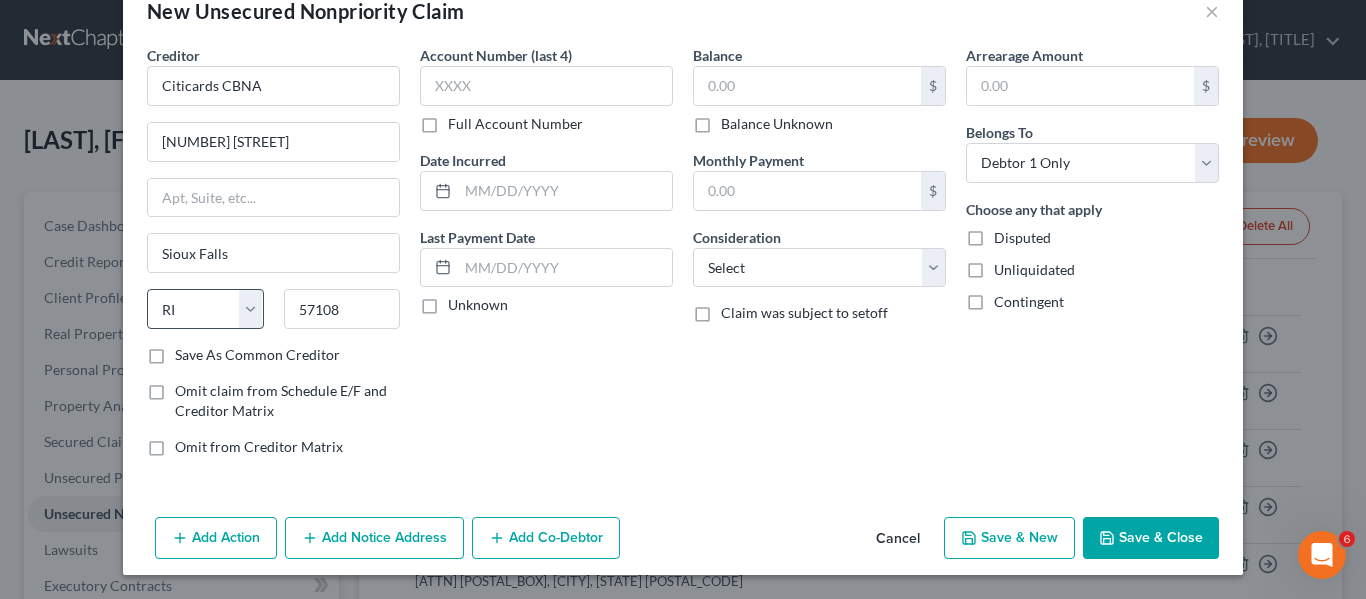 select on "43" 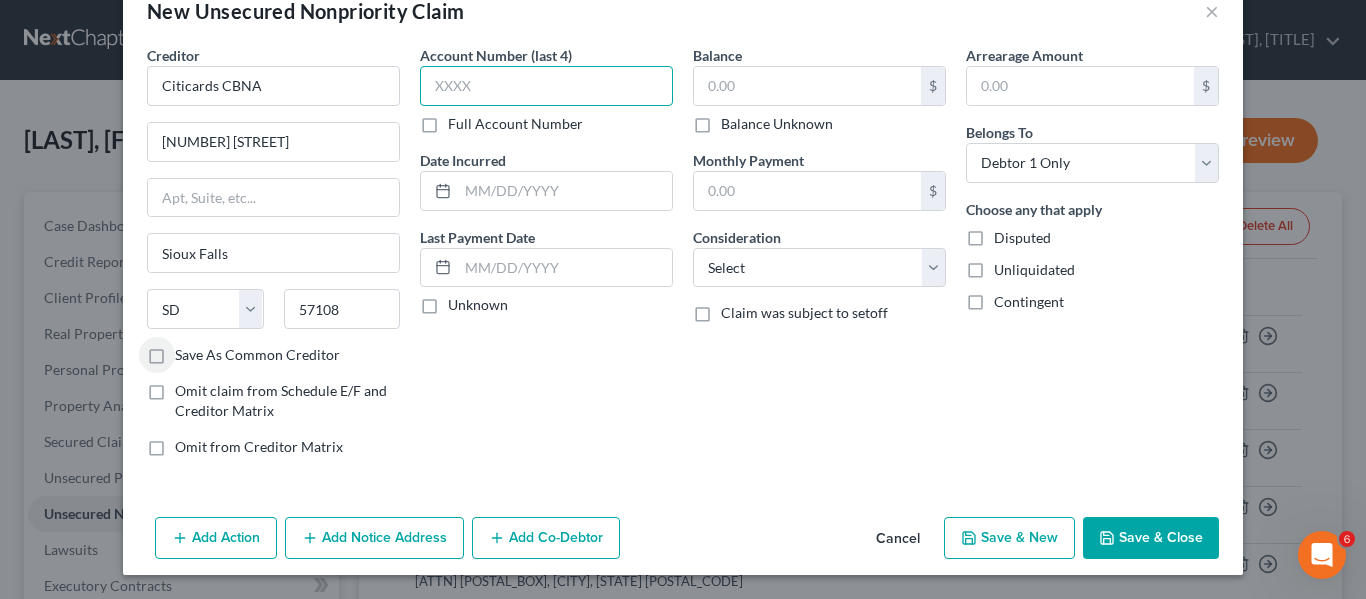 click at bounding box center (546, 86) 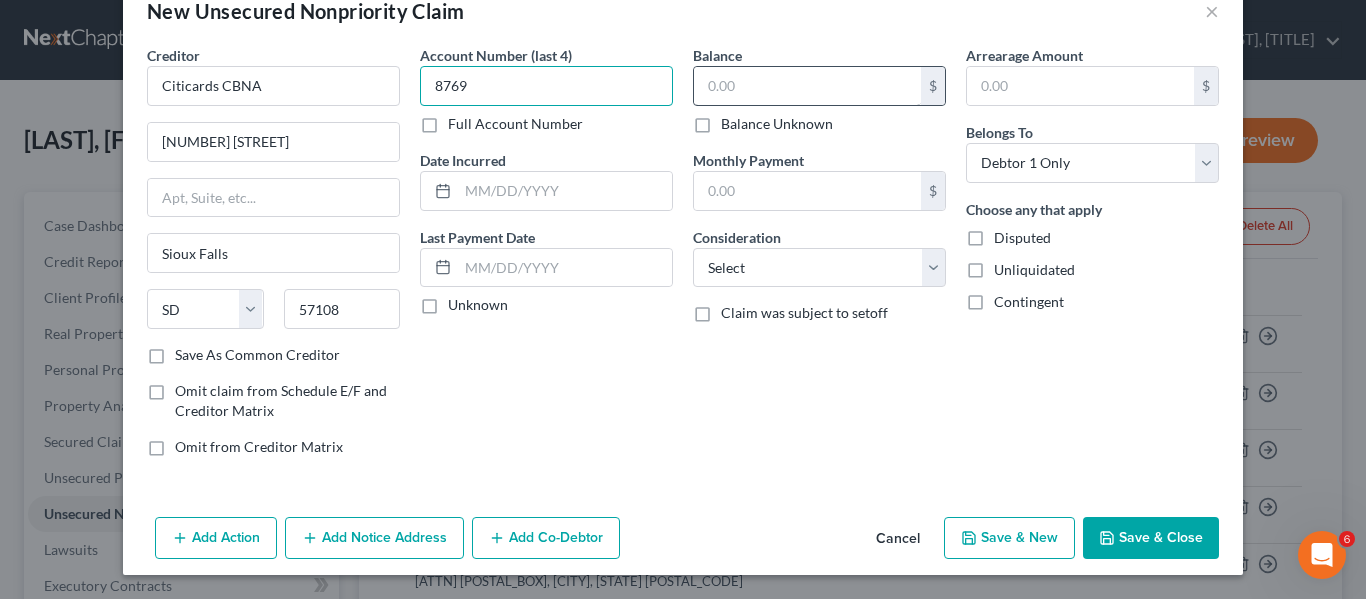 type on "8769" 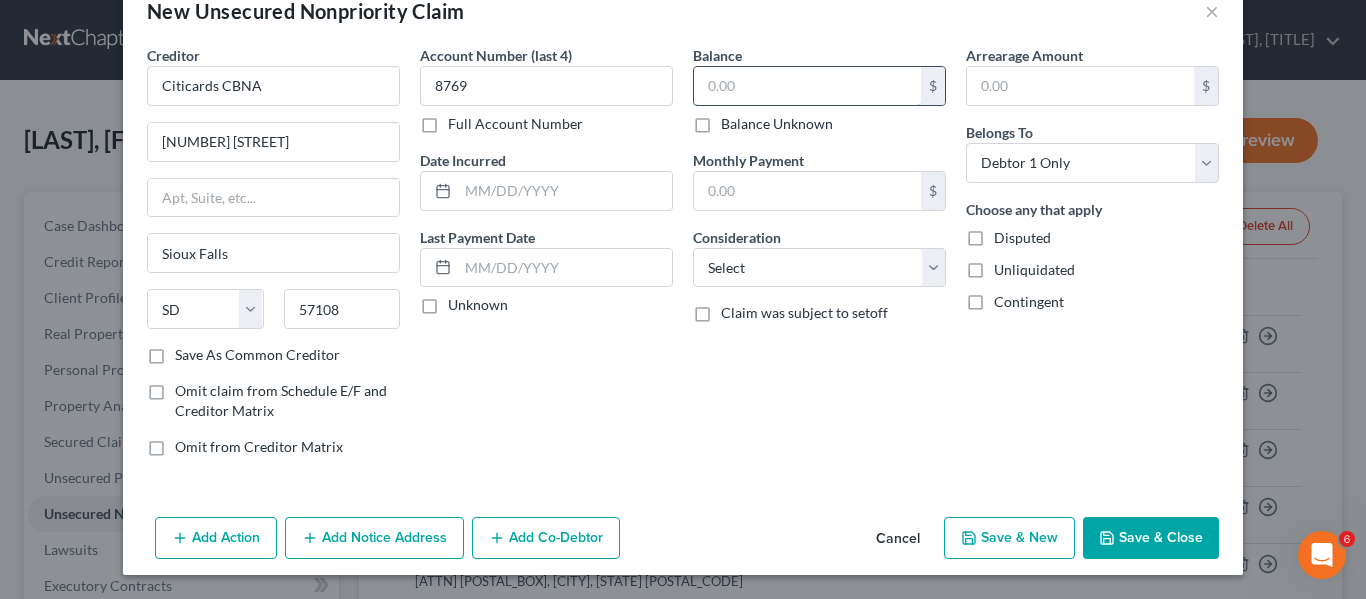 click at bounding box center (807, 86) 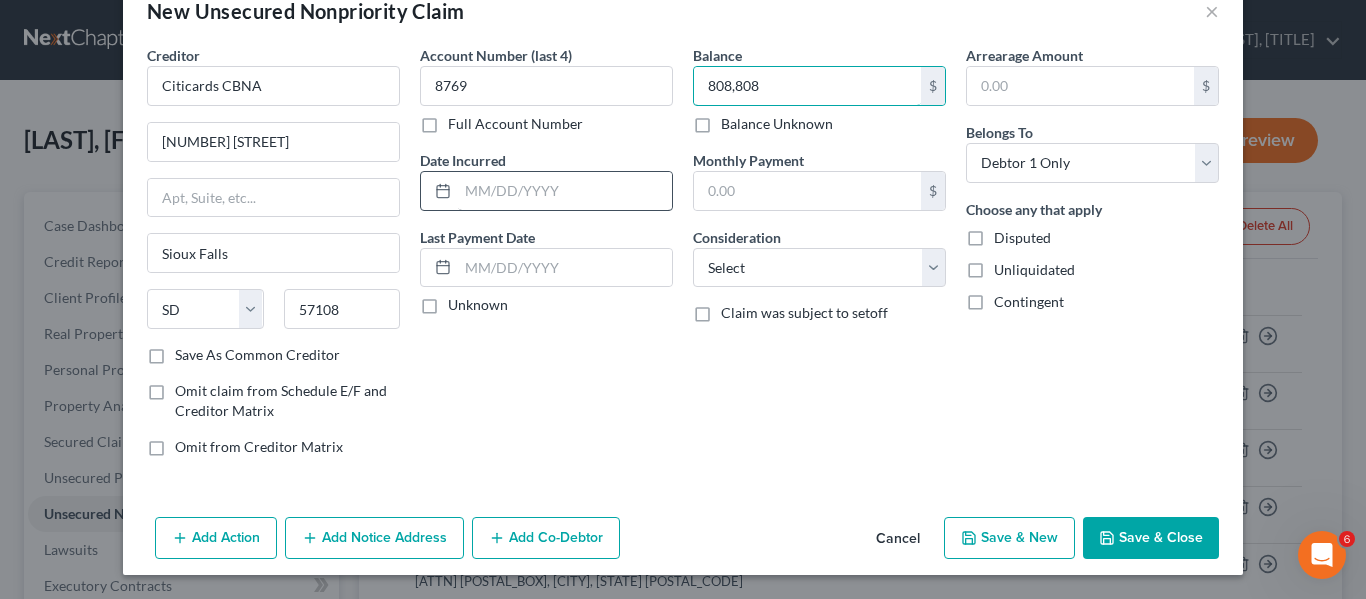 type on "808,808" 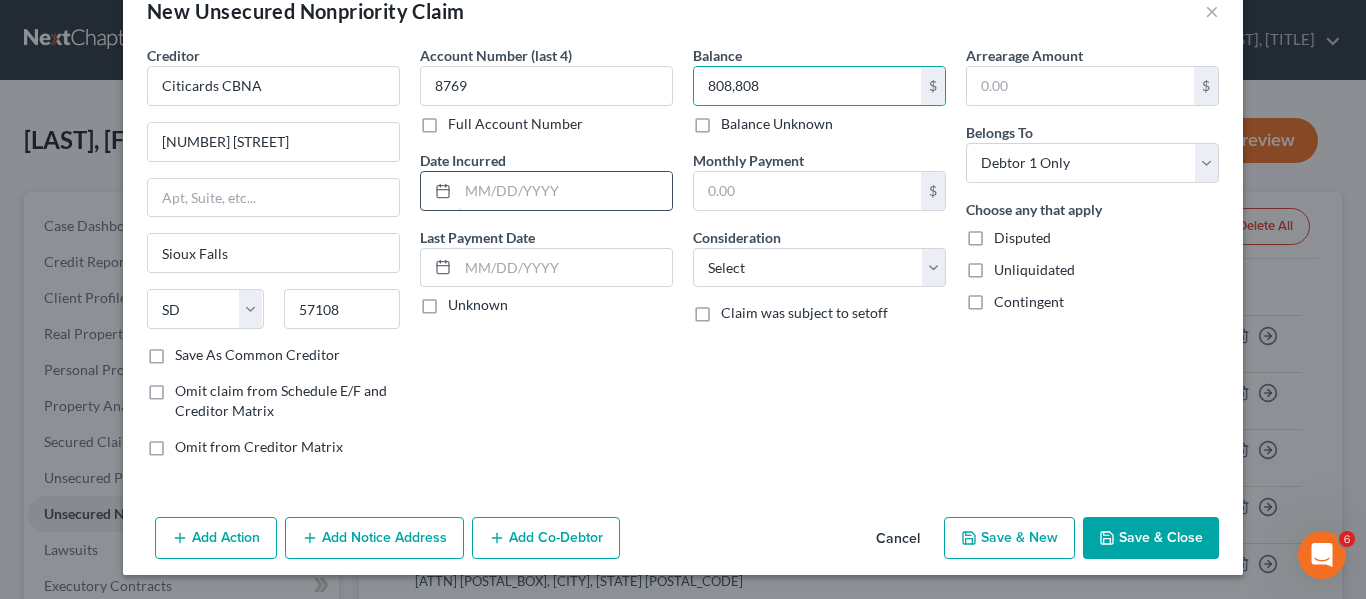 click at bounding box center (565, 191) 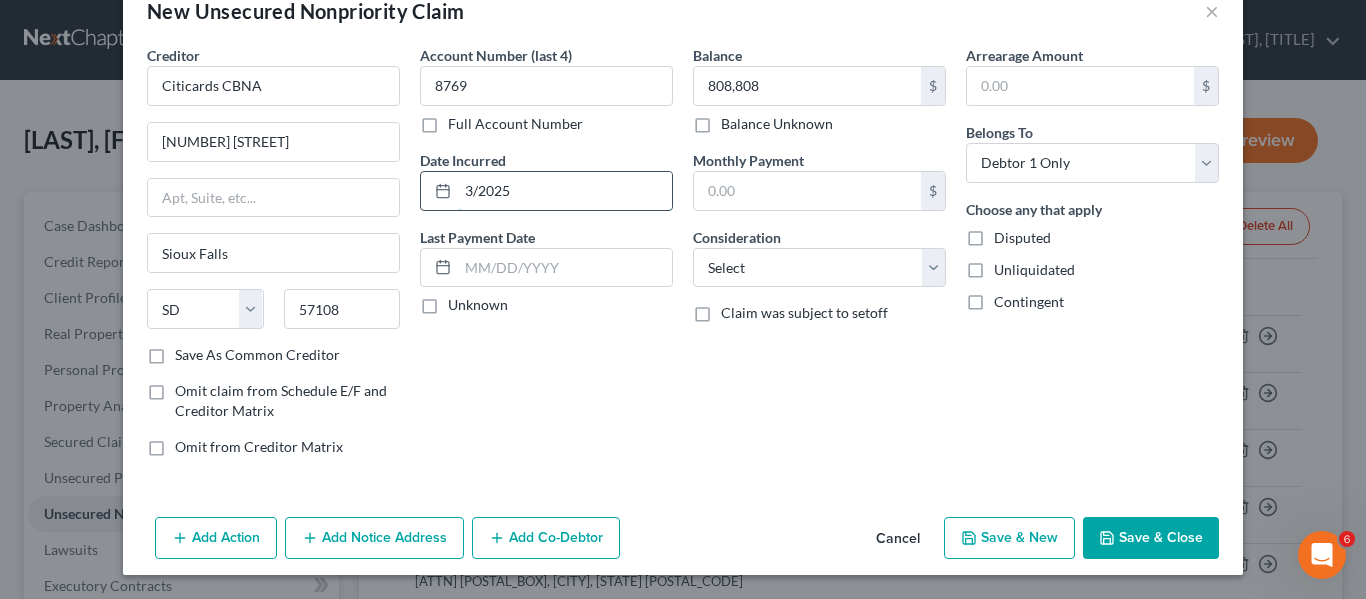 type on "3/2025" 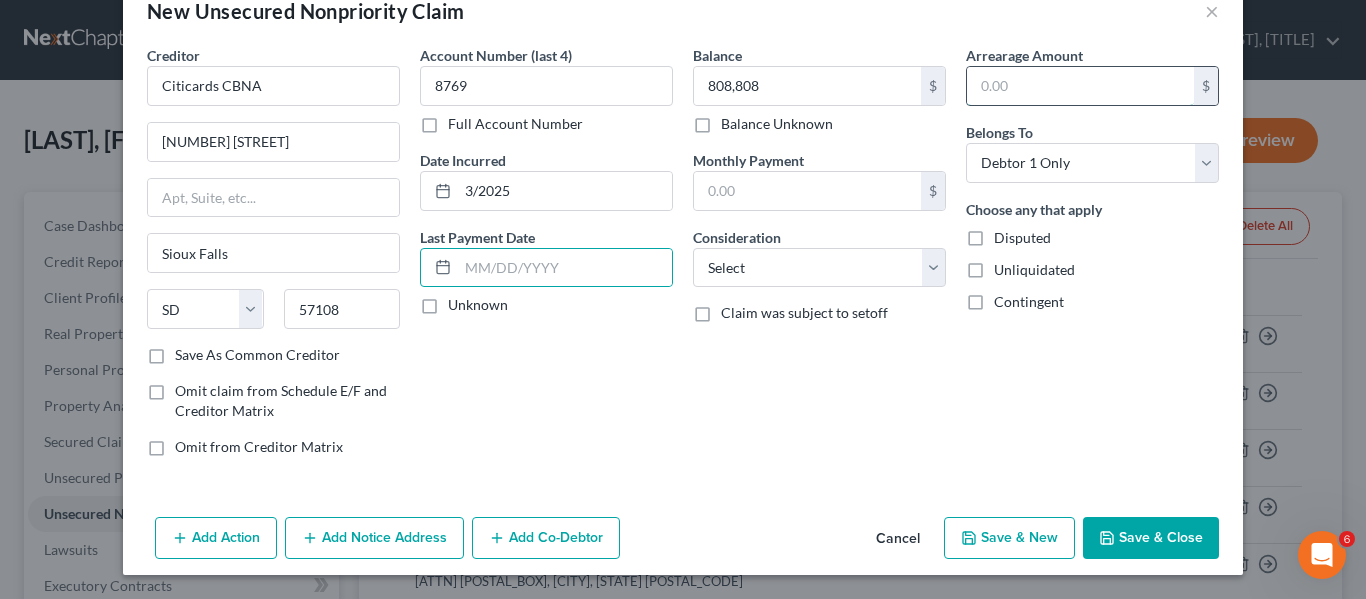 click at bounding box center (1080, 86) 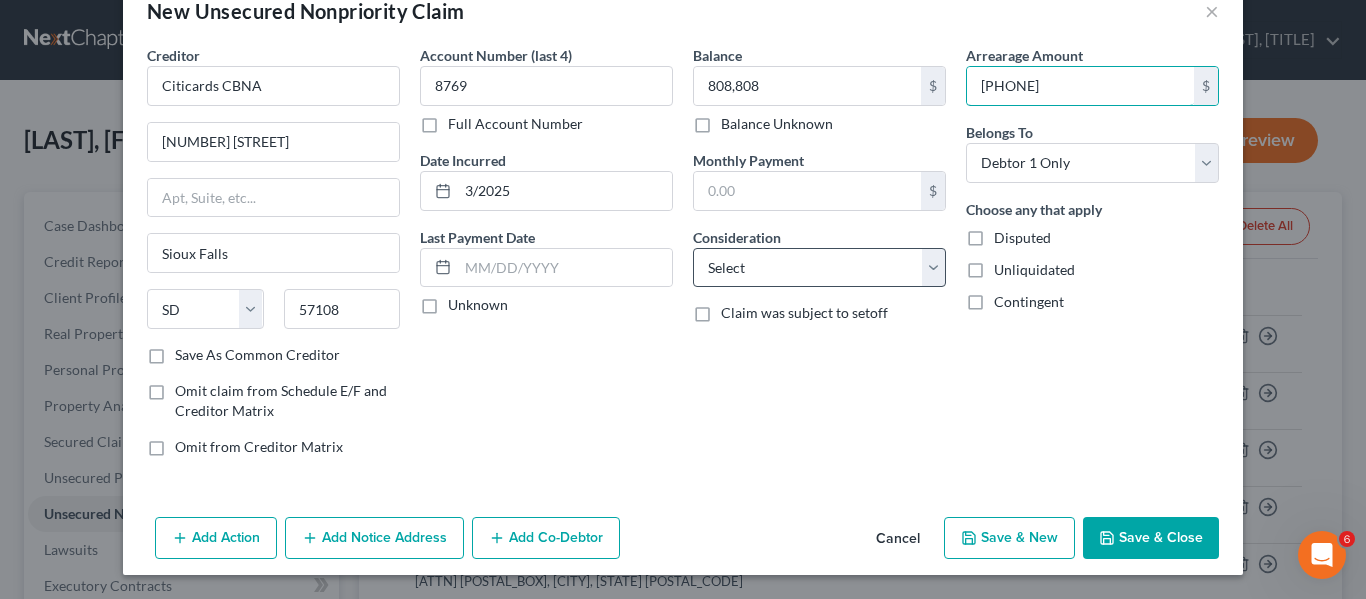 type on "[PHONE]" 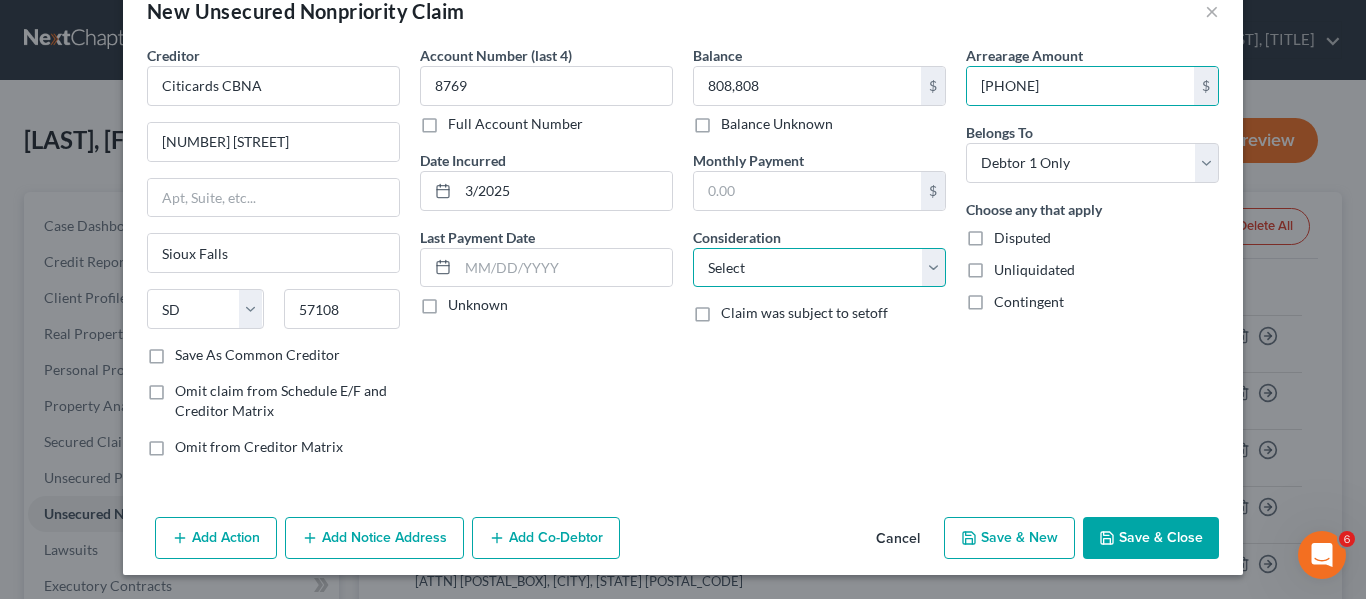 click on "Select Cable / Satellite Services Collection Agency Credit Card Debt Debt Counseling / Attorneys Deficiency Balance Domestic Support Obligations Home / Car Repairs Income Taxes Judgment Liens Medical Services Monies Loaned / Advanced Mortgage Obligation From Divorce Or Separation Obligation To Pensions Other Overdrawn Bank Account Promised To Help Pay Creditors Student Loans Suppliers And Vendors Telephone / Internet Services Utility Services" at bounding box center [819, 268] 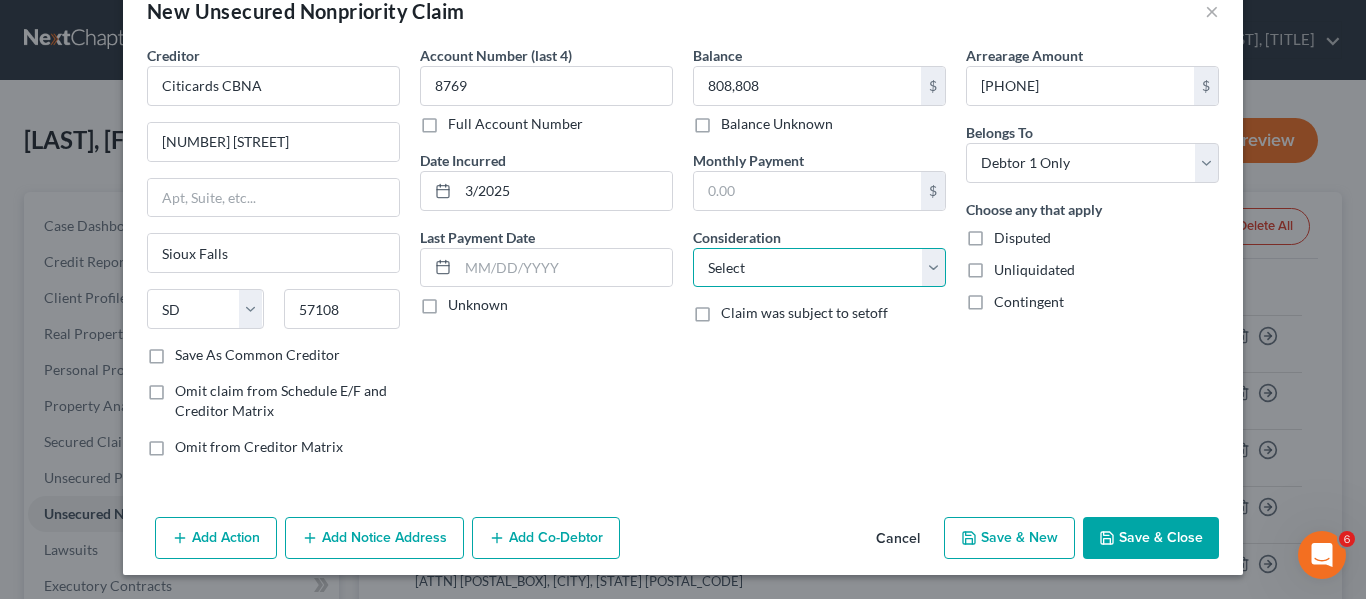select on "2" 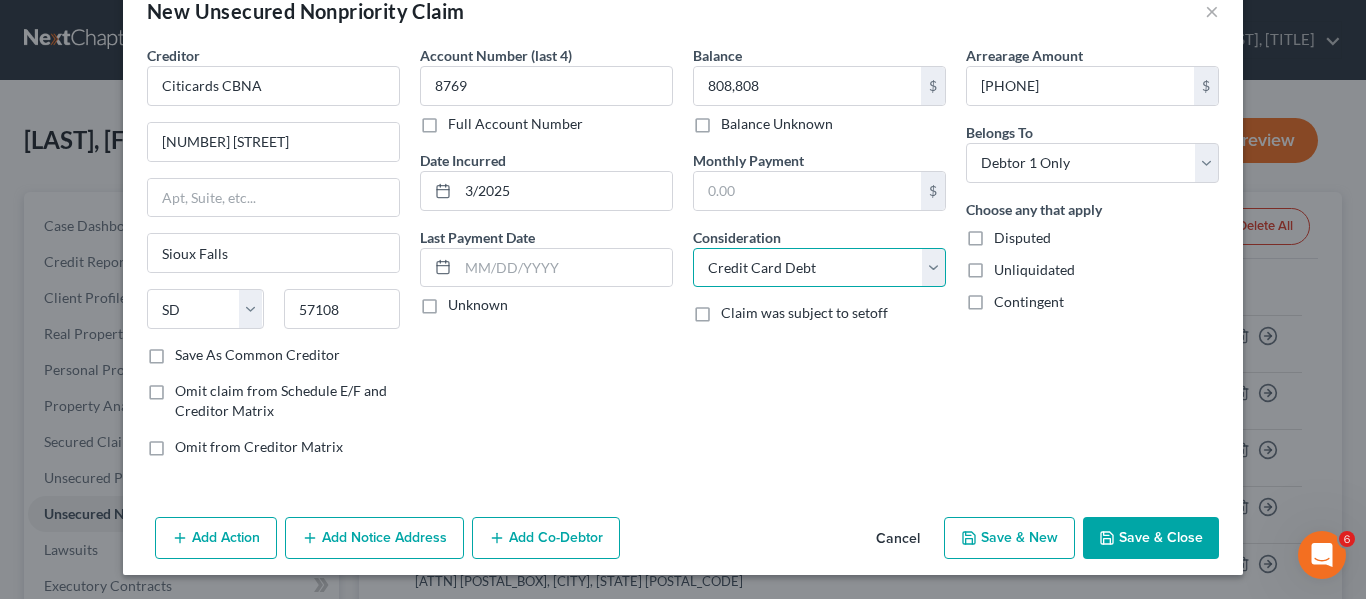 click on "Select Cable / Satellite Services Collection Agency Credit Card Debt Debt Counseling / Attorneys Deficiency Balance Domestic Support Obligations Home / Car Repairs Income Taxes Judgment Liens Medical Services Monies Loaned / Advanced Mortgage Obligation From Divorce Or Separation Obligation To Pensions Other Overdrawn Bank Account Promised To Help Pay Creditors Student Loans Suppliers And Vendors Telephone / Internet Services Utility Services" at bounding box center [819, 268] 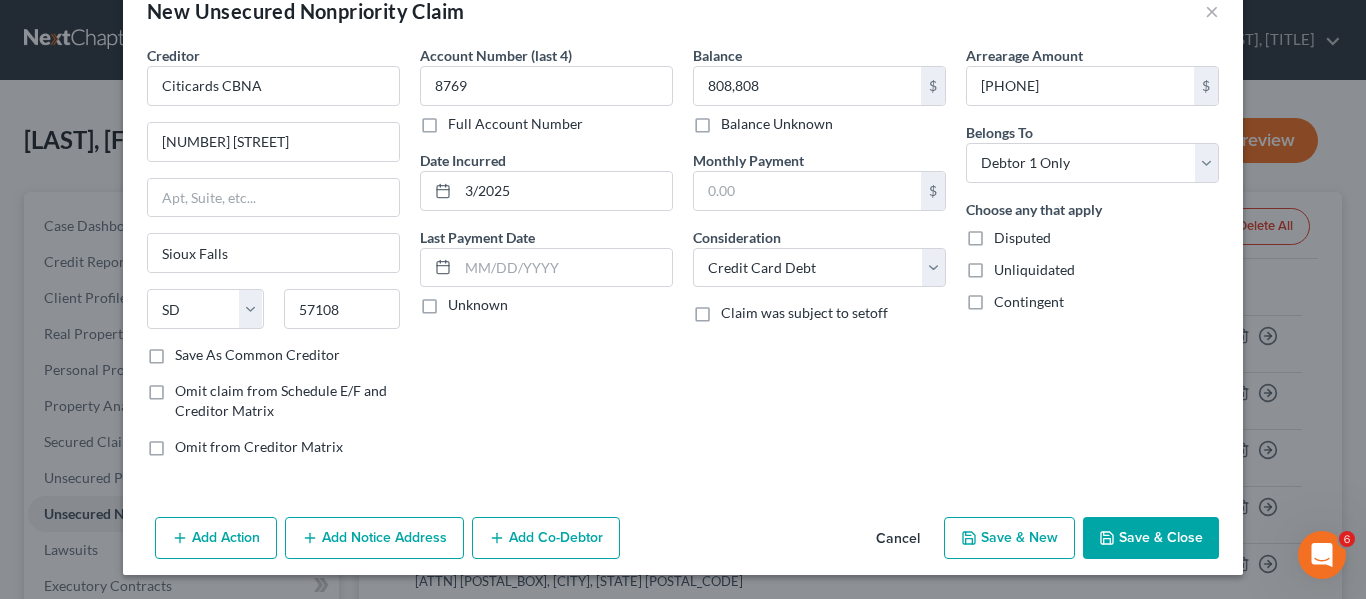 click on "Save As Common Creditor" at bounding box center (257, 355) 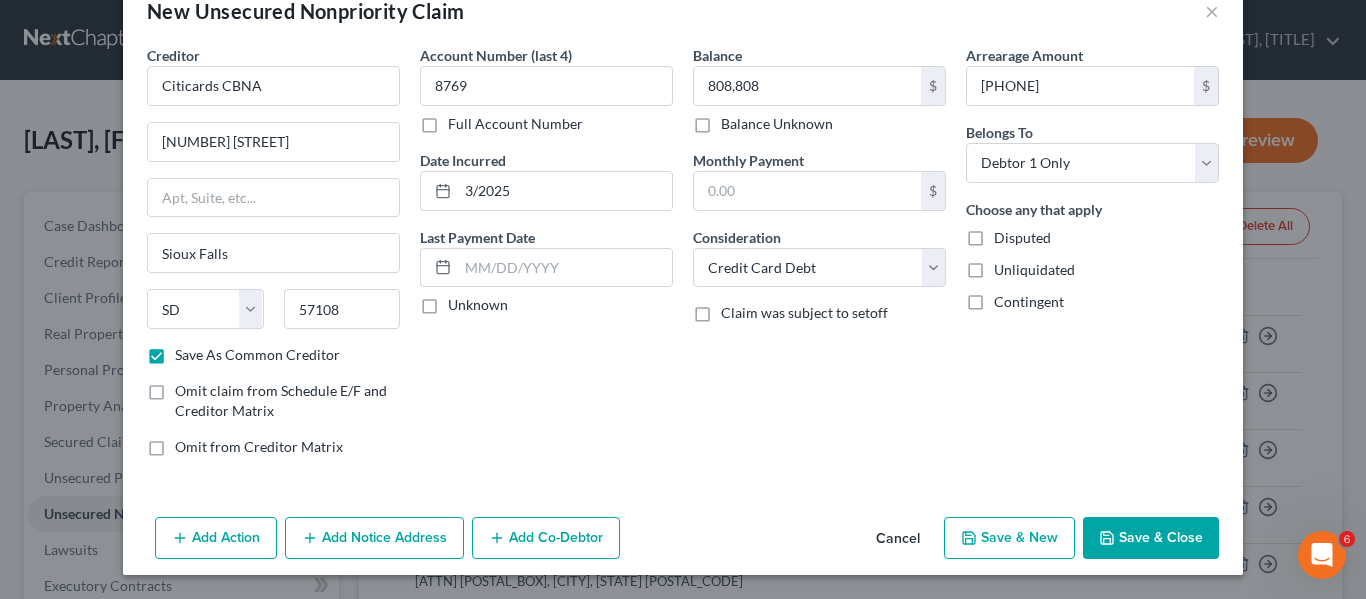 click on "Save & Close" at bounding box center (1151, 538) 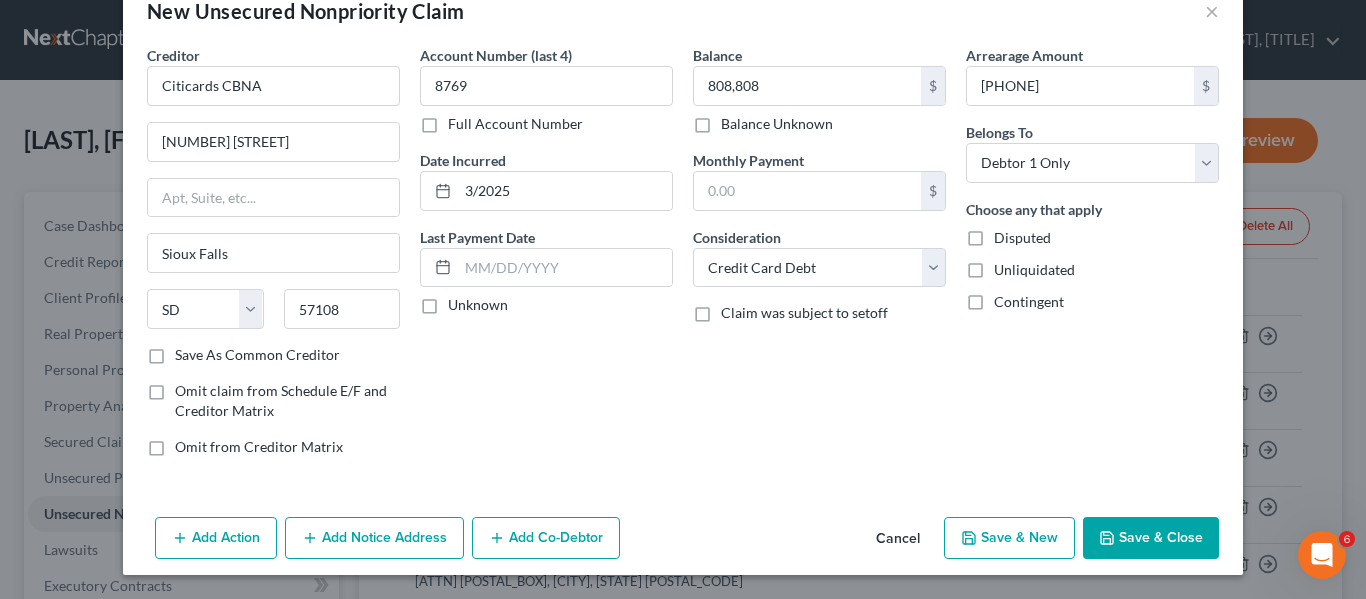 checkbox on "false" 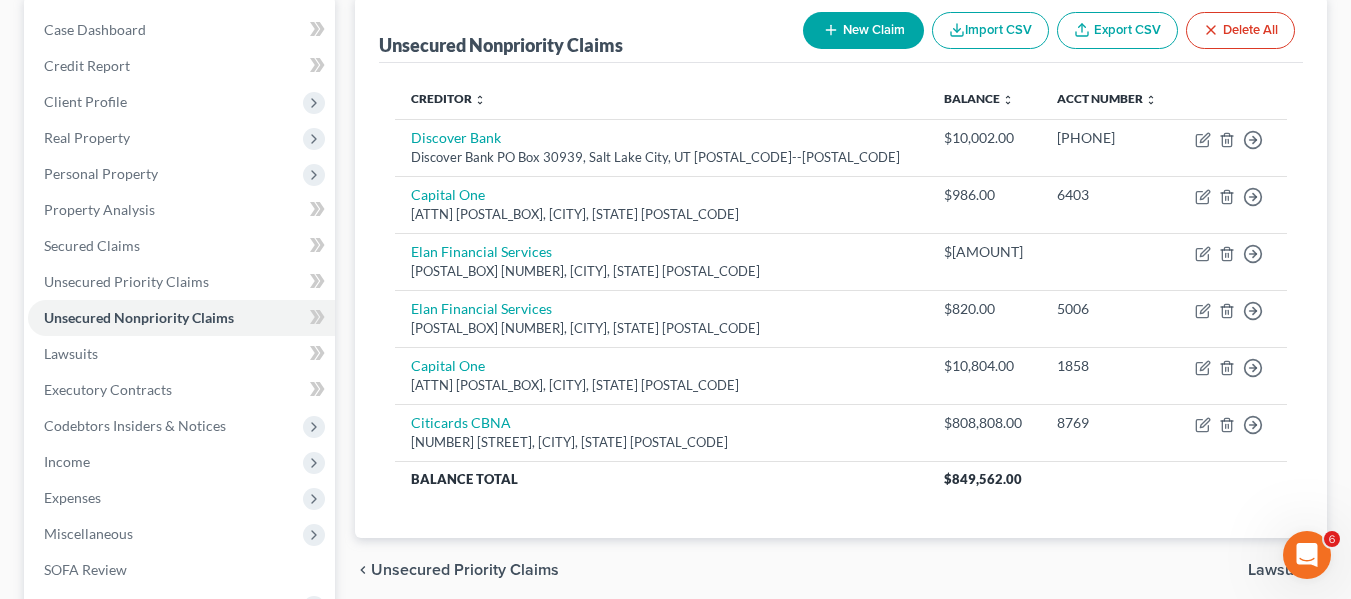 scroll, scrollTop: 197, scrollLeft: 0, axis: vertical 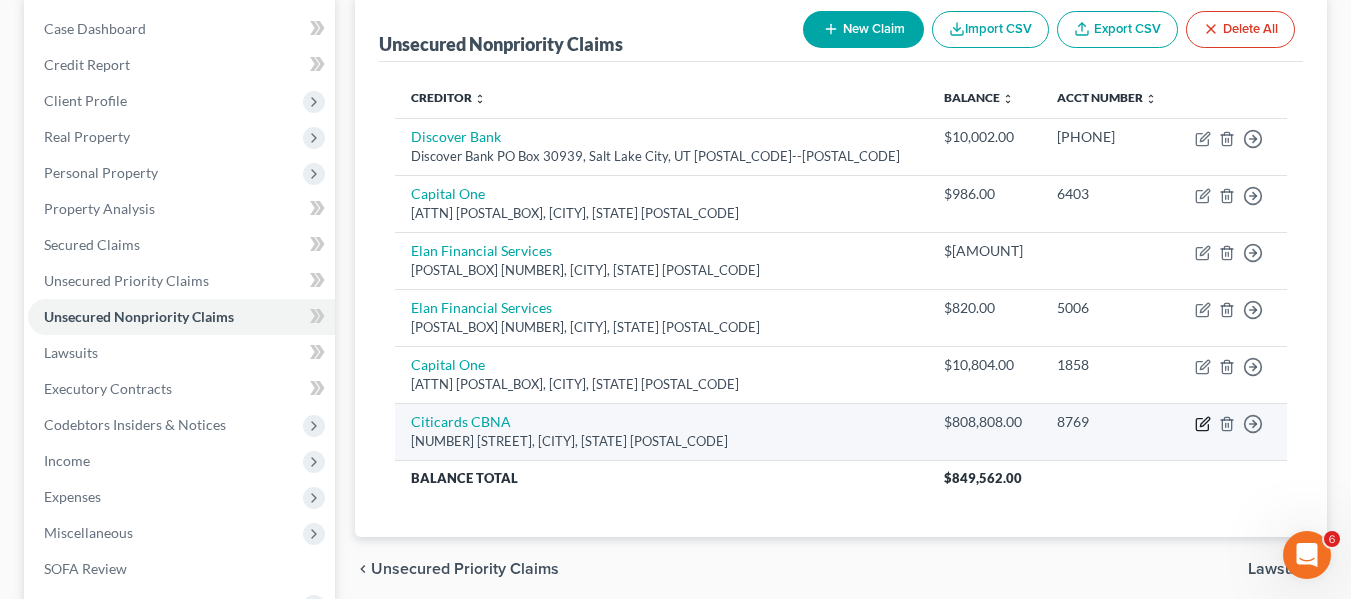 click 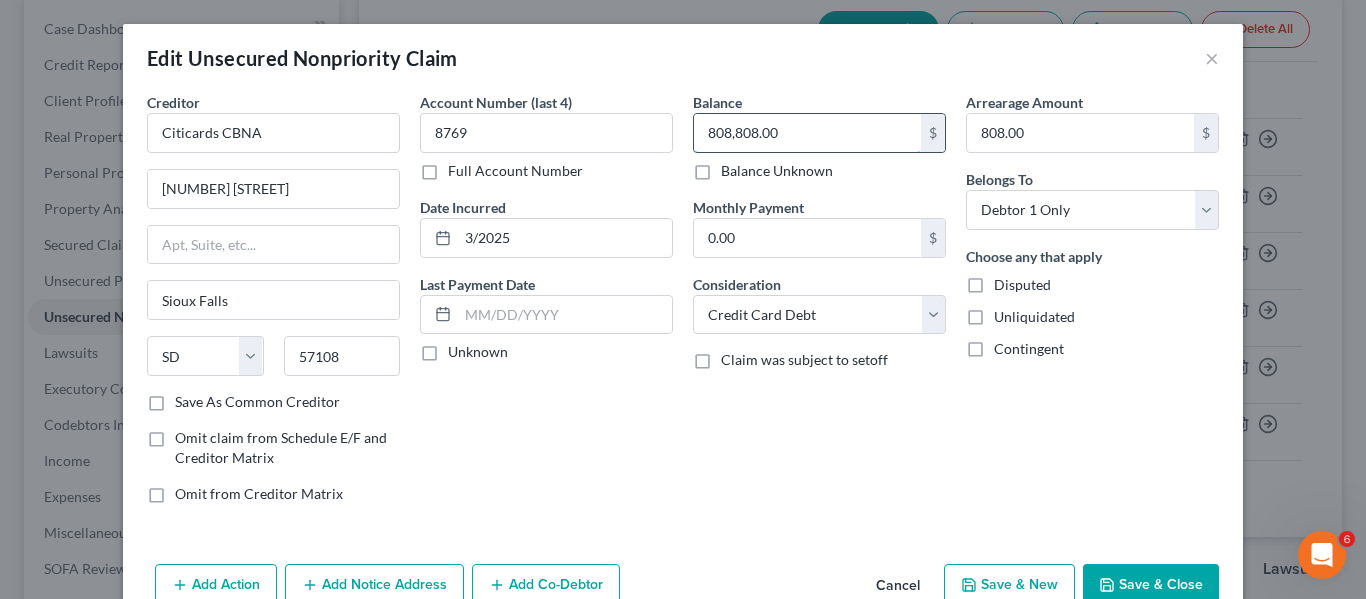 click on "808,808.00" at bounding box center (807, 133) 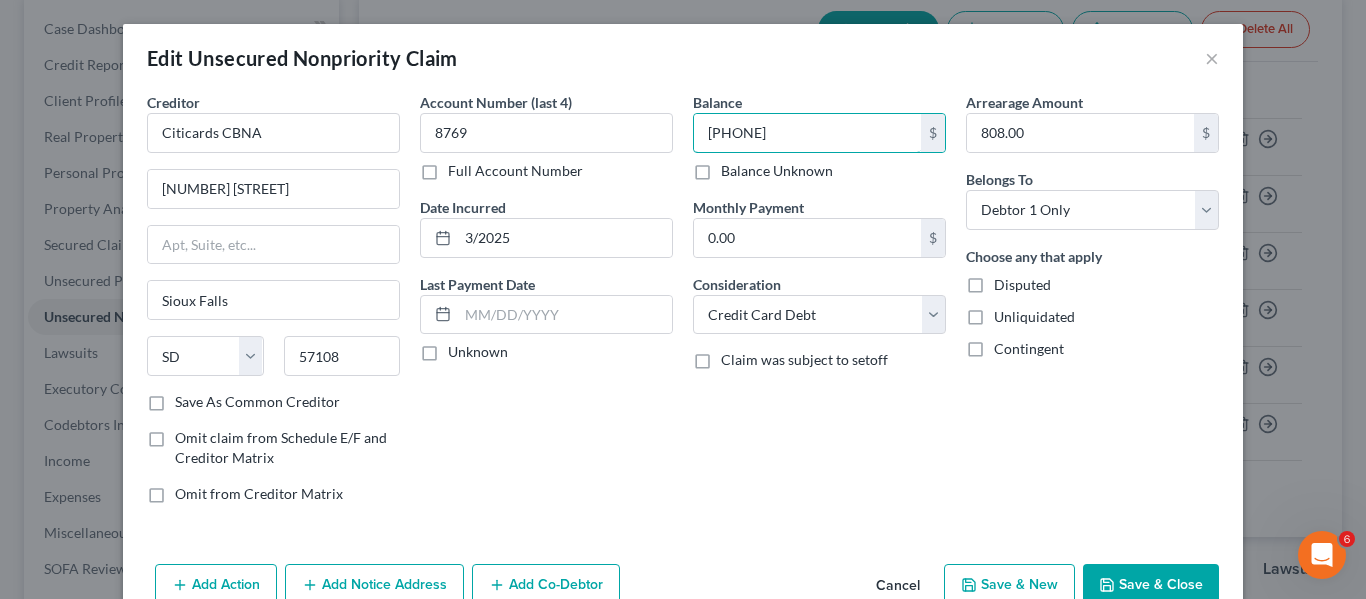 type on "[PHONE]" 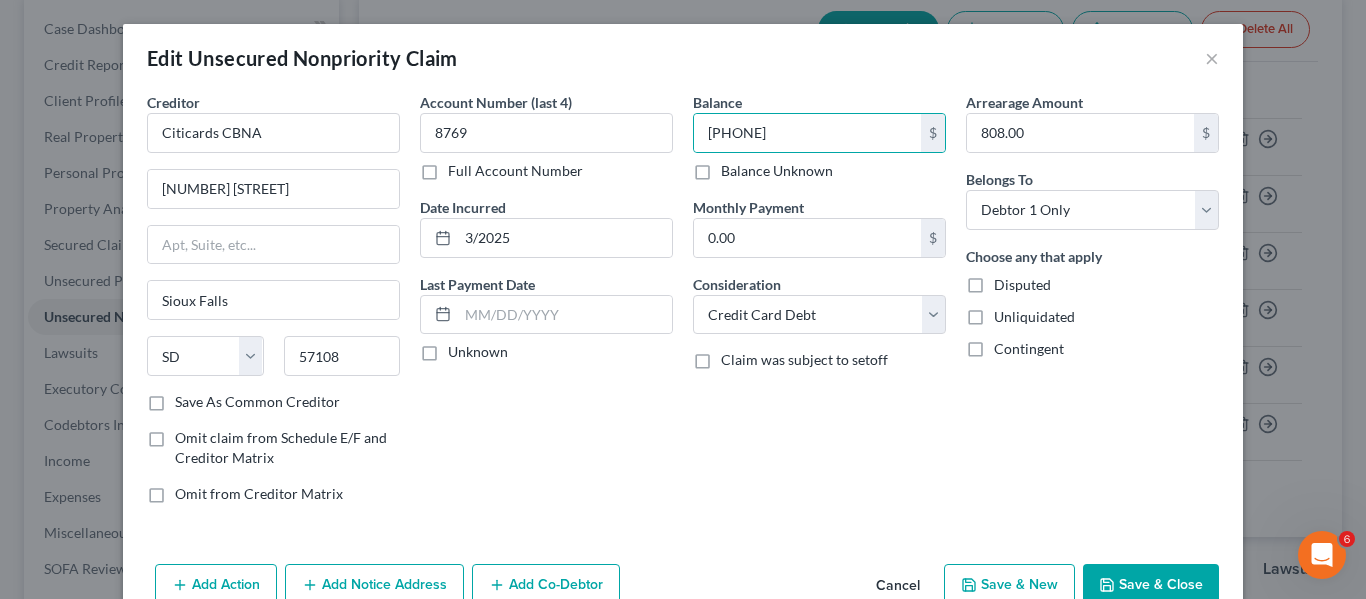 click on "Save & Close" at bounding box center [1151, 585] 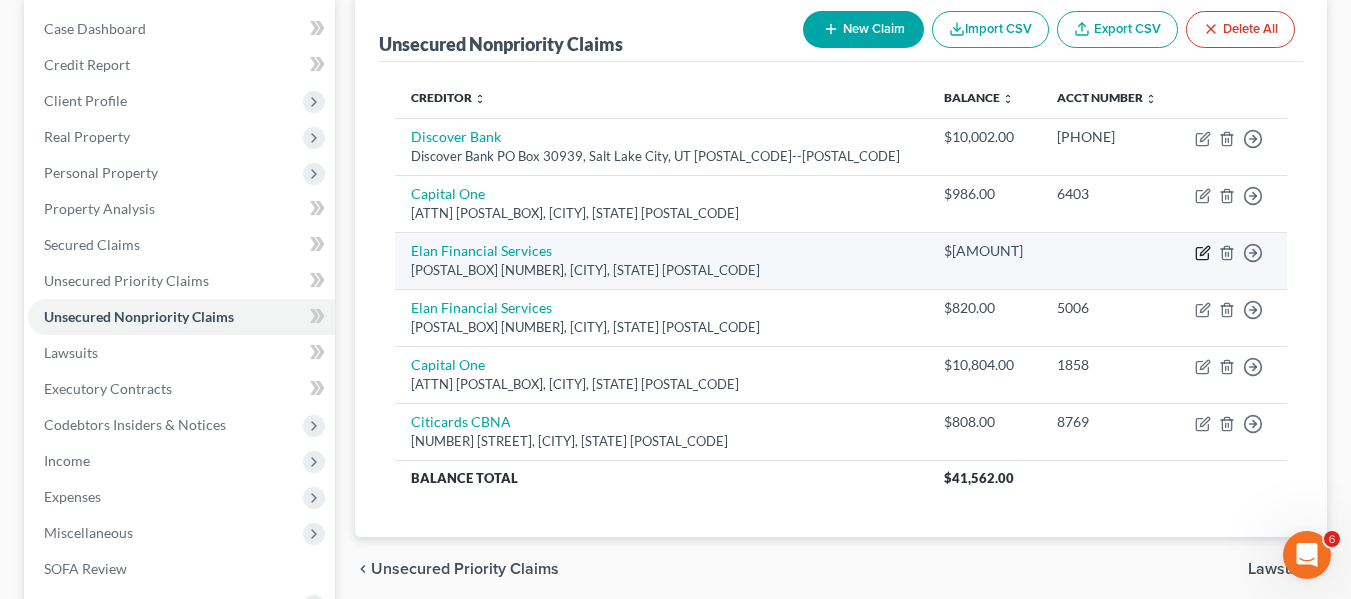 click 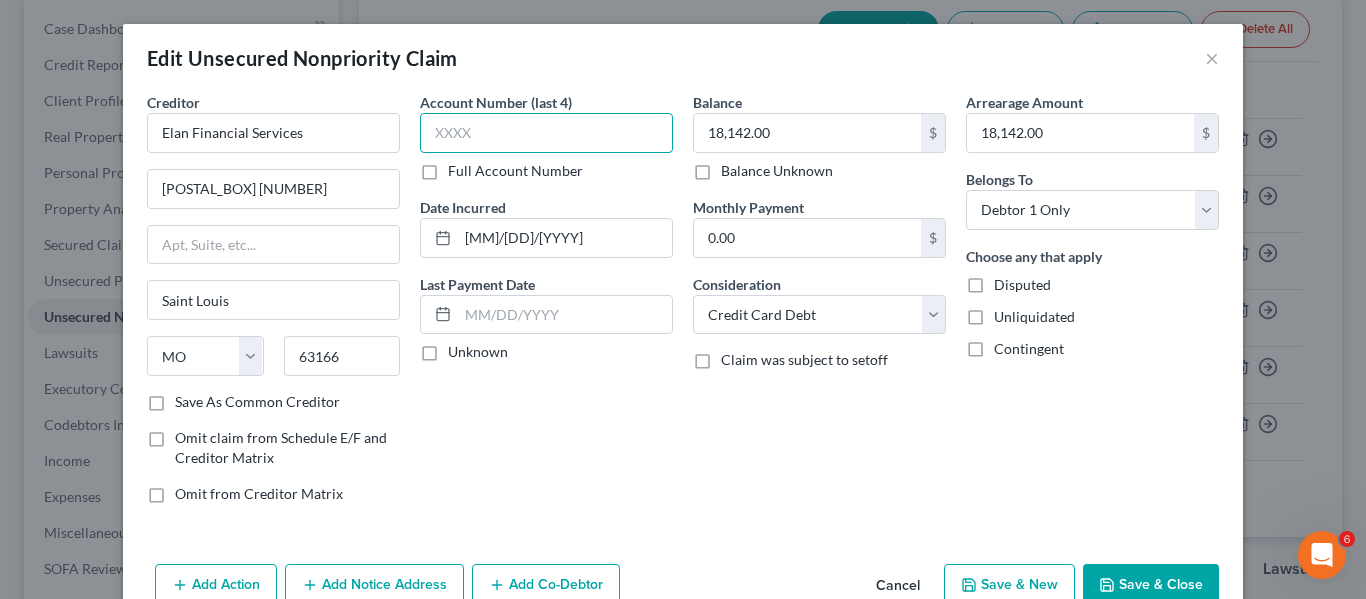 click at bounding box center (546, 133) 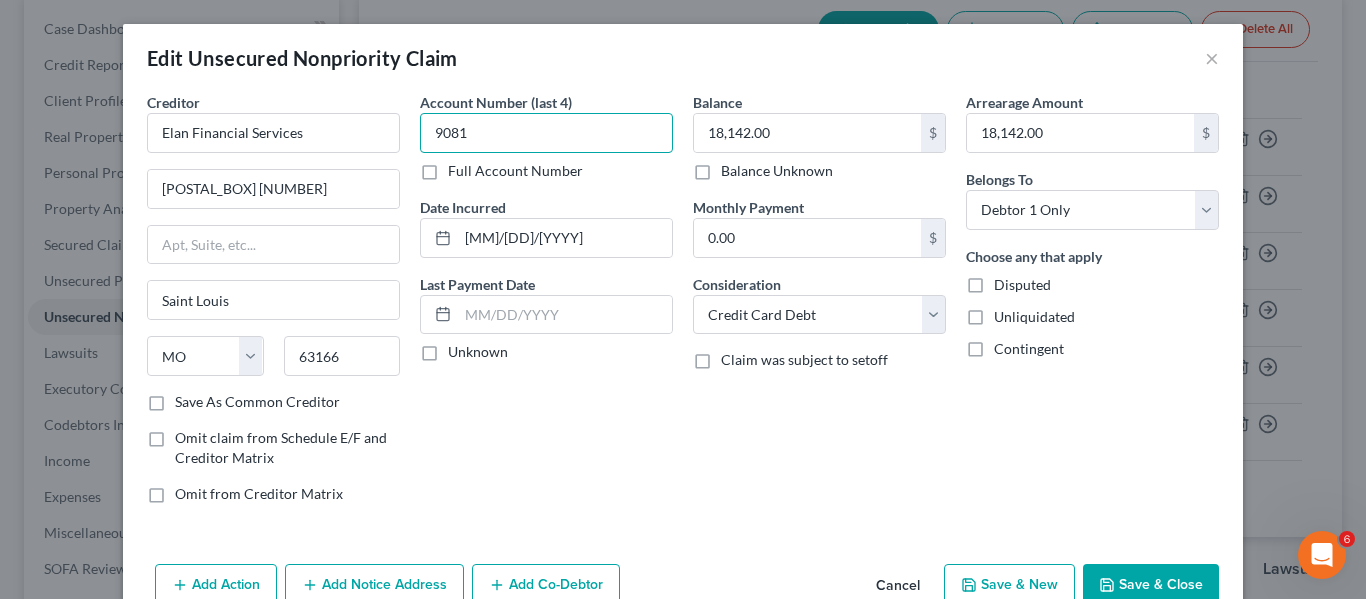 type on "9081" 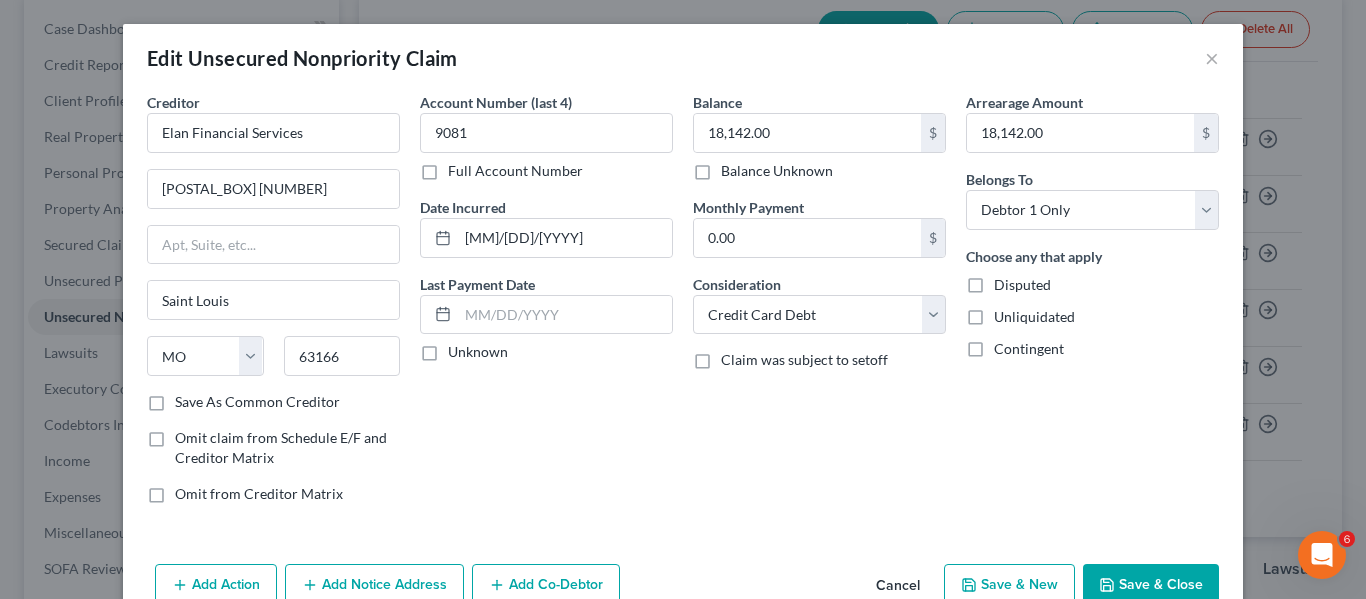 click on "Save & Close" at bounding box center [1151, 585] 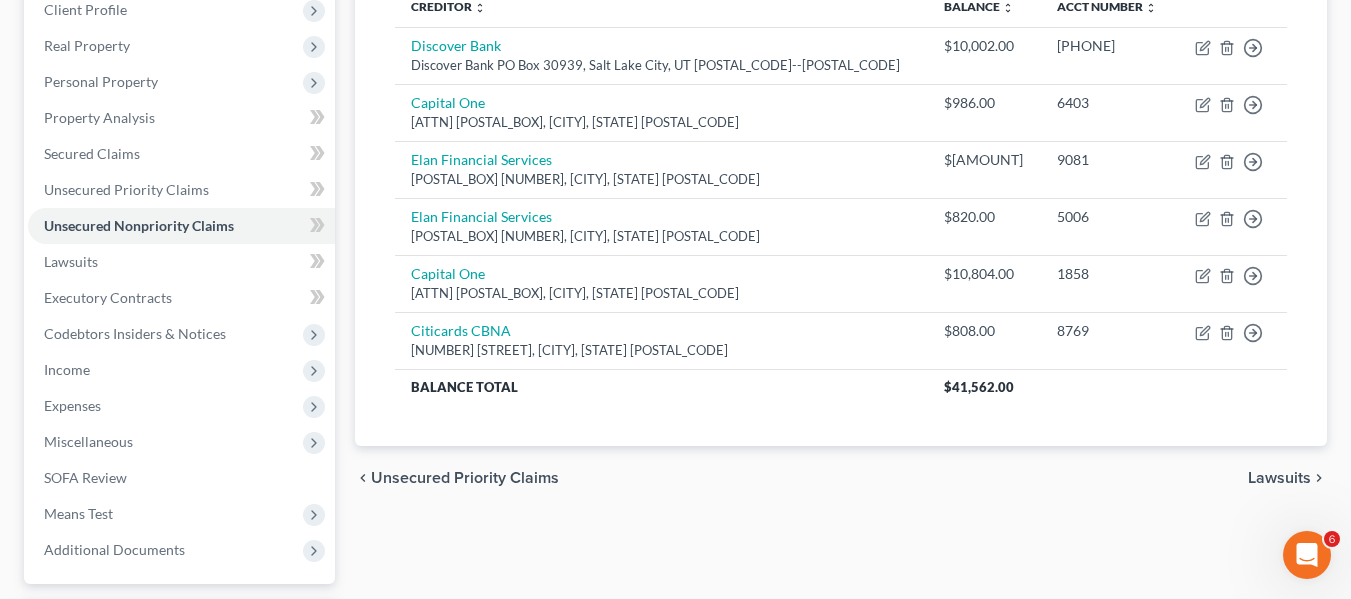 scroll, scrollTop: 464, scrollLeft: 0, axis: vertical 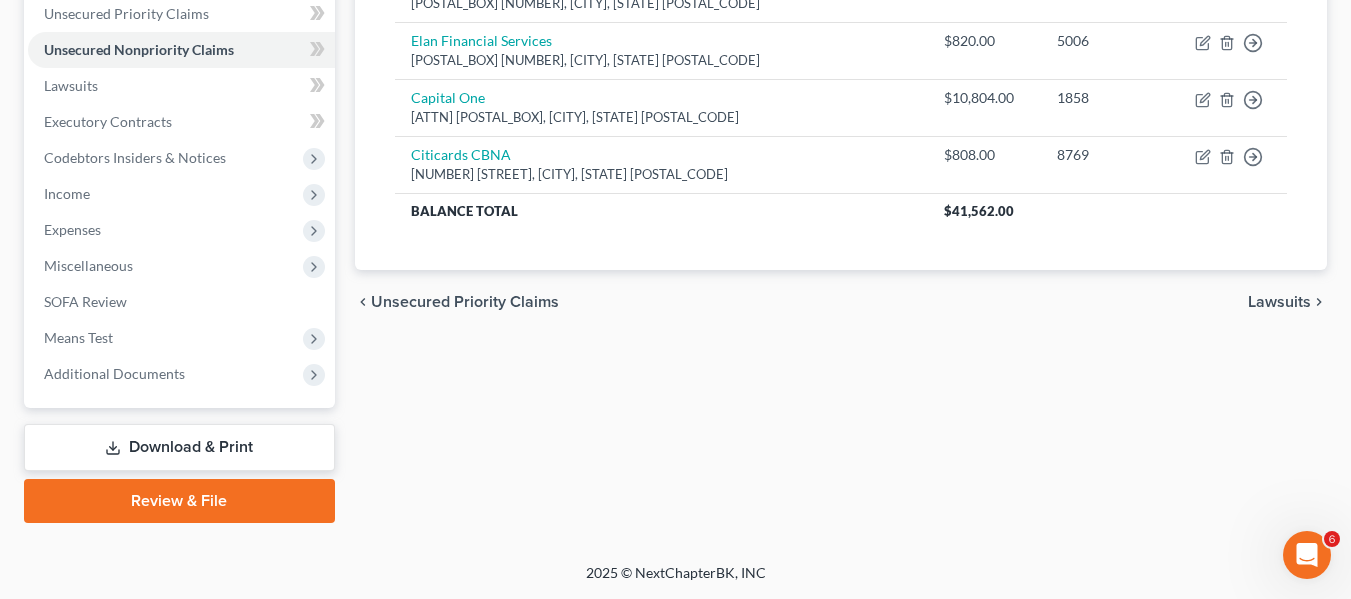 click on "Download & Print" at bounding box center (179, 447) 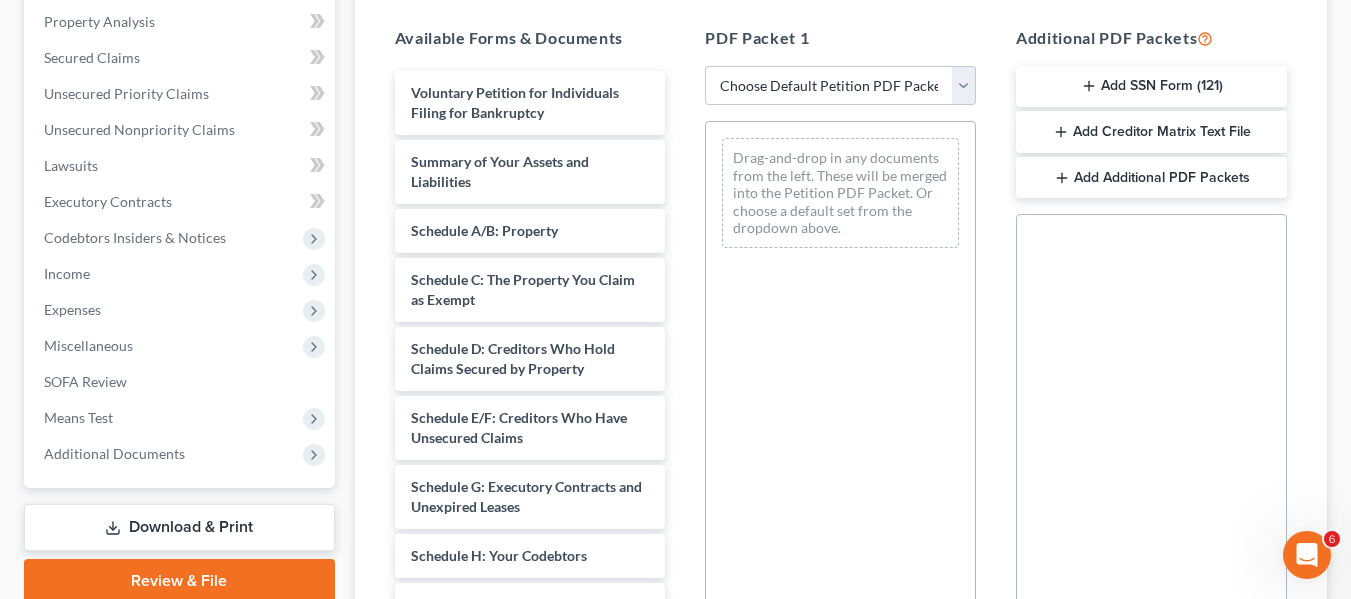 scroll, scrollTop: 389, scrollLeft: 0, axis: vertical 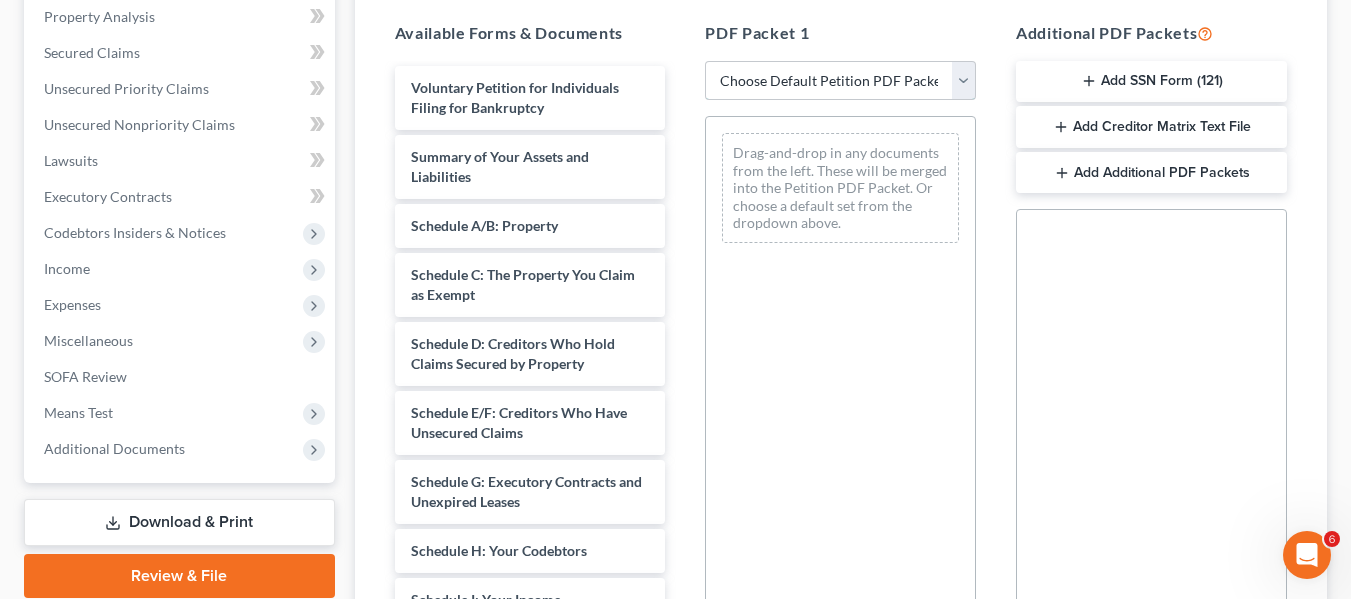 click on "Choose Default Petition PDF Packet Complete Bankruptcy Petition (all forms and schedules) Emergency Filing Forms (Petition and Creditor List Only) Amended Forms Signature Pages Only Draft Amendments A,B,C,I, J Basic Review" at bounding box center (840, 81) 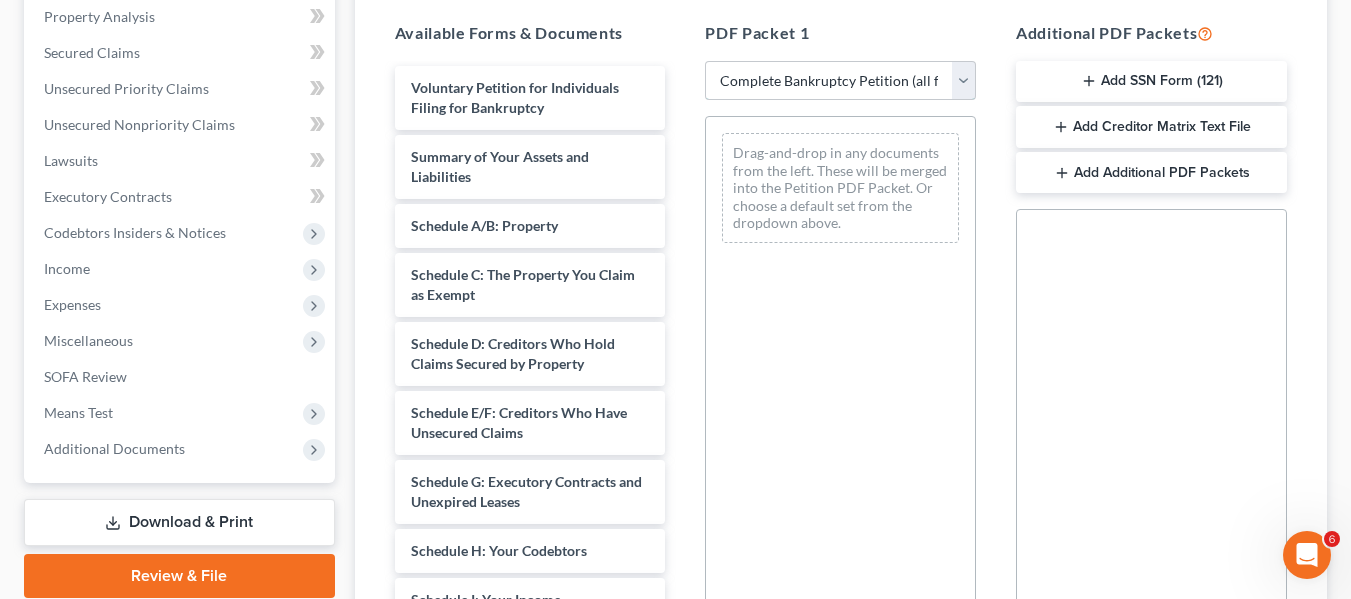 click on "Choose Default Petition PDF Packet Complete Bankruptcy Petition (all forms and schedules) Emergency Filing Forms (Petition and Creditor List Only) Amended Forms Signature Pages Only Draft Amendments A,B,C,I, J Basic Review" at bounding box center (840, 81) 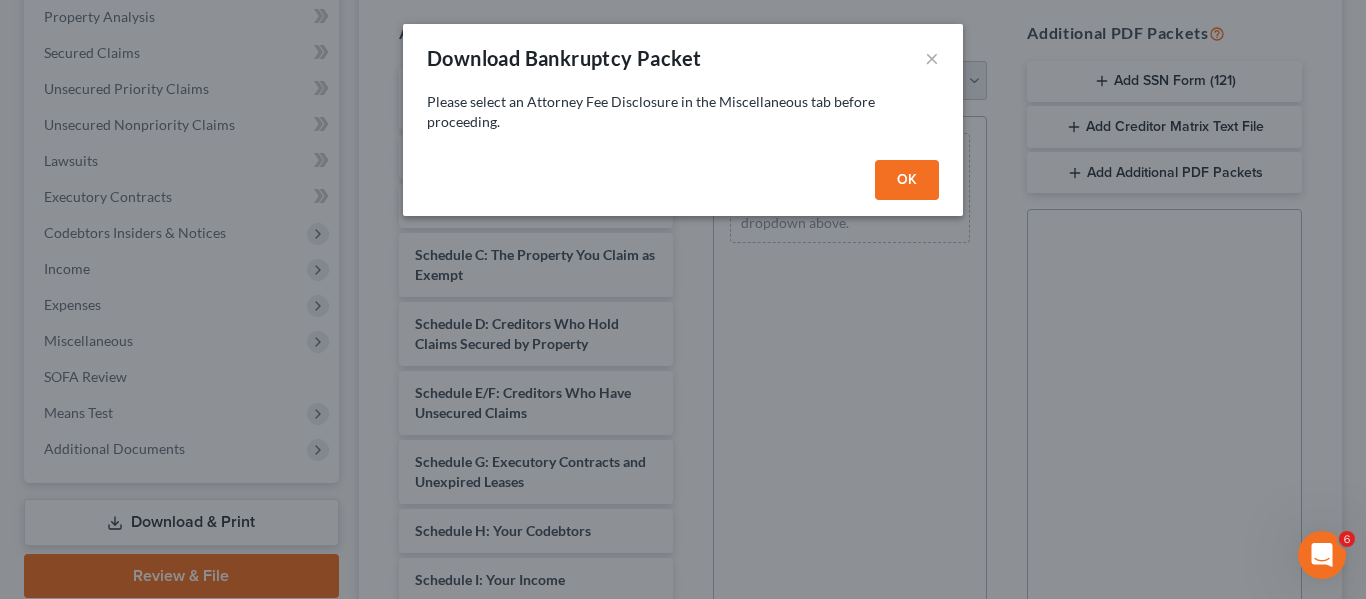 click on "OK" at bounding box center (907, 180) 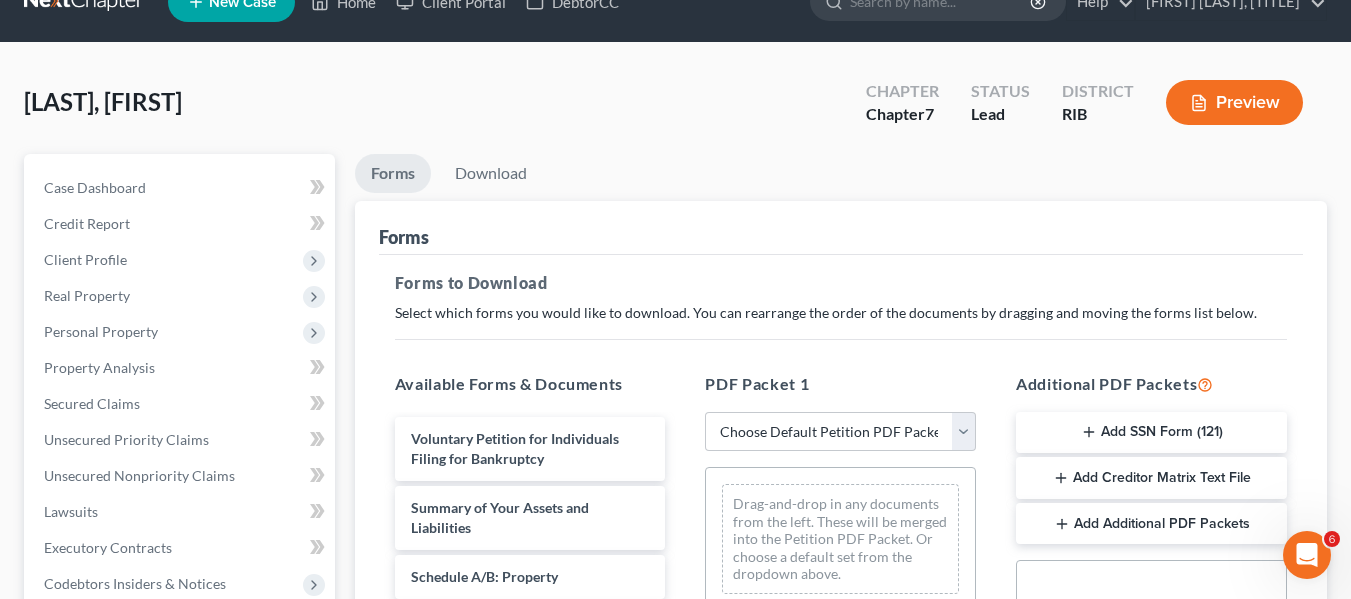 scroll, scrollTop: 36, scrollLeft: 0, axis: vertical 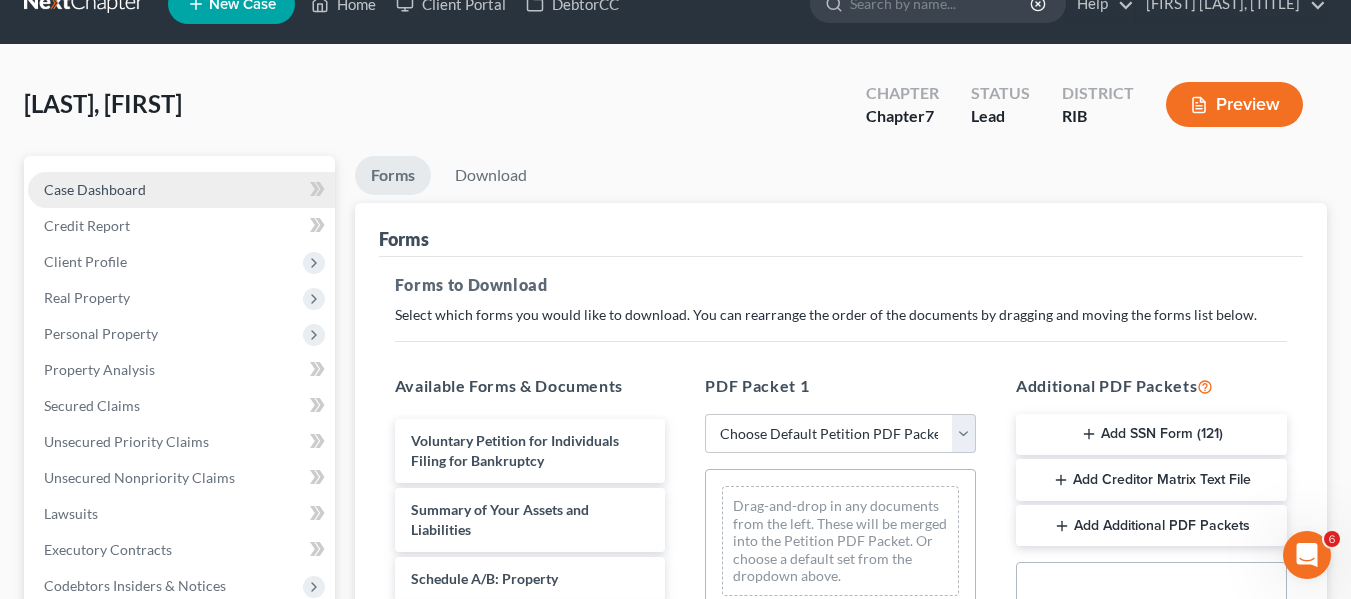 click on "Case Dashboard" at bounding box center (181, 190) 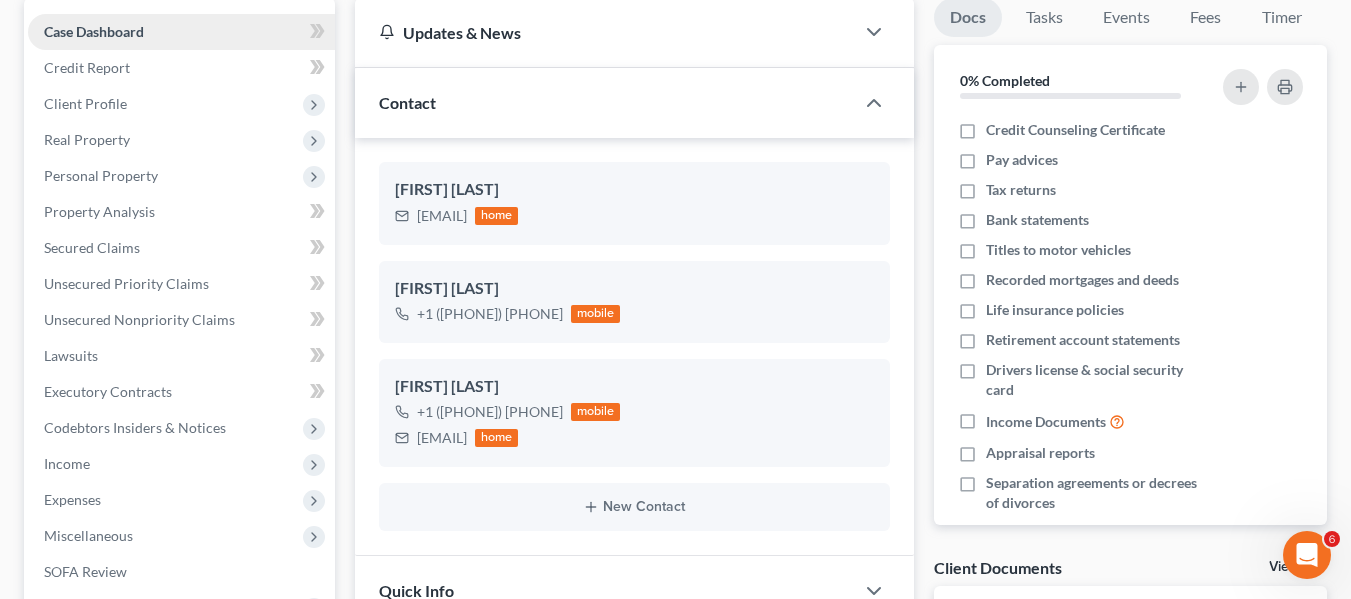 scroll, scrollTop: 0, scrollLeft: 0, axis: both 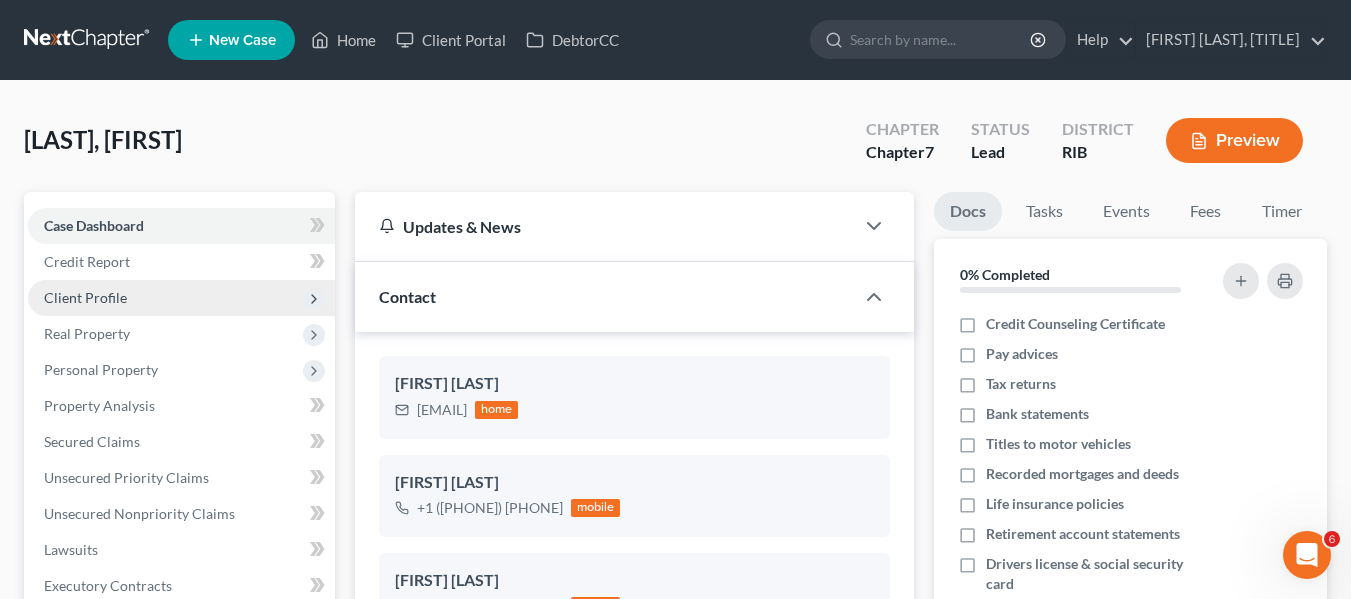 click on "Client Profile" at bounding box center (85, 297) 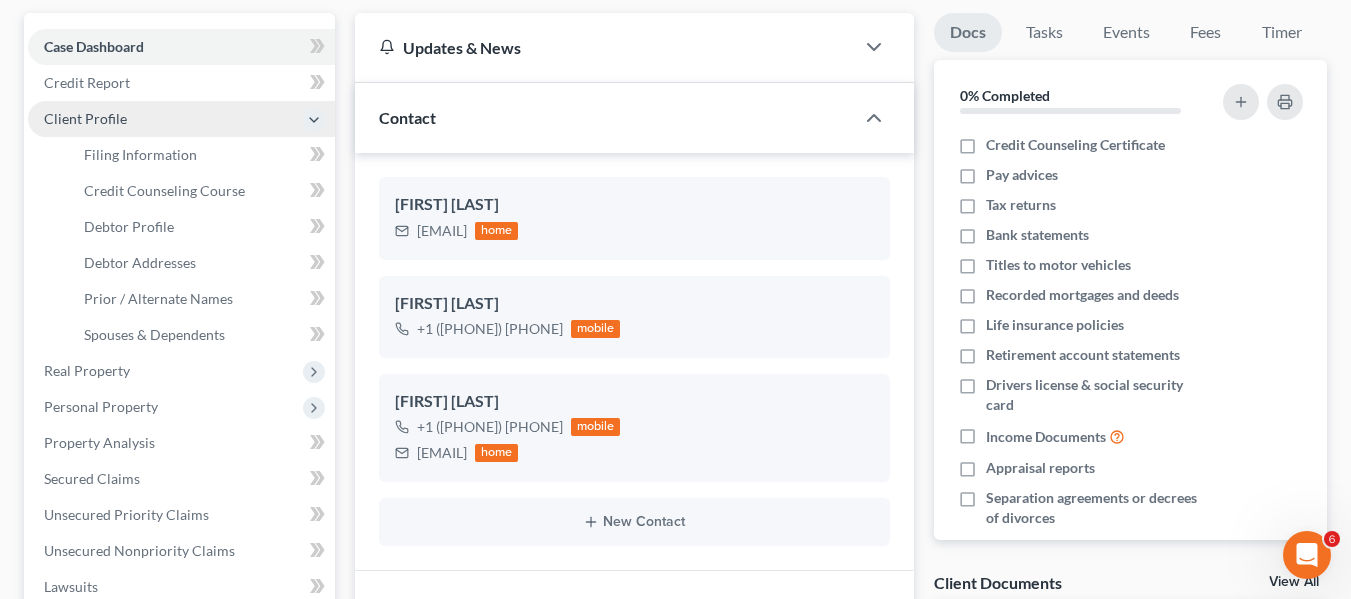 scroll, scrollTop: 180, scrollLeft: 0, axis: vertical 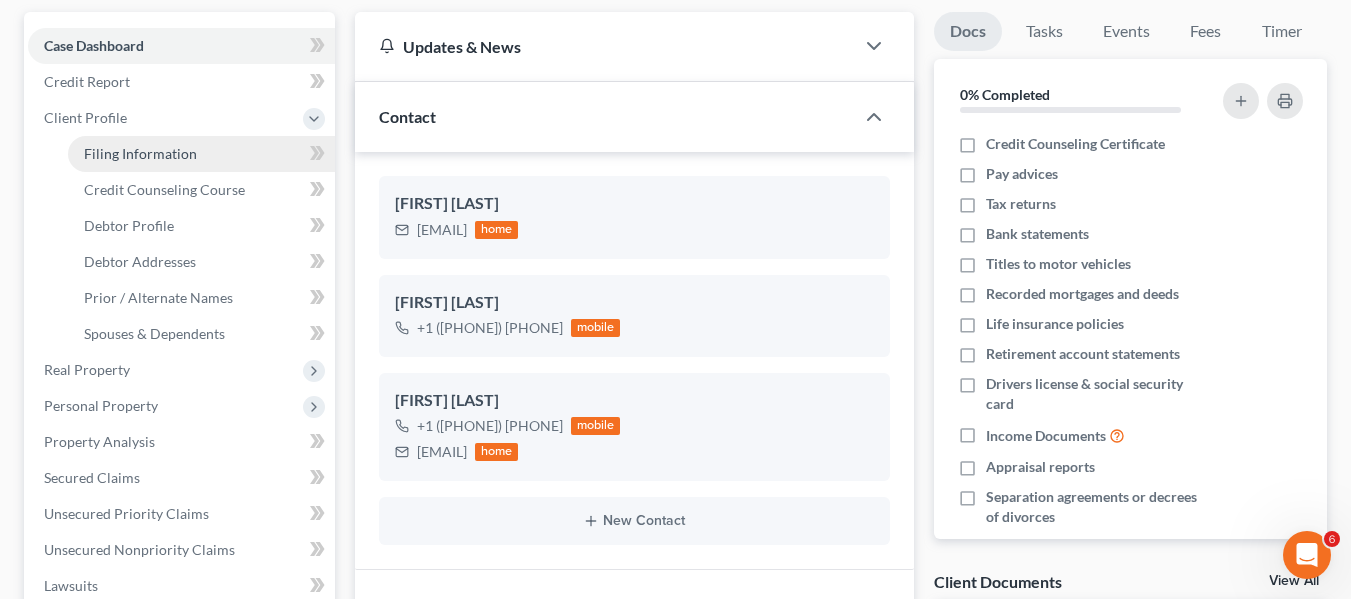 click on "Filing Information" at bounding box center (201, 154) 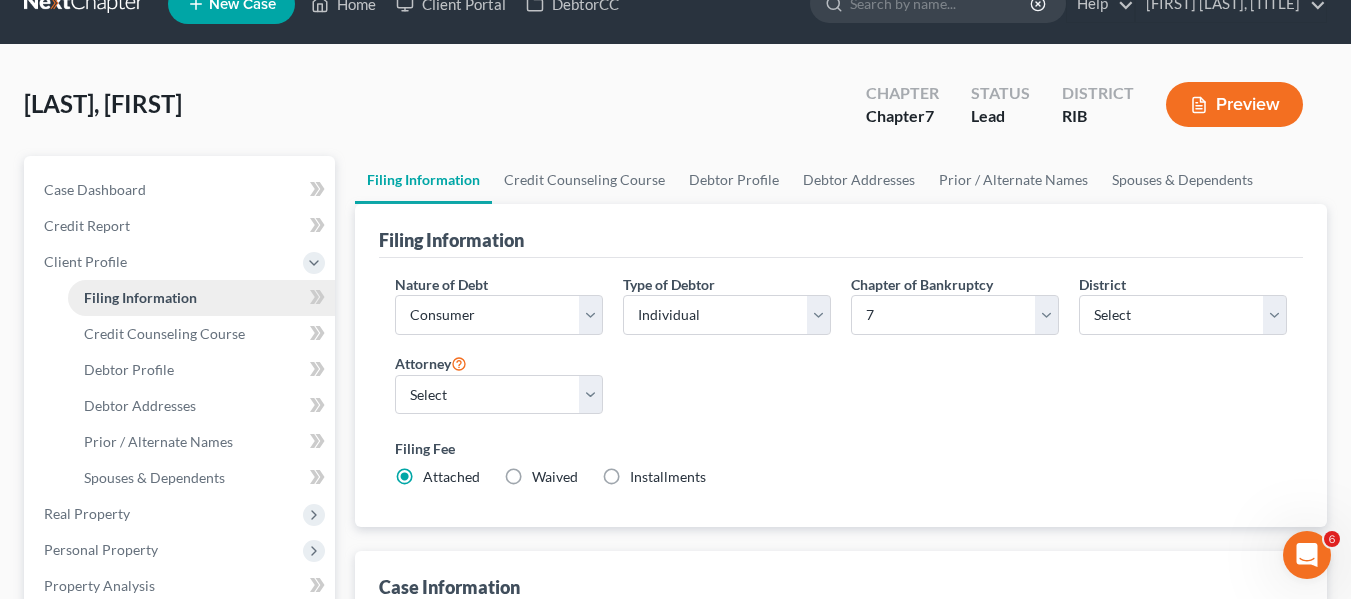 scroll, scrollTop: 38, scrollLeft: 0, axis: vertical 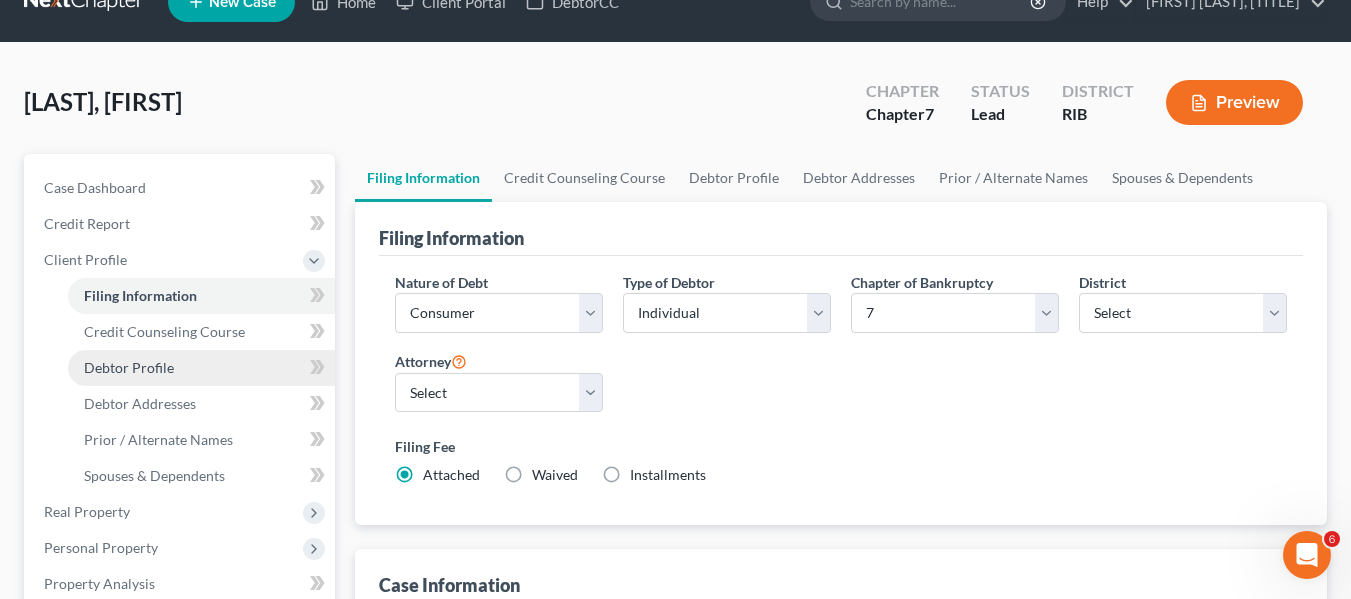 click on "Debtor Profile" at bounding box center [129, 367] 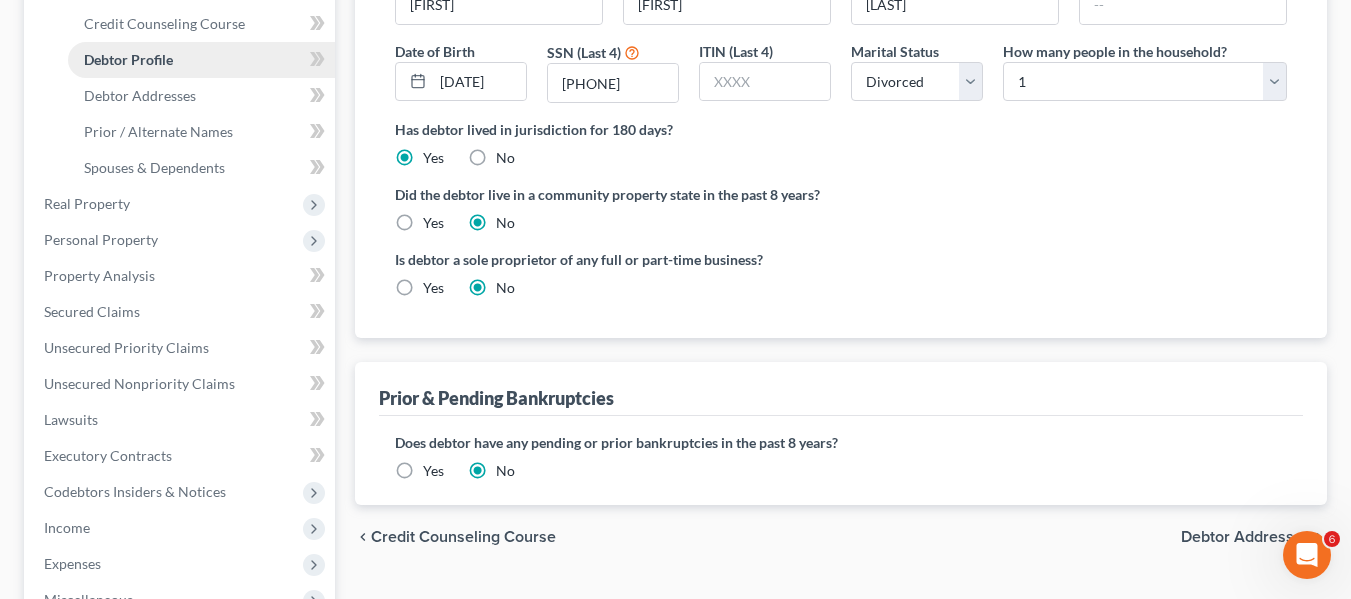 scroll, scrollTop: 341, scrollLeft: 0, axis: vertical 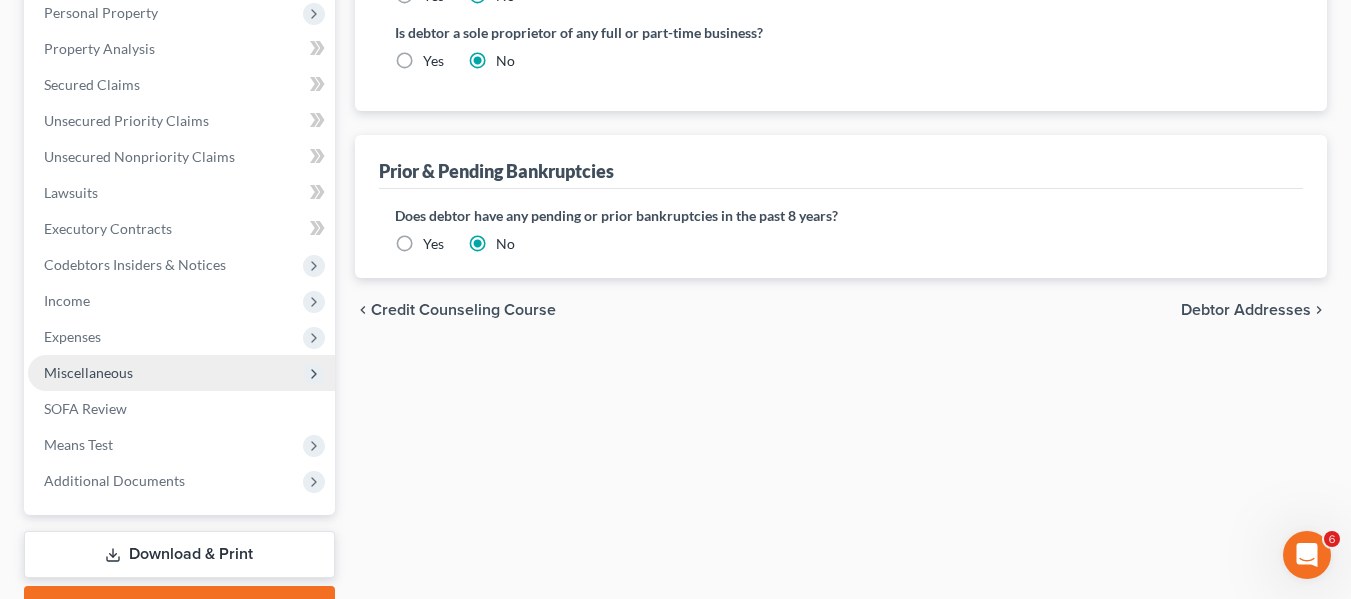 click on "Miscellaneous" at bounding box center [181, 373] 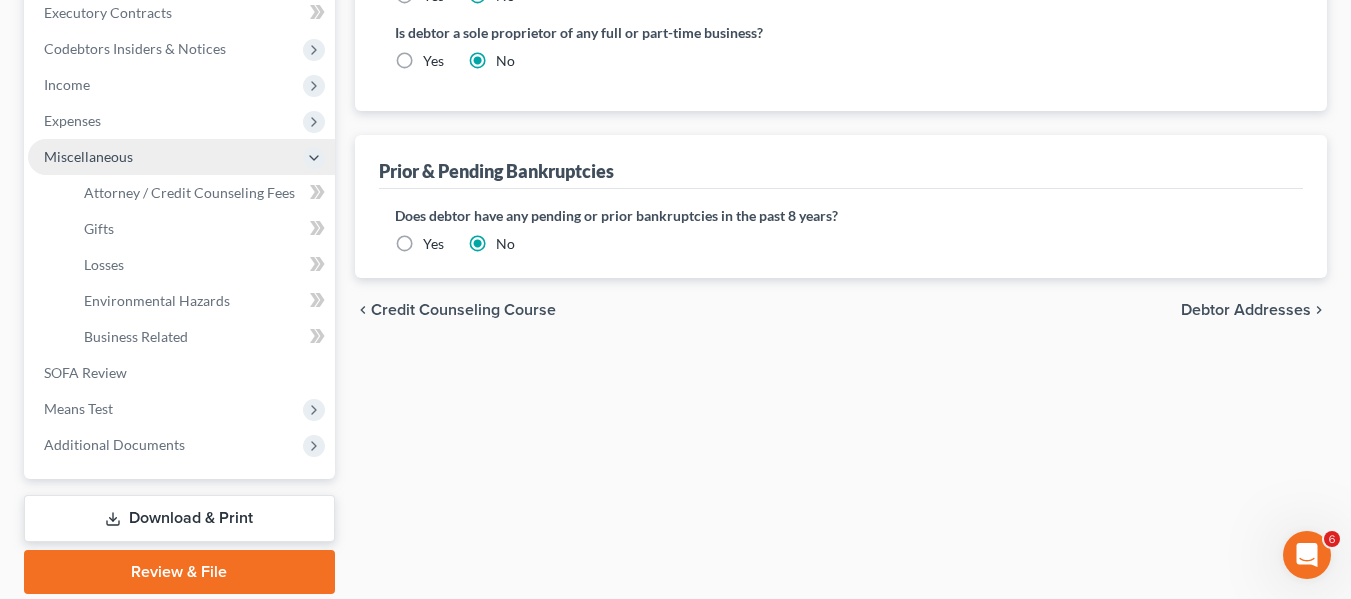 scroll, scrollTop: 357, scrollLeft: 0, axis: vertical 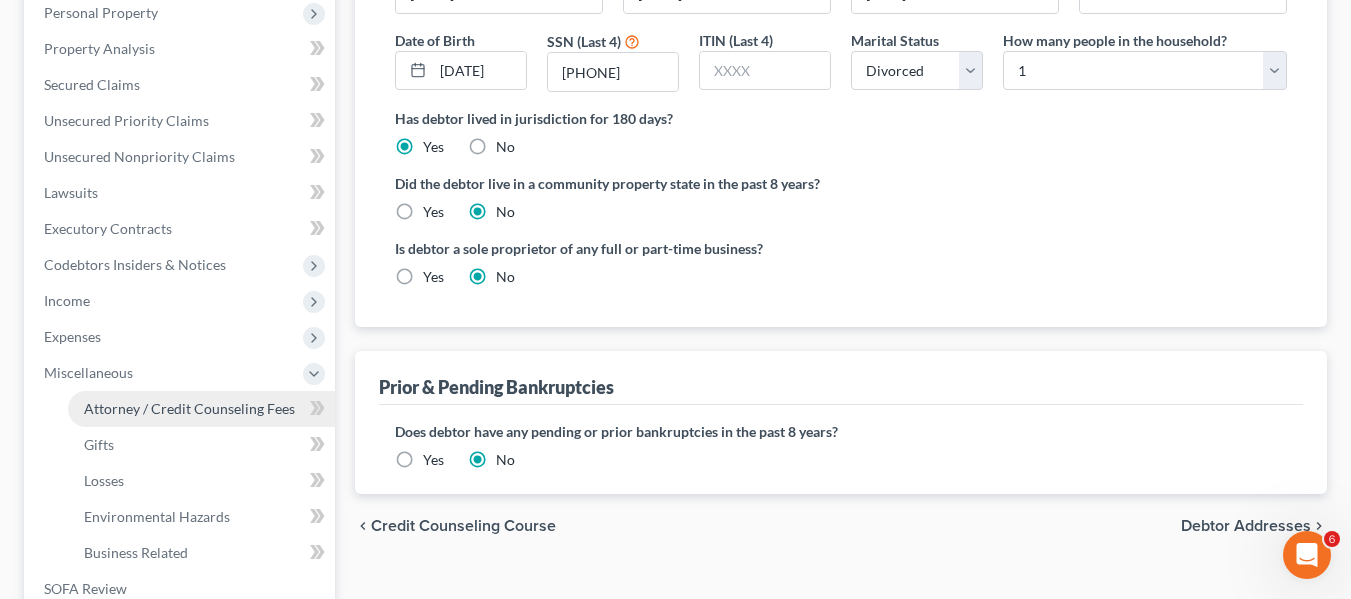 click on "Attorney / Credit Counseling Fees" at bounding box center [201, 409] 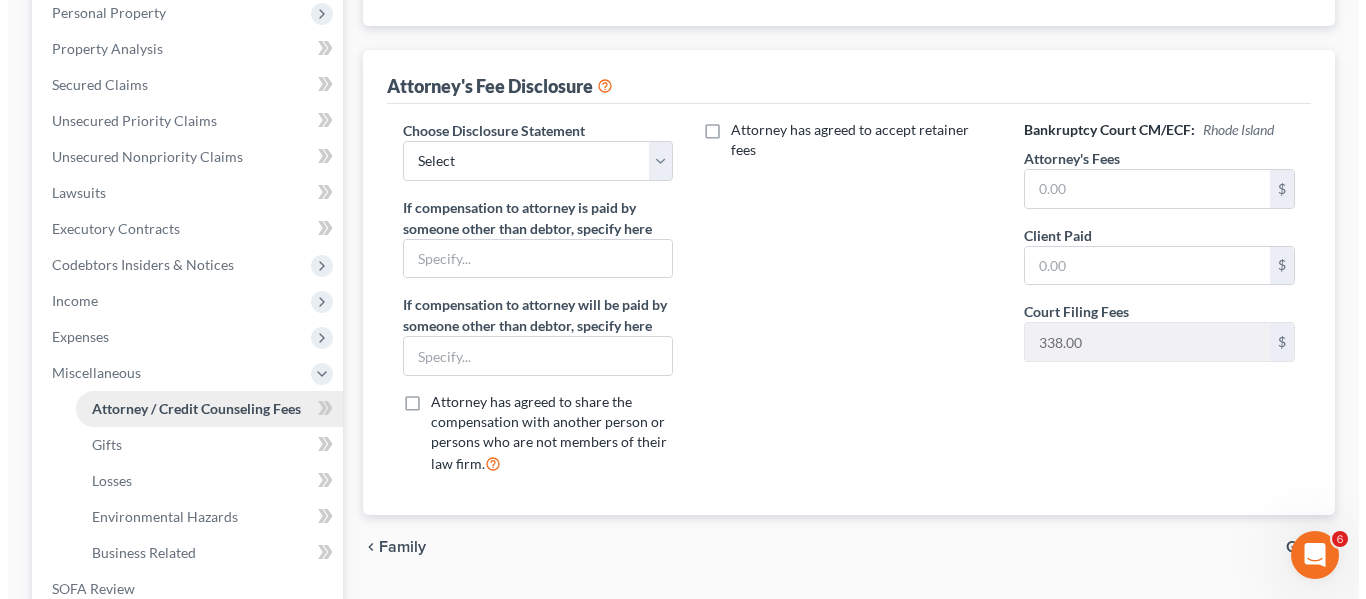 scroll, scrollTop: 0, scrollLeft: 0, axis: both 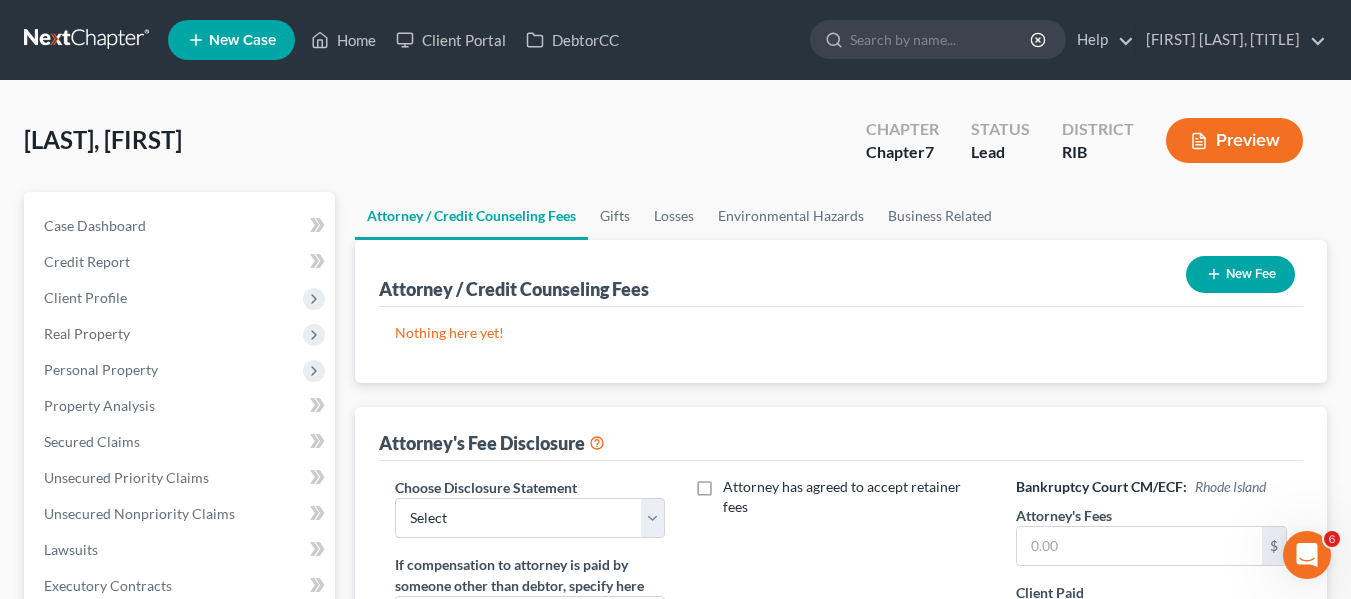 click on "New Fee" at bounding box center (1240, 274) 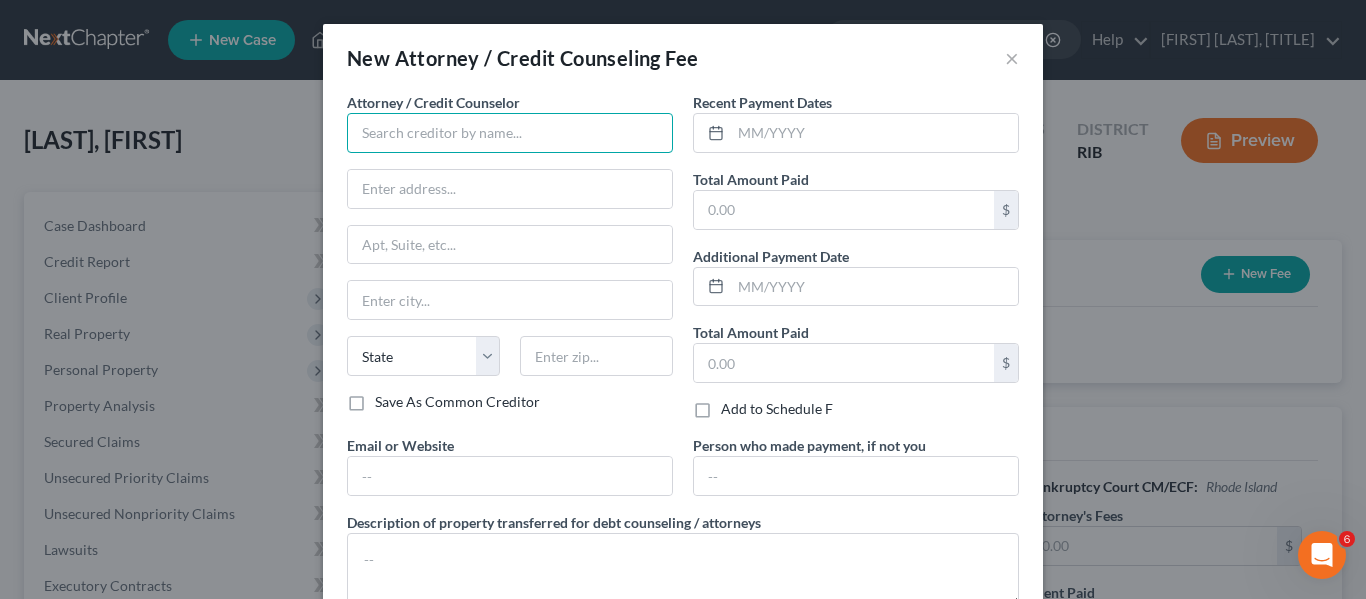 click at bounding box center [510, 133] 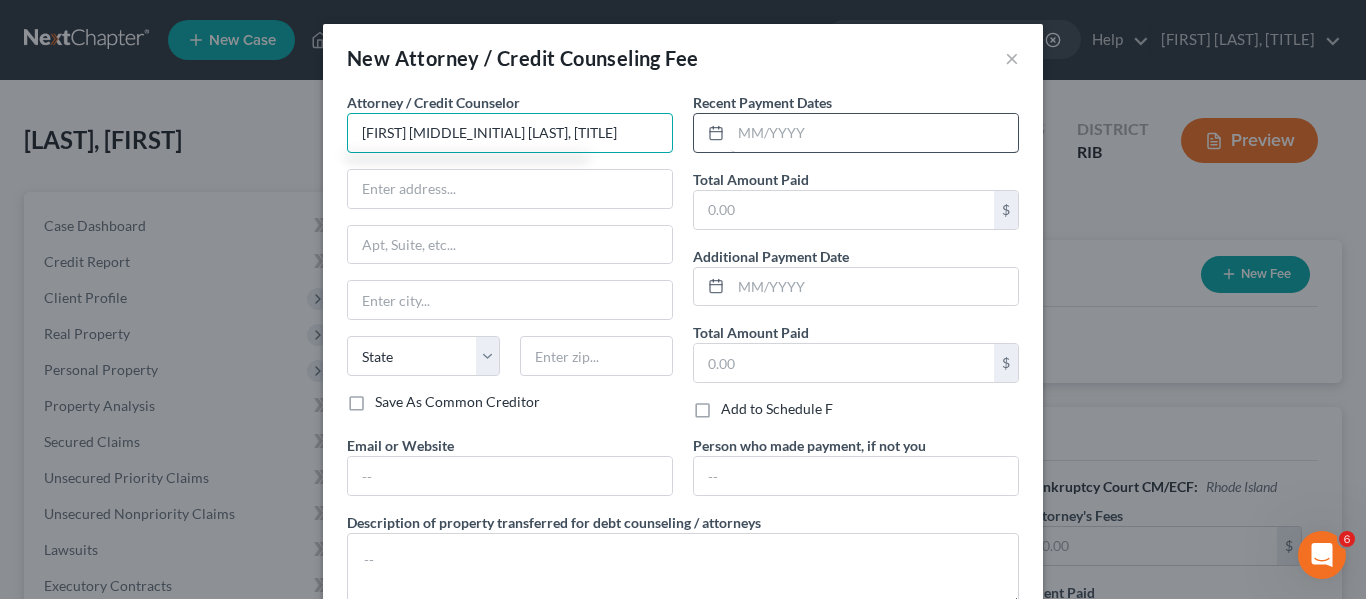 type on "[FIRST] [MIDDLE_INITIAL] [LAST], [TITLE]" 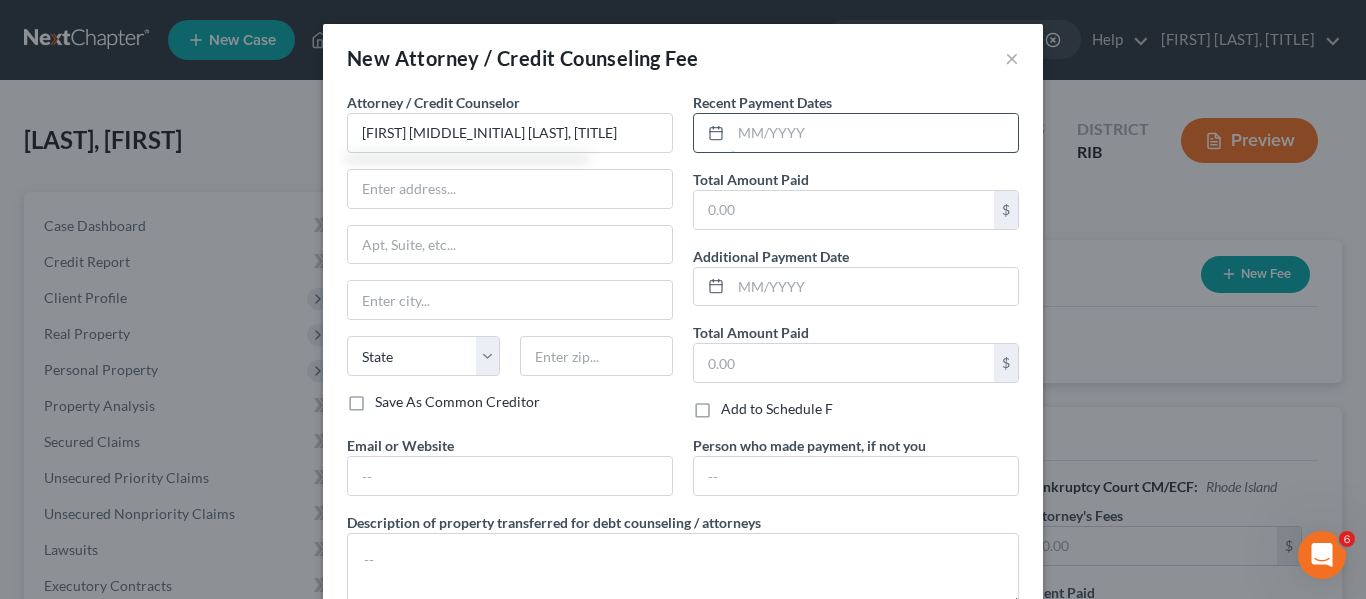 click at bounding box center [874, 133] 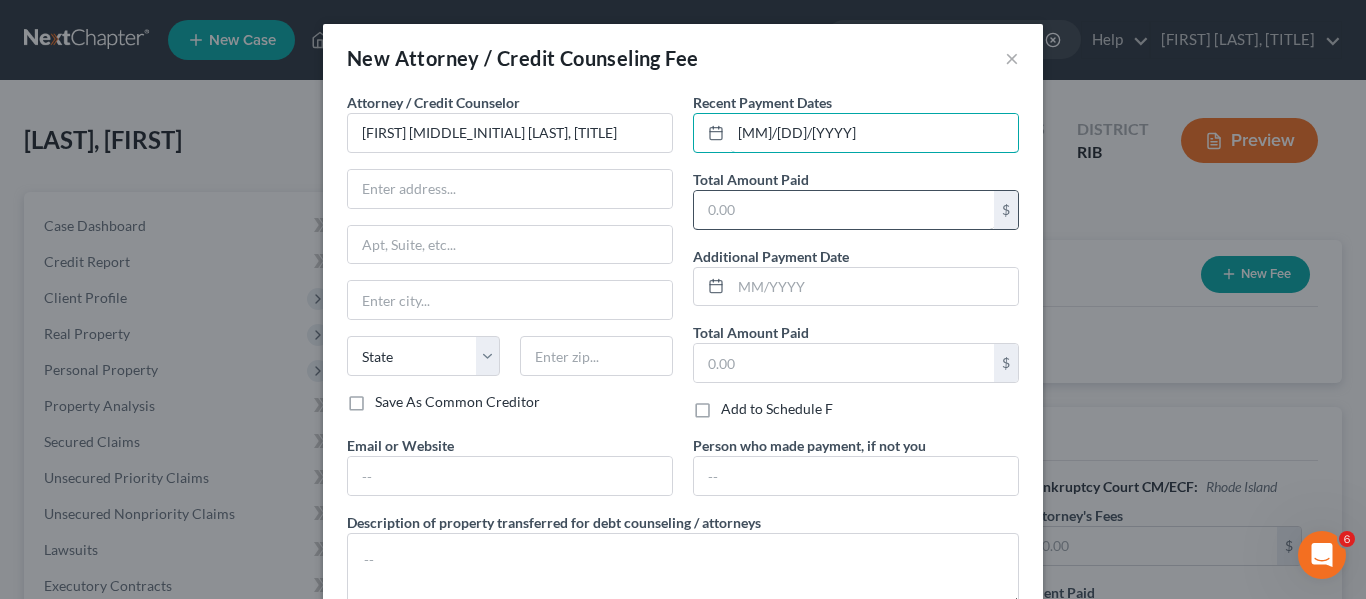 type on "[MM]/[DD]/[YYYY]" 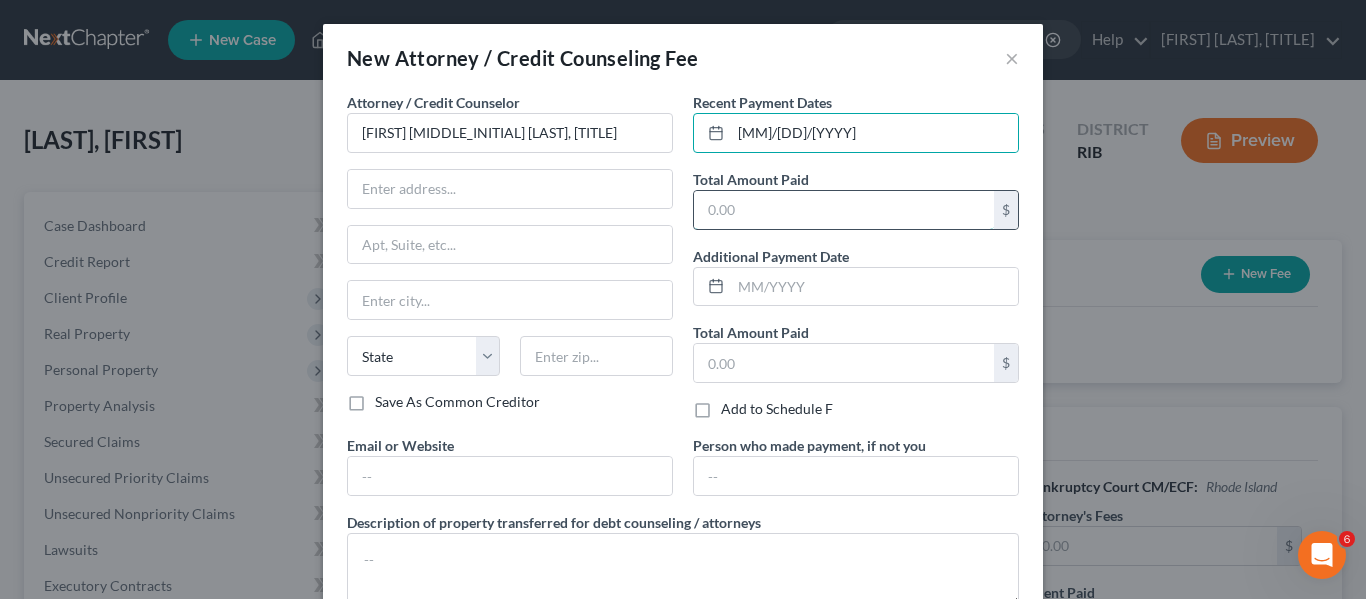 click at bounding box center [844, 210] 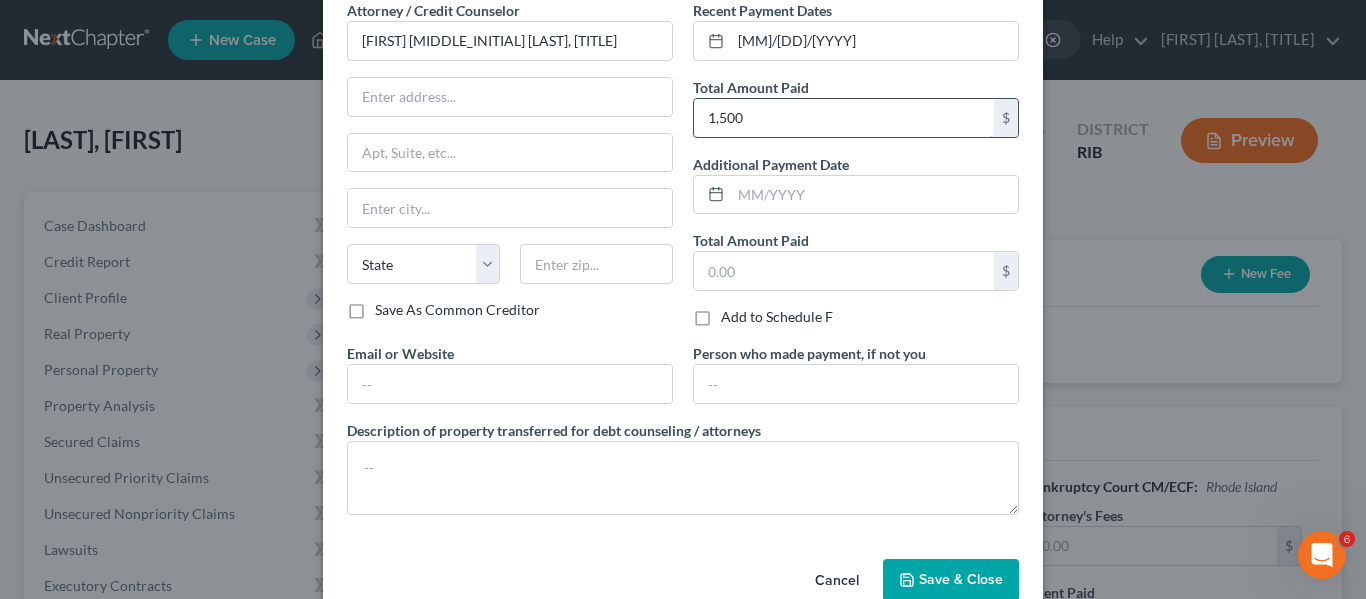 scroll, scrollTop: 94, scrollLeft: 0, axis: vertical 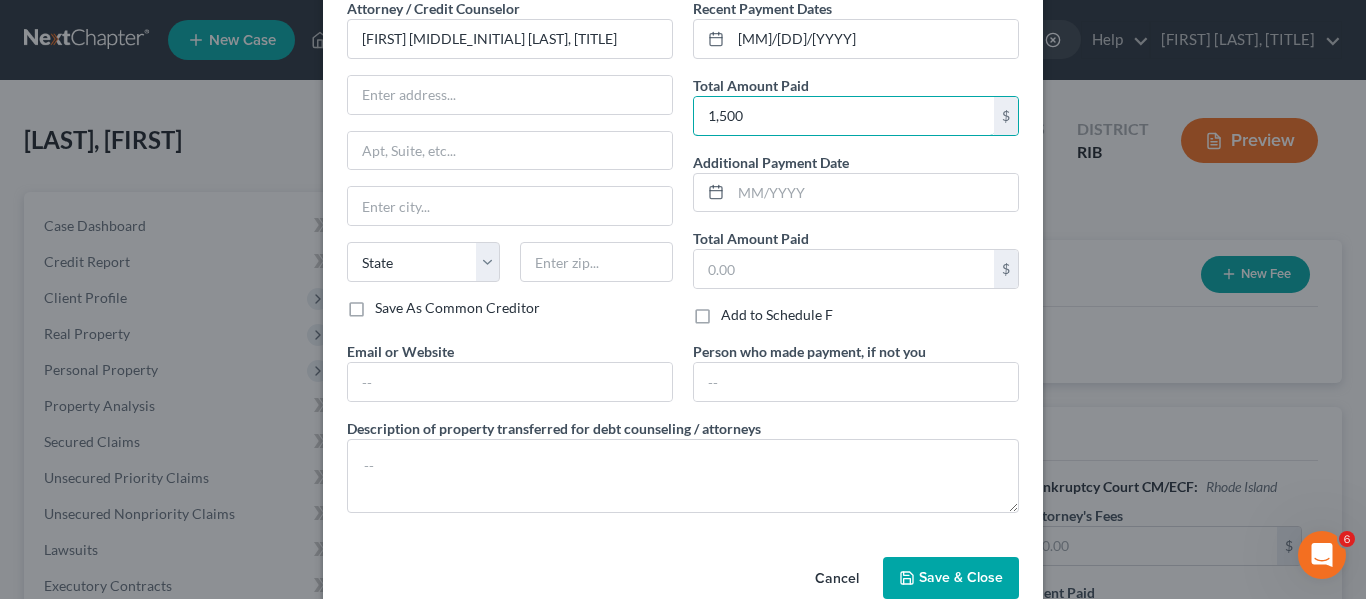type on "1,500" 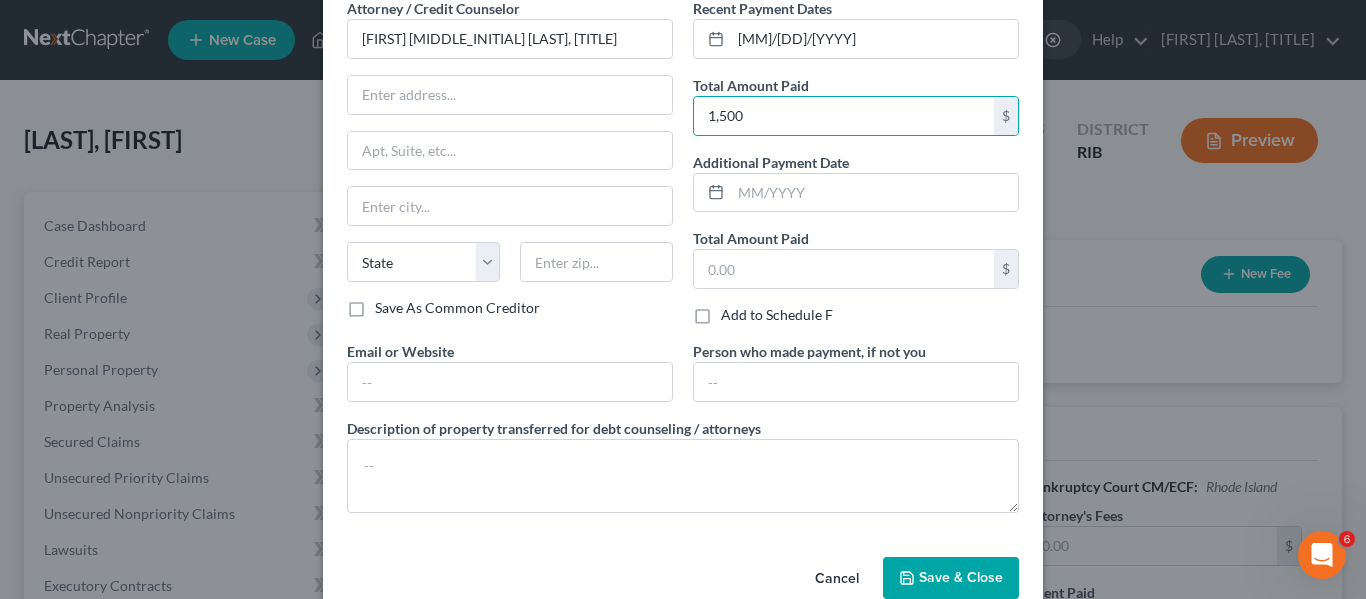 click on "Add to Schedule F" at bounding box center (777, 315) 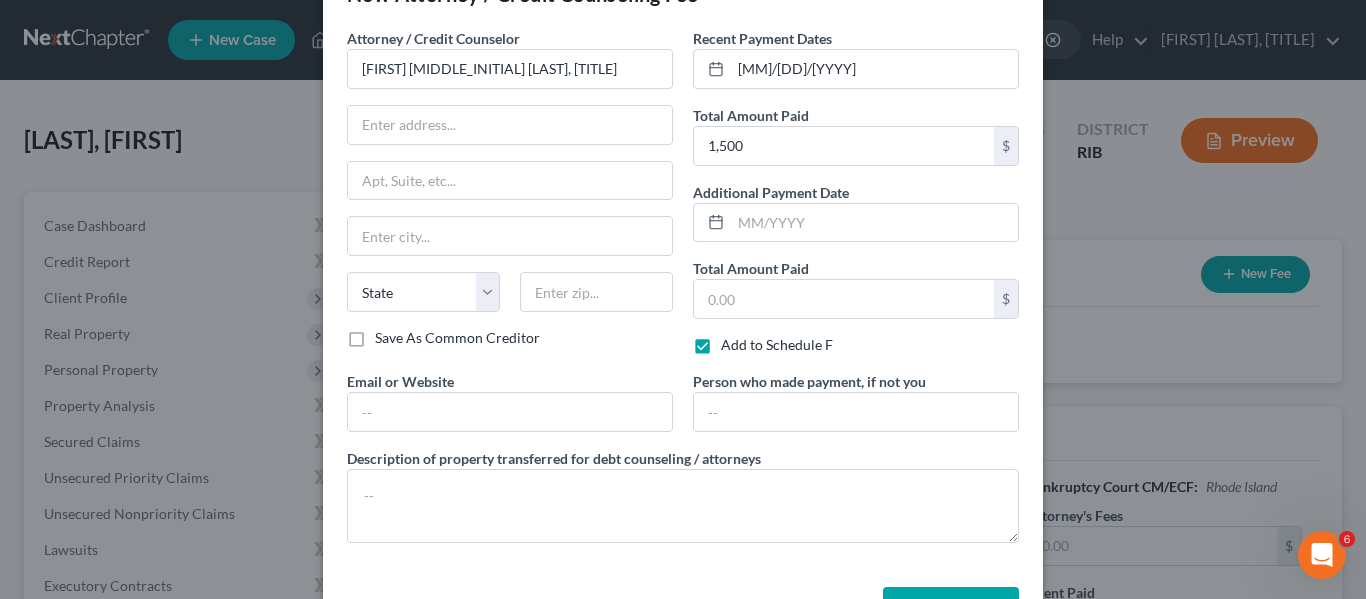 scroll, scrollTop: 59, scrollLeft: 0, axis: vertical 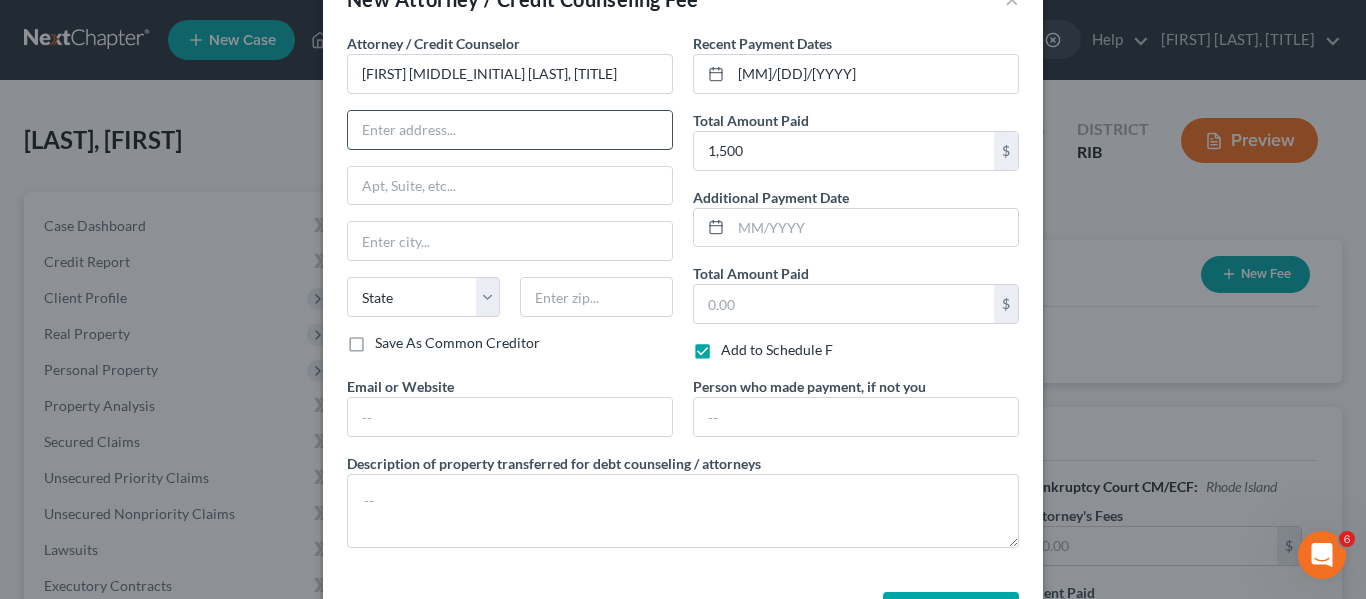 click at bounding box center (510, 130) 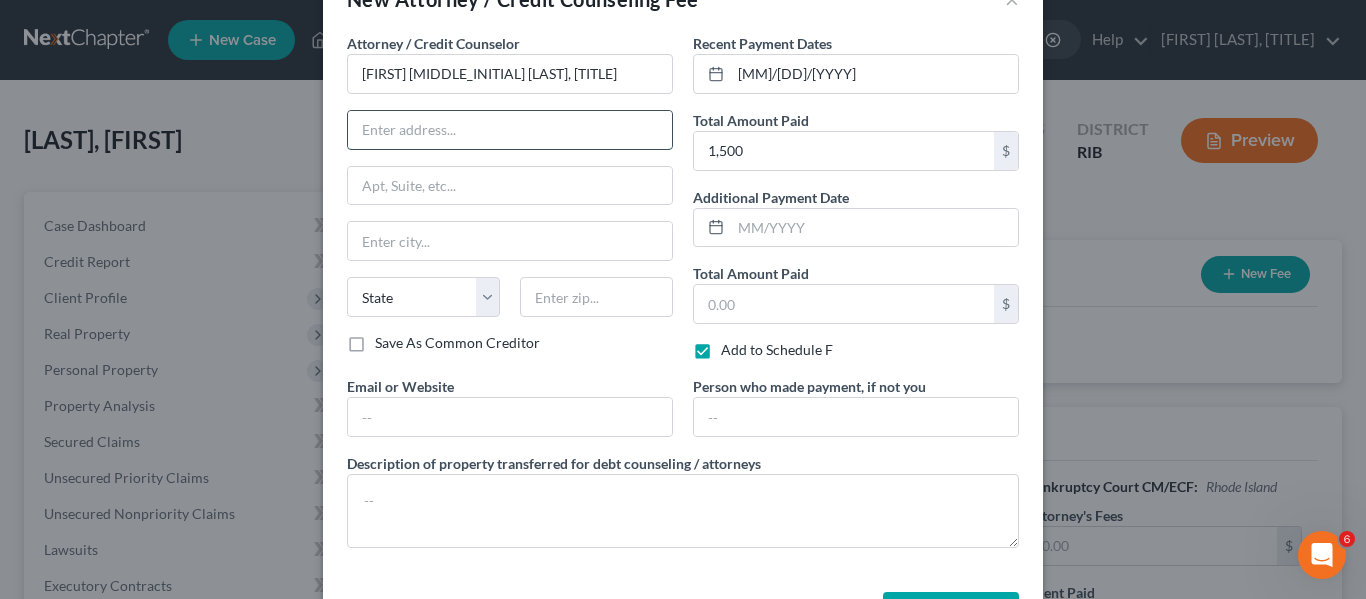 type on "[NUMBER] [STREET]" 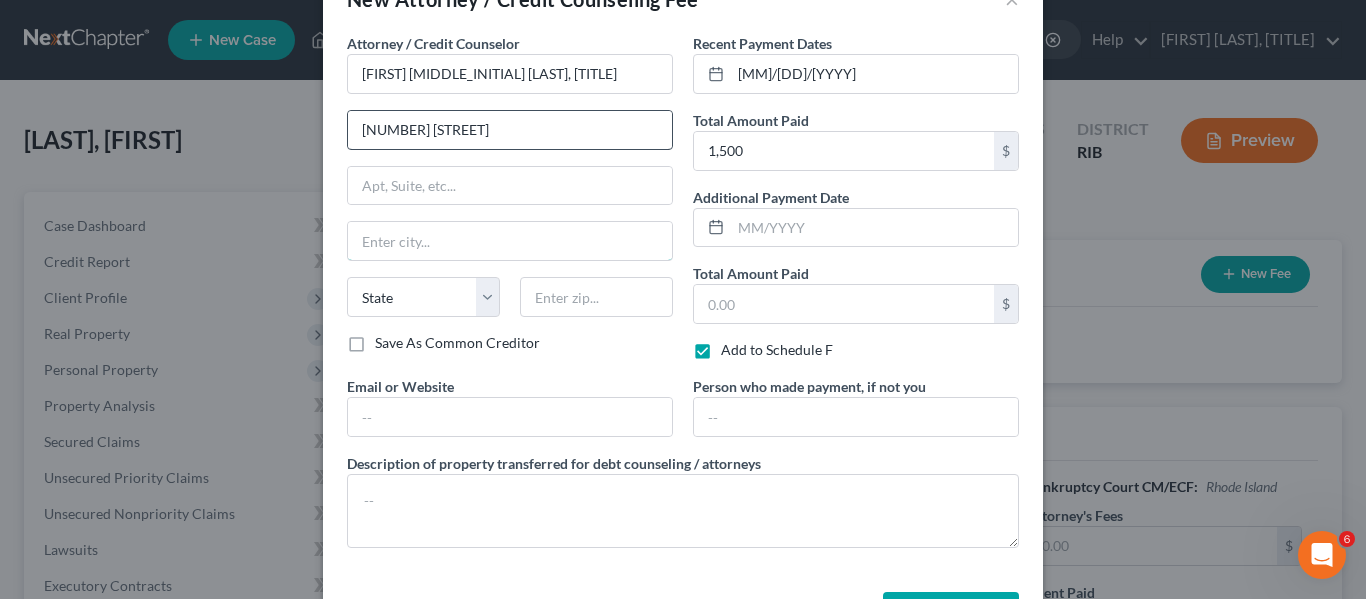 type on "[CITY]" 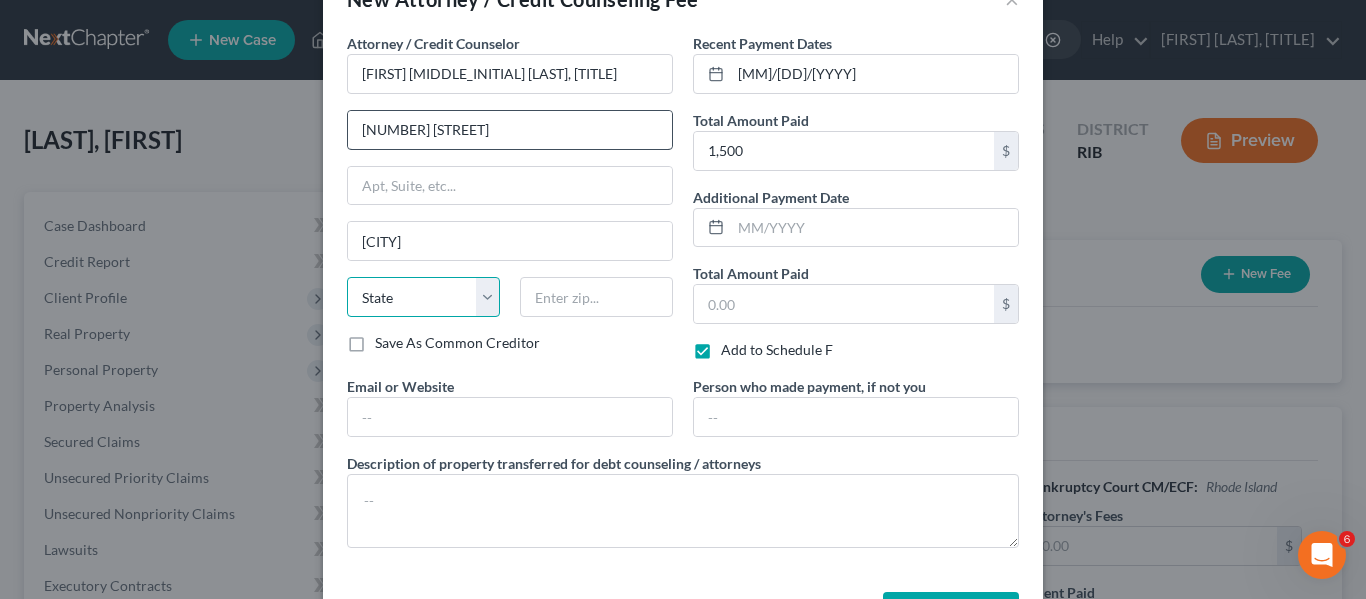 select on "41" 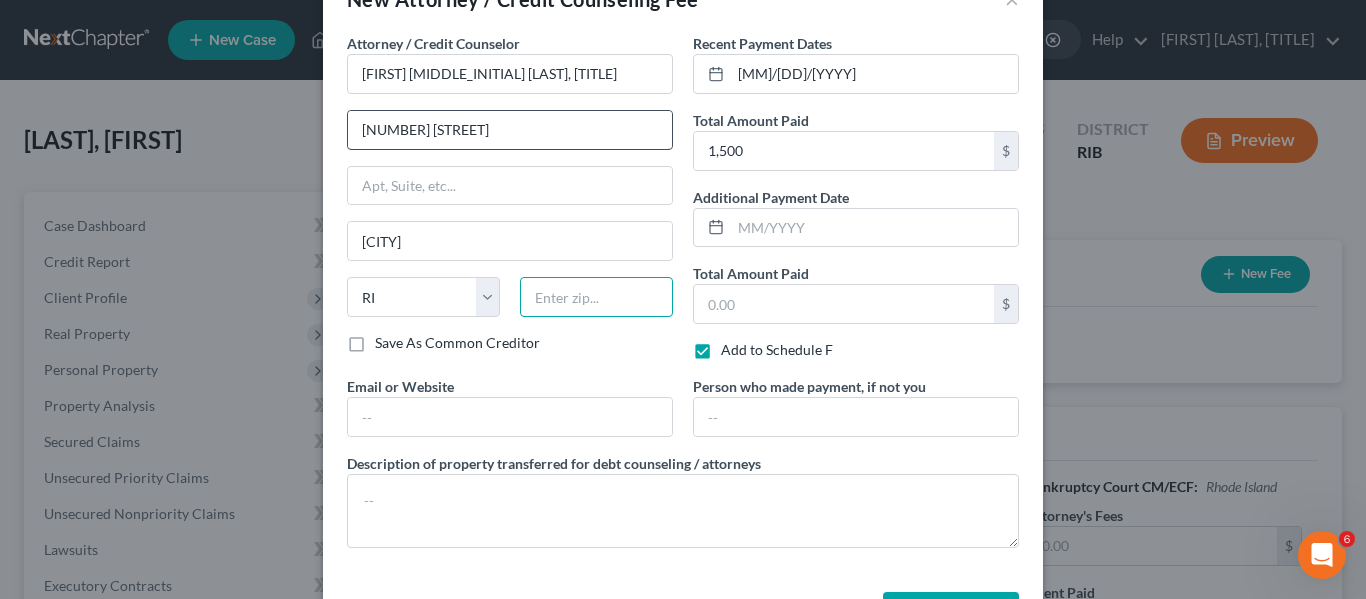 type on "[POSTAL_CODE]" 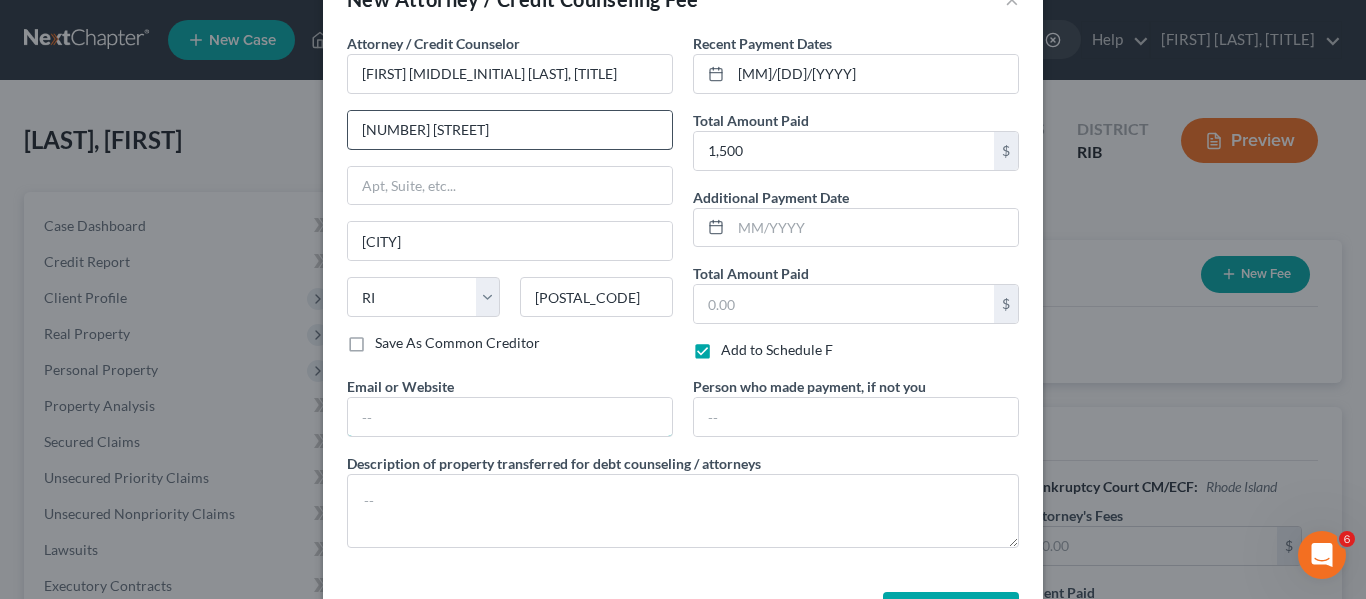 type on "[EMAIL]" 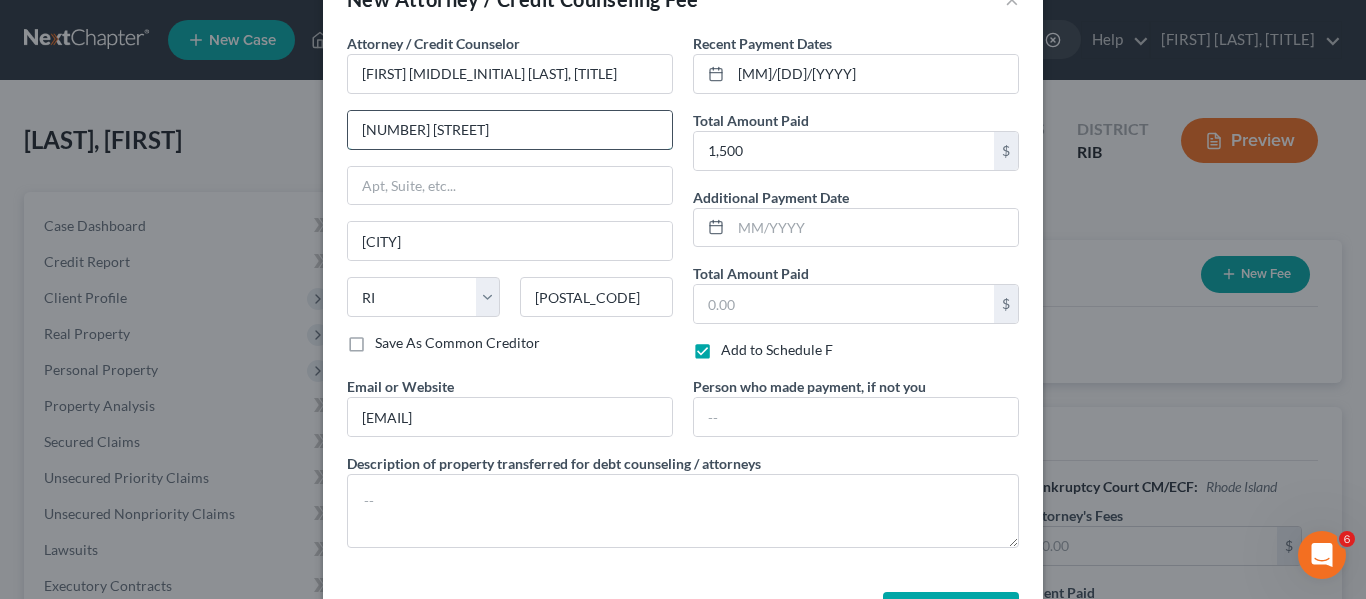 type on "[CITY]" 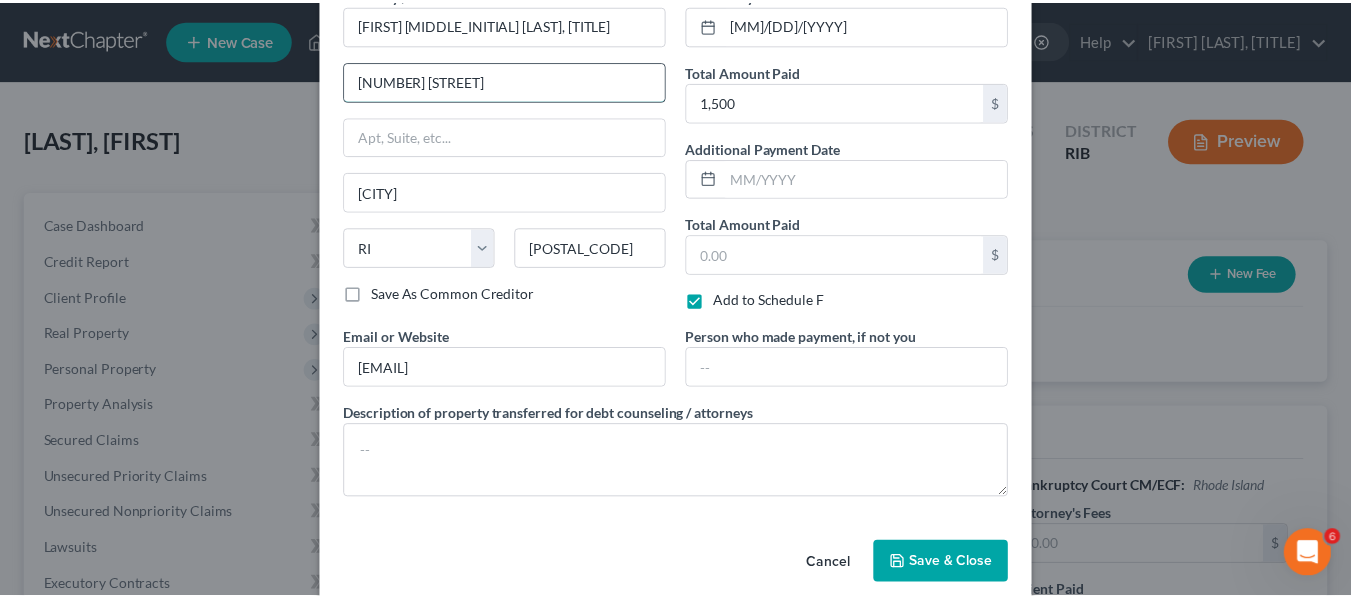 scroll, scrollTop: 134, scrollLeft: 0, axis: vertical 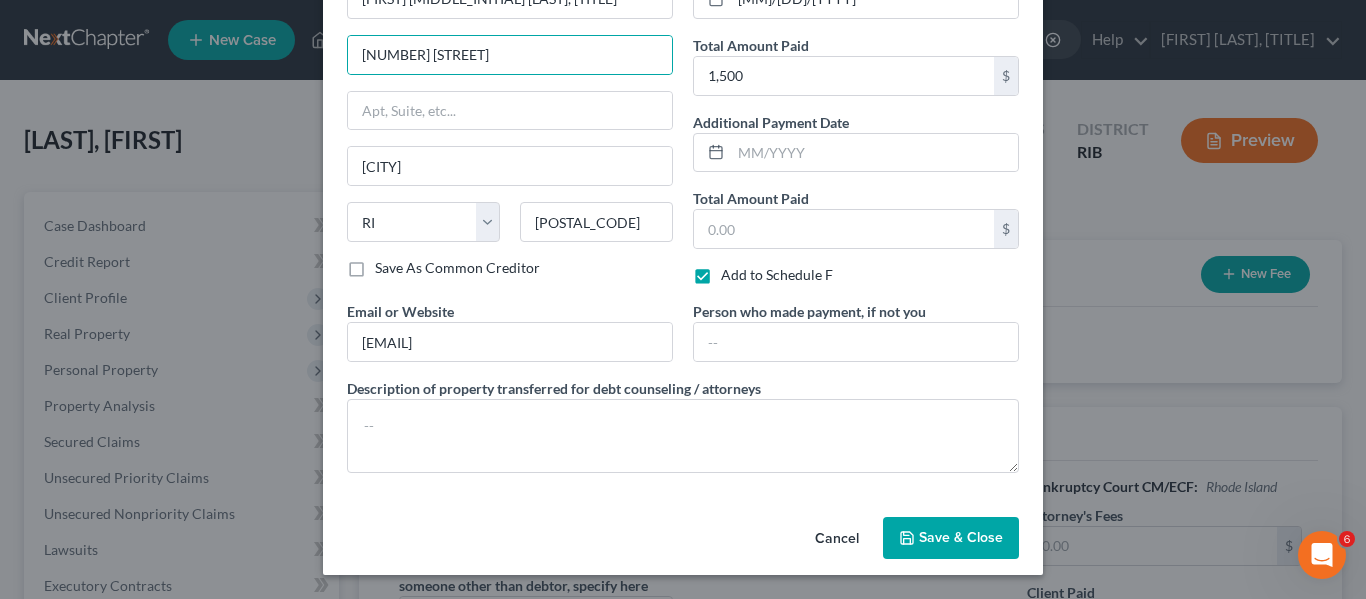 click on "Save & Close" at bounding box center (961, 537) 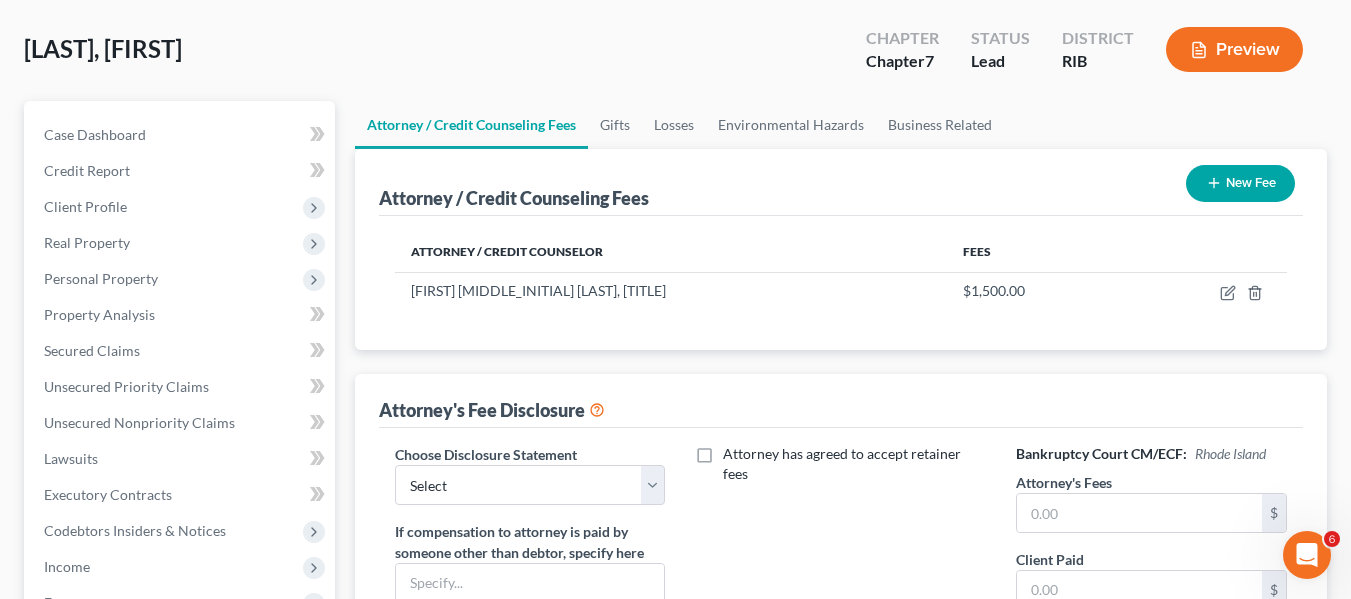 scroll, scrollTop: 0, scrollLeft: 0, axis: both 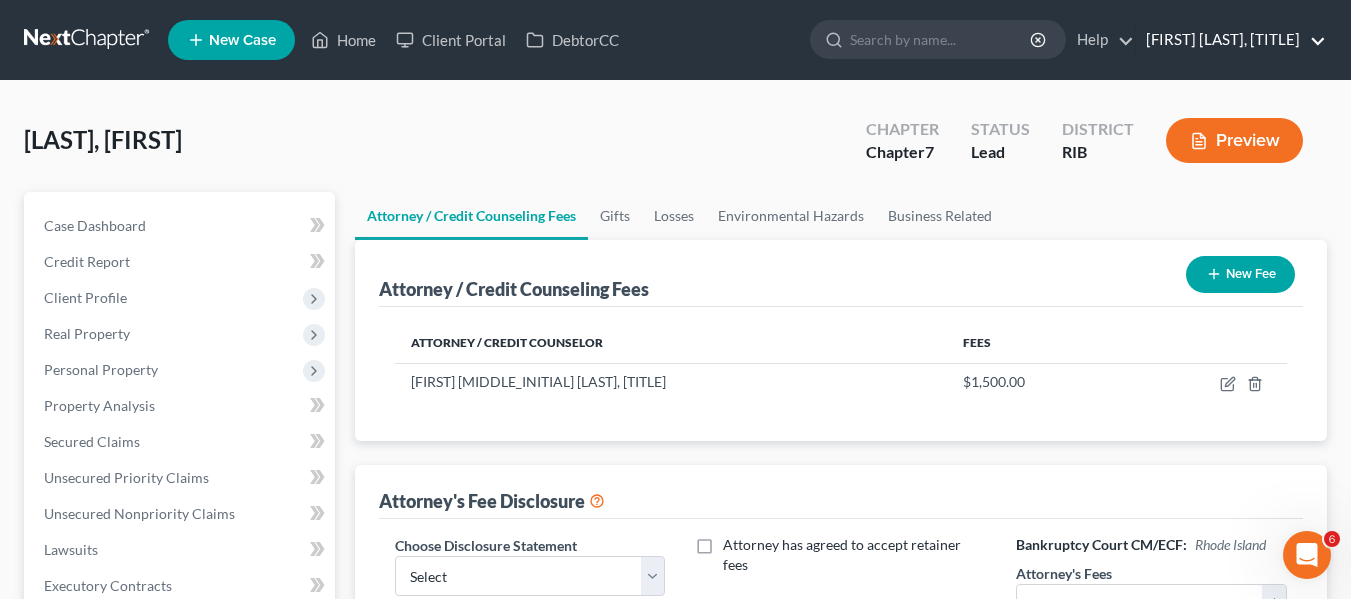 click on "[FIRST] [LAST], [TITLE]" at bounding box center (1231, 40) 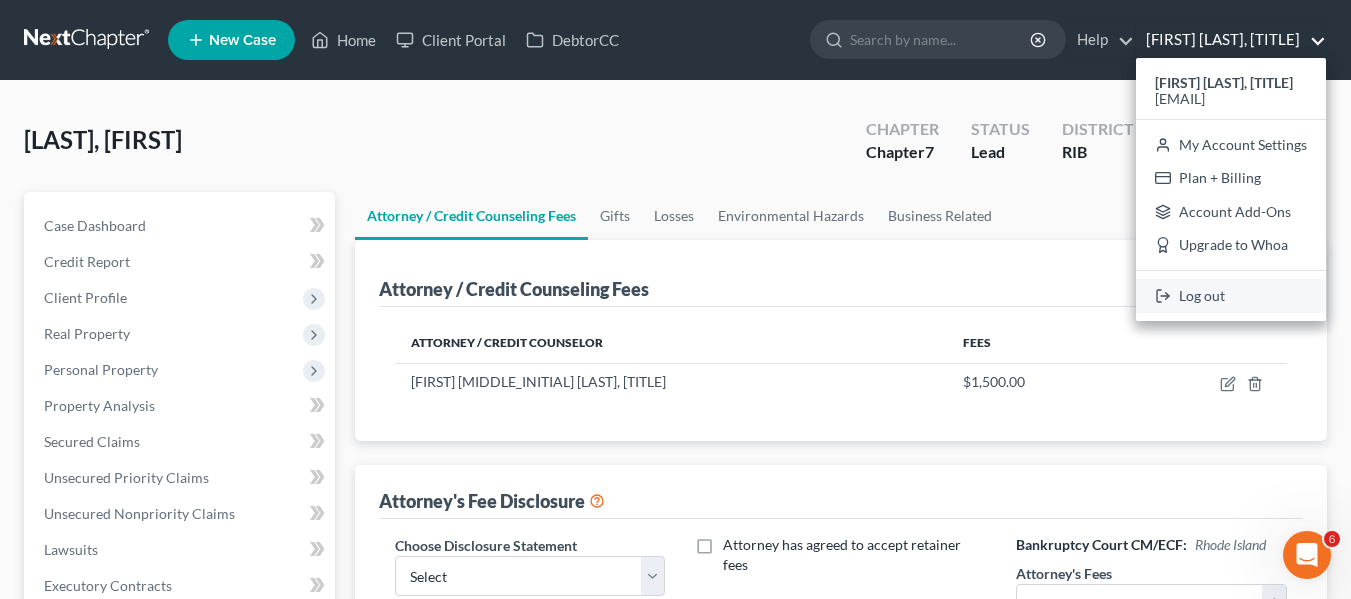 click on "Log out" at bounding box center [1231, 296] 